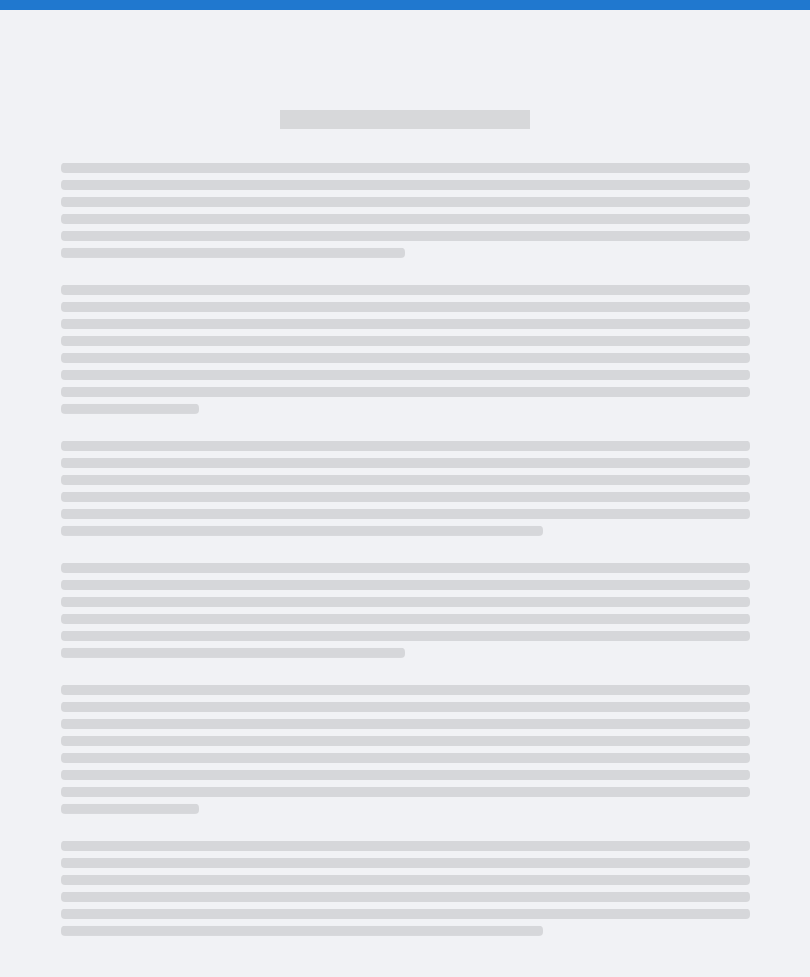 scroll, scrollTop: 0, scrollLeft: 0, axis: both 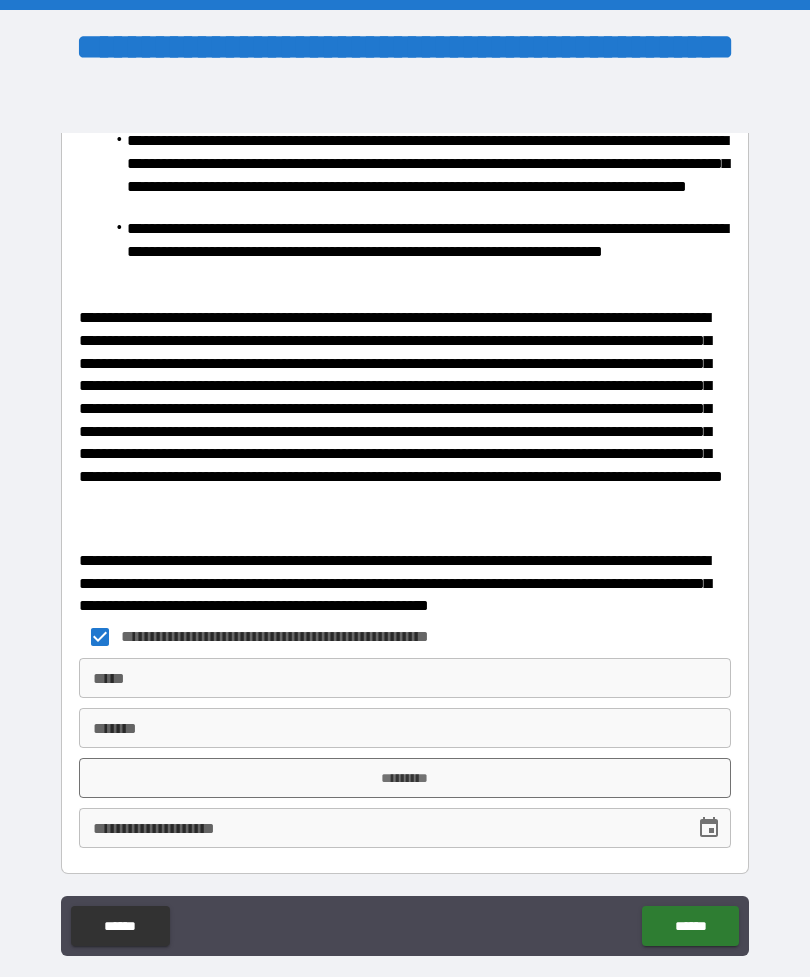 click on "*****" at bounding box center (405, 678) 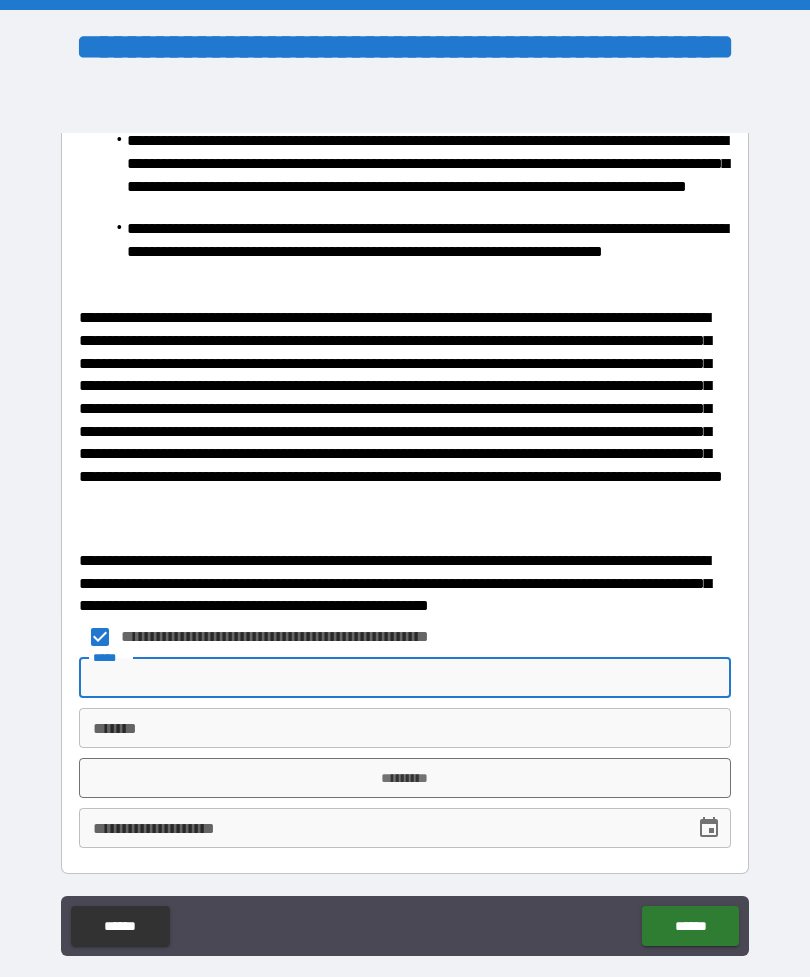 scroll, scrollTop: 28, scrollLeft: 0, axis: vertical 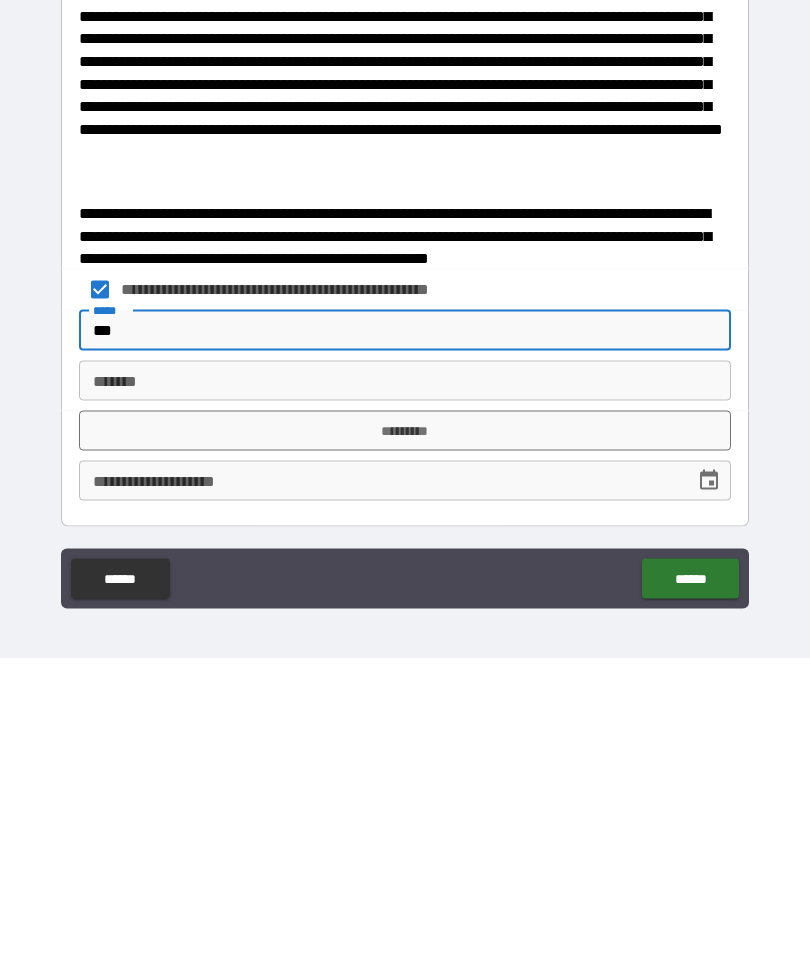 click on "***" at bounding box center [405, 650] 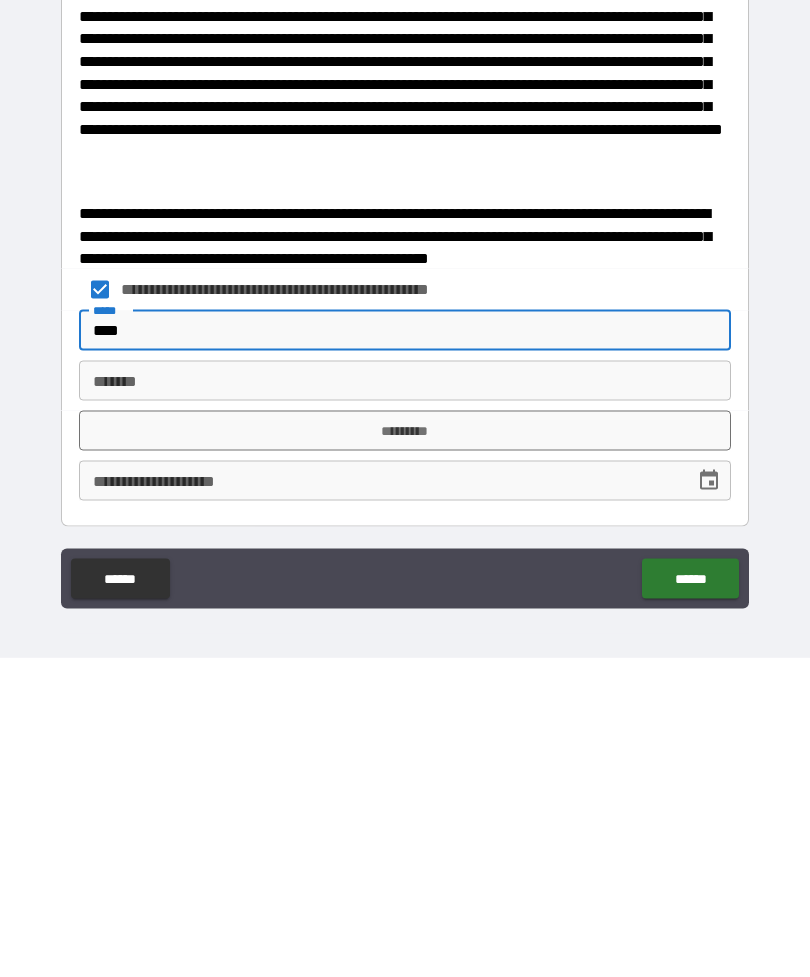 type on "****" 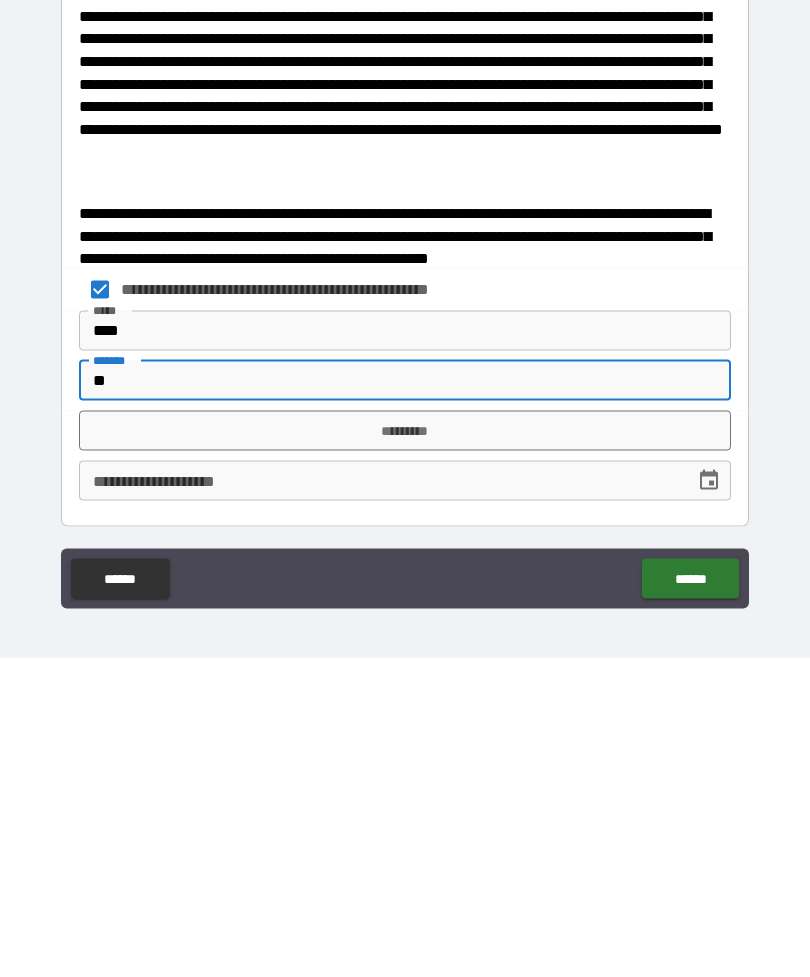 type on "**" 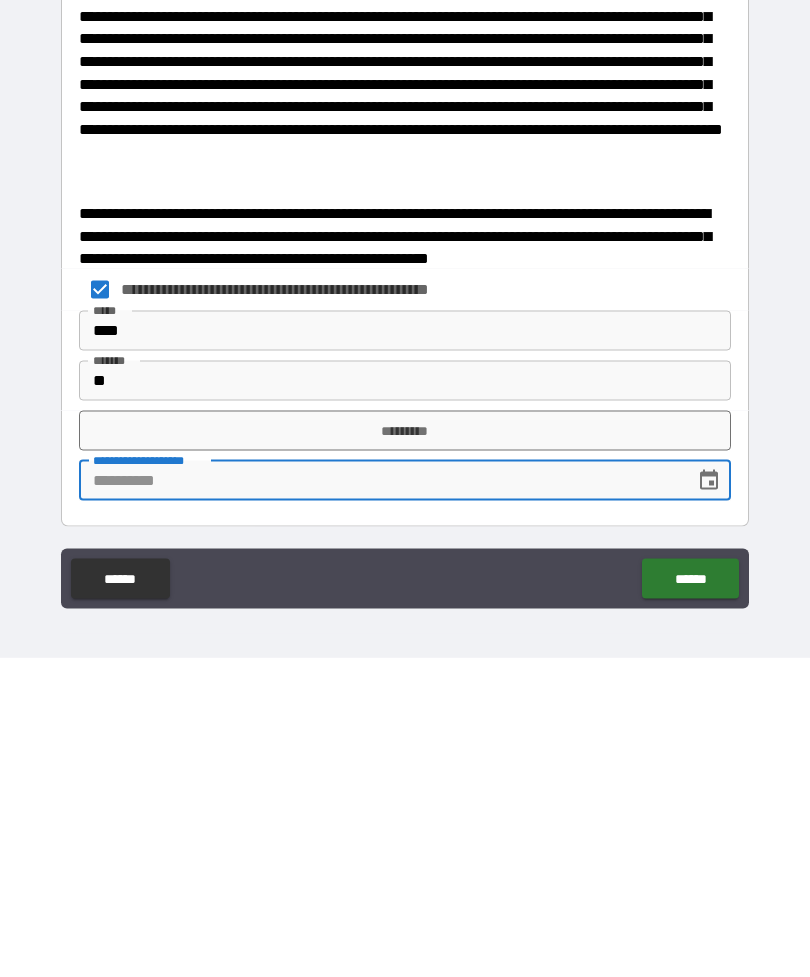 click 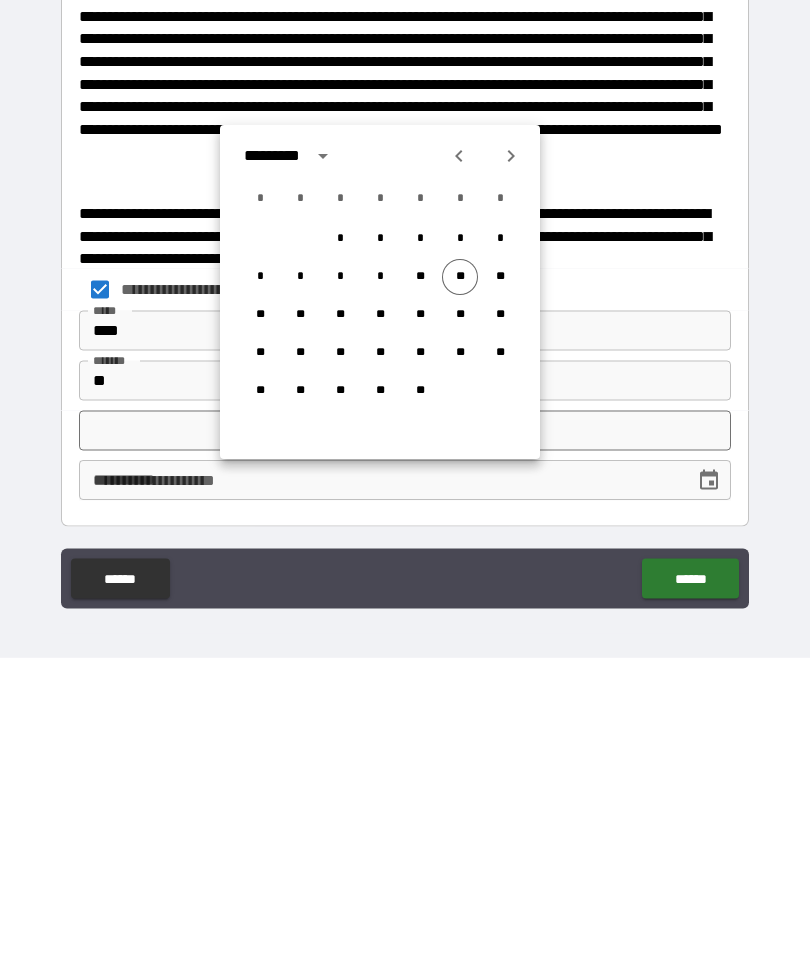 scroll, scrollTop: 64, scrollLeft: 0, axis: vertical 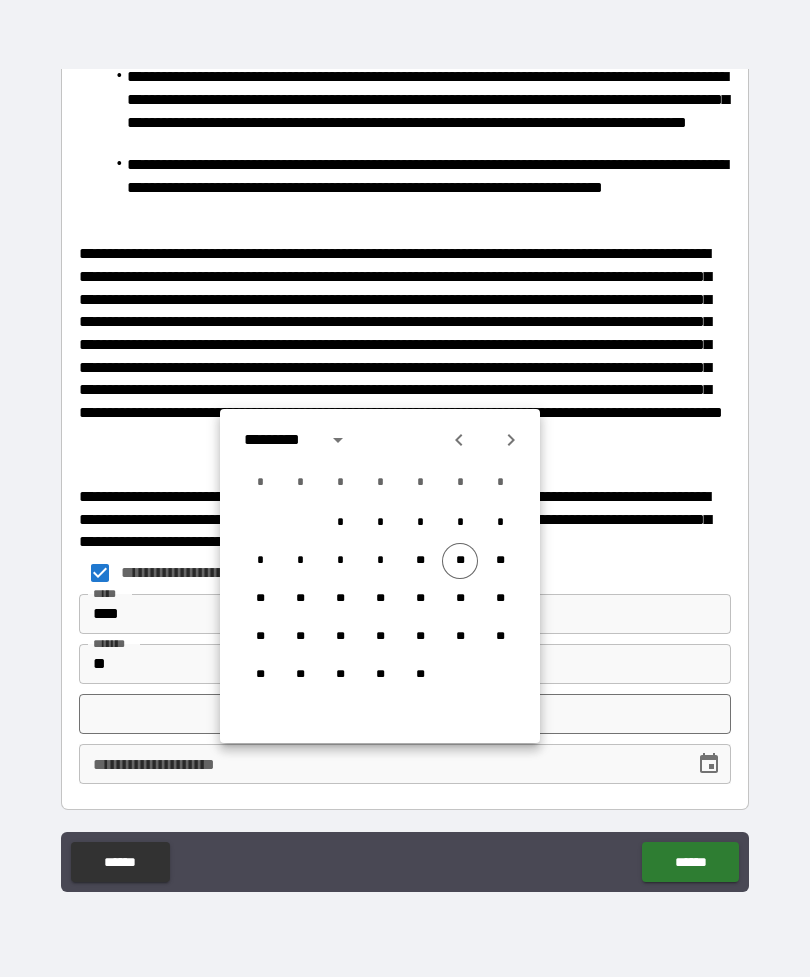 click on "**" at bounding box center (460, 561) 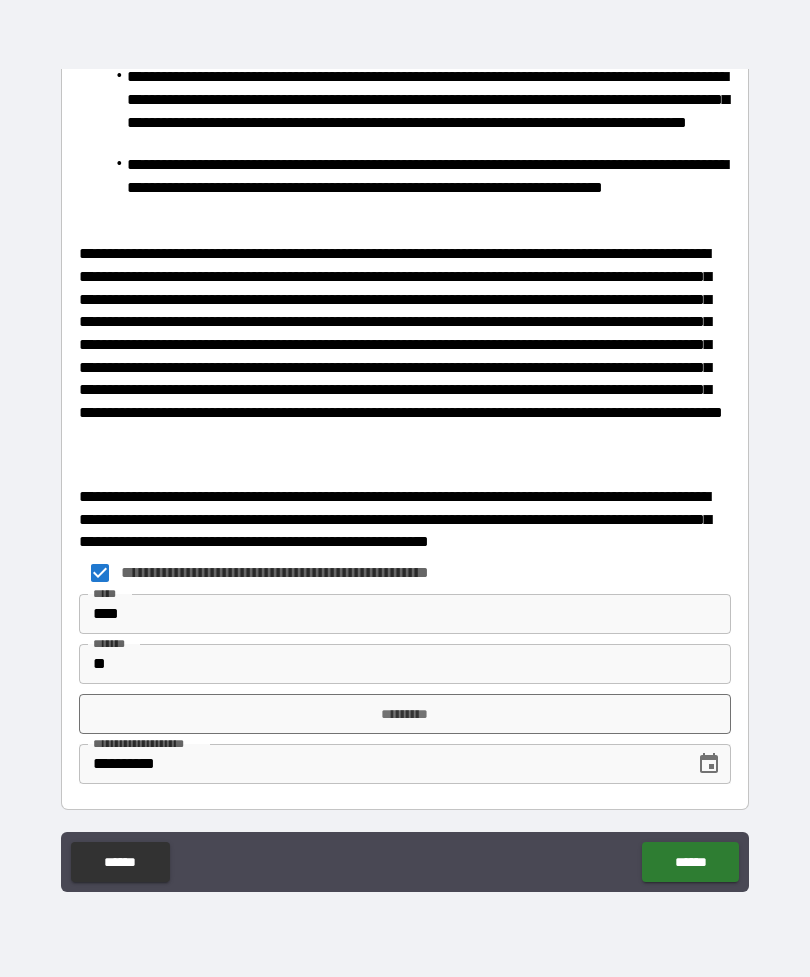 type on "**********" 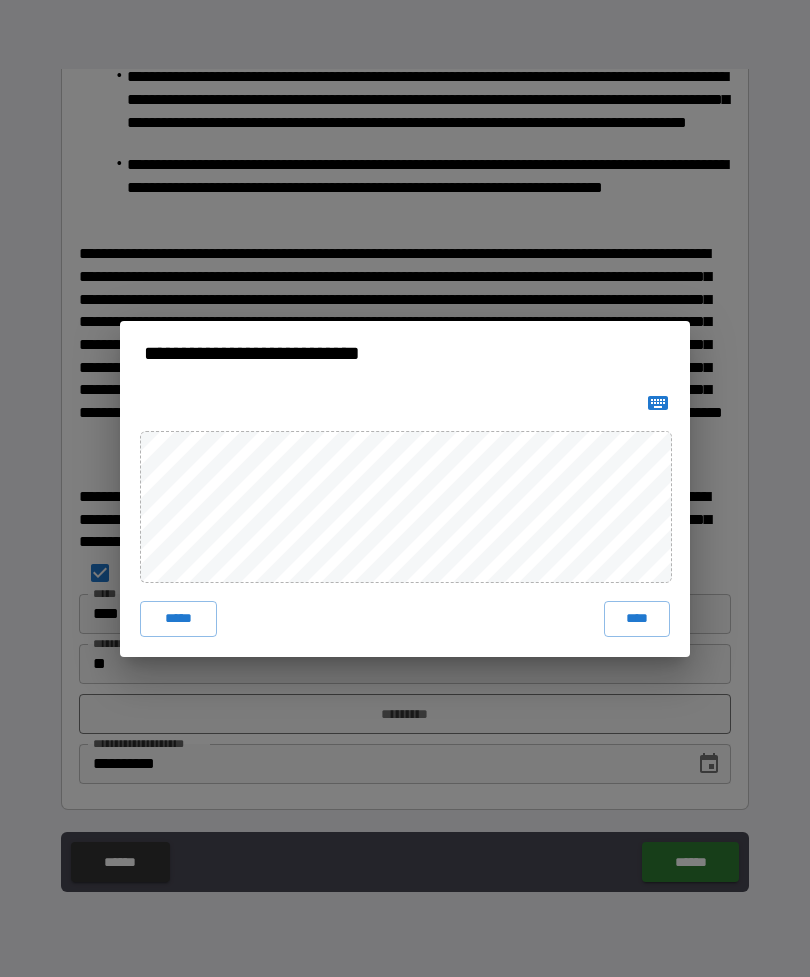 click on "****" at bounding box center [637, 619] 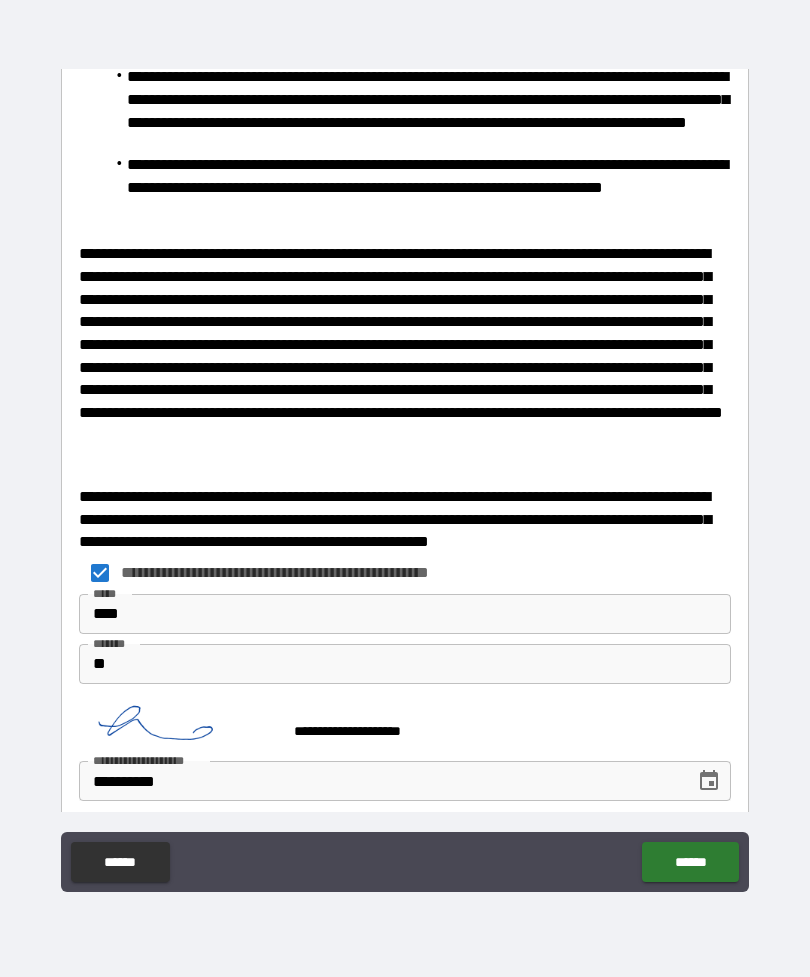 scroll, scrollTop: 869, scrollLeft: 0, axis: vertical 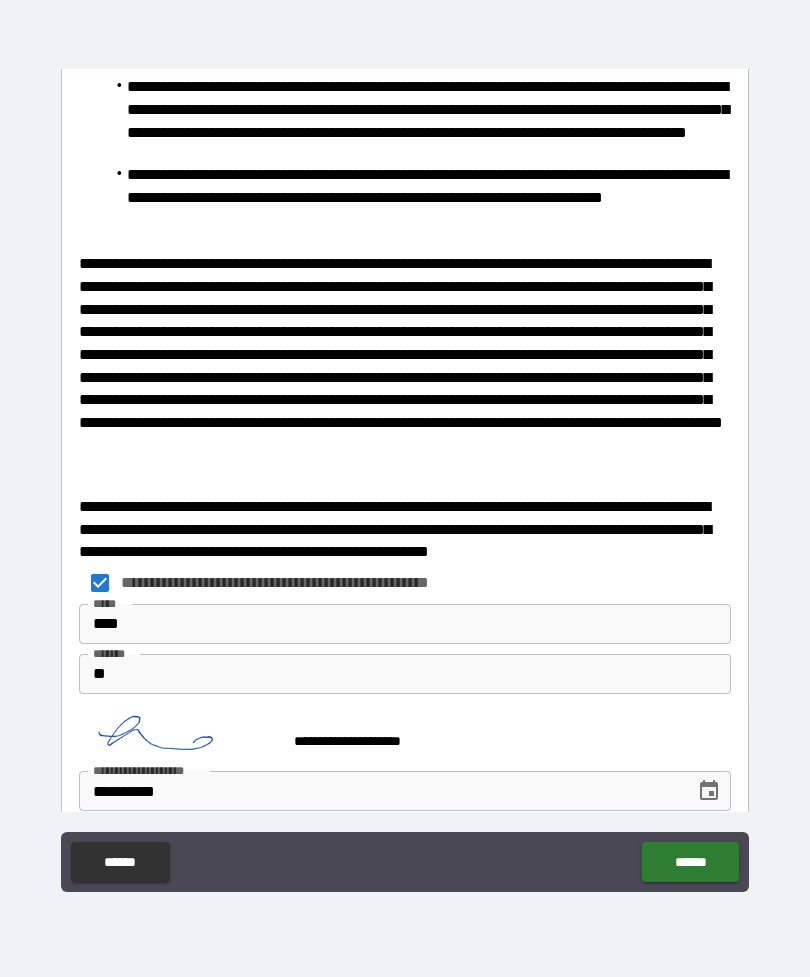click on "******" at bounding box center [690, 862] 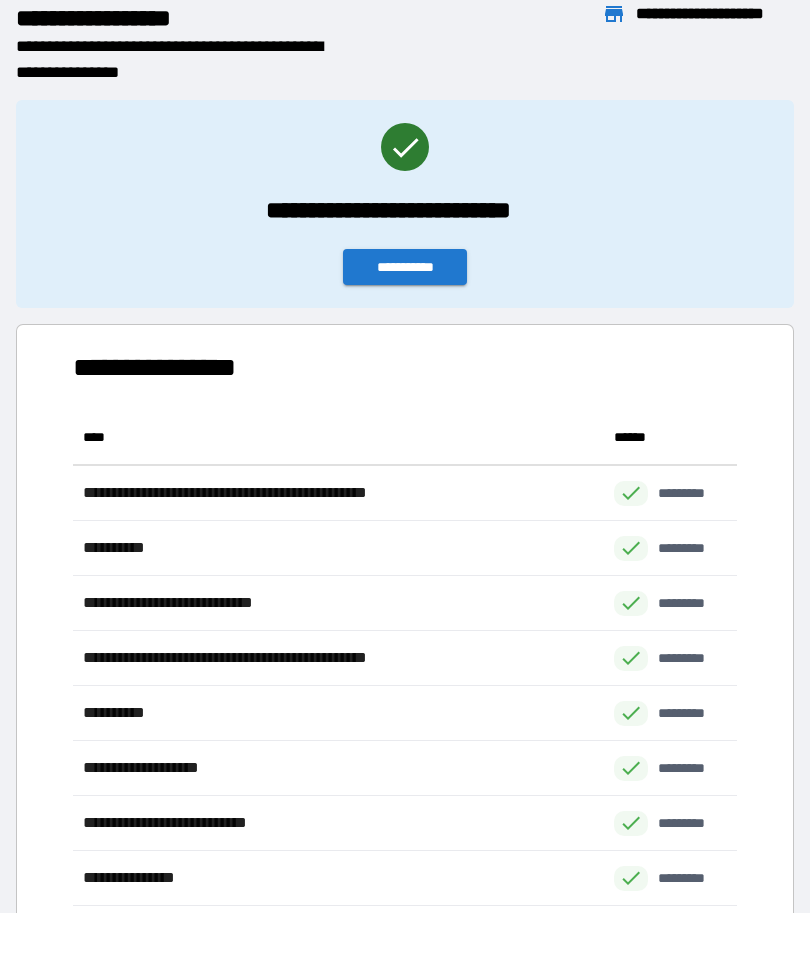 scroll, scrollTop: 1, scrollLeft: 1, axis: both 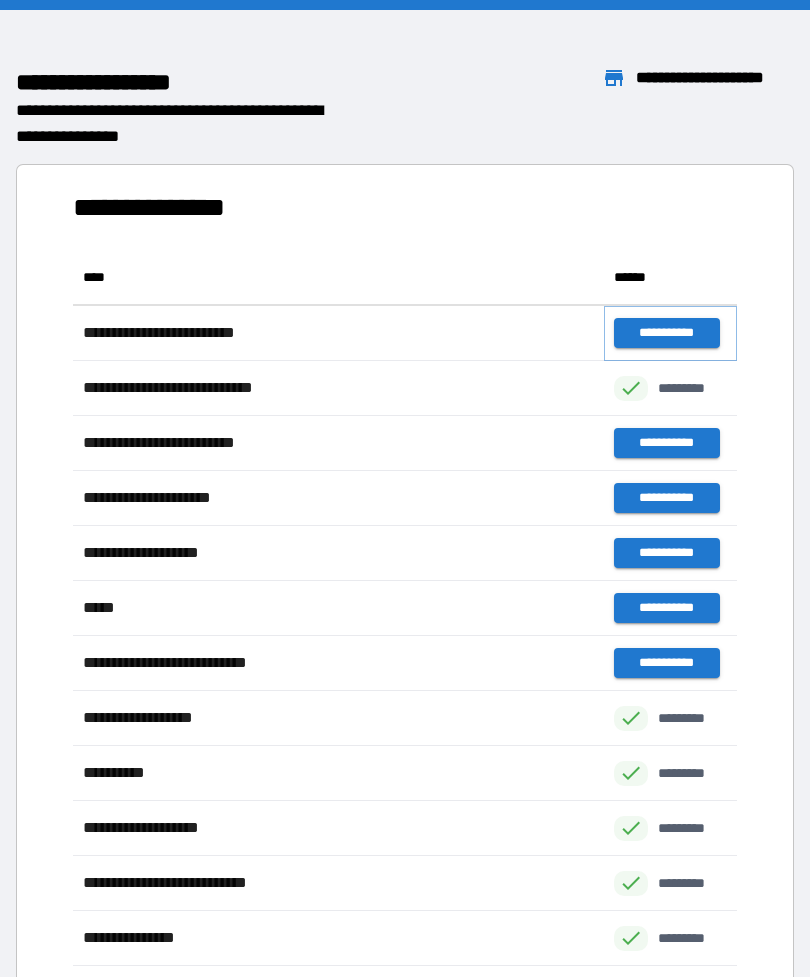 click on "**********" at bounding box center (666, 333) 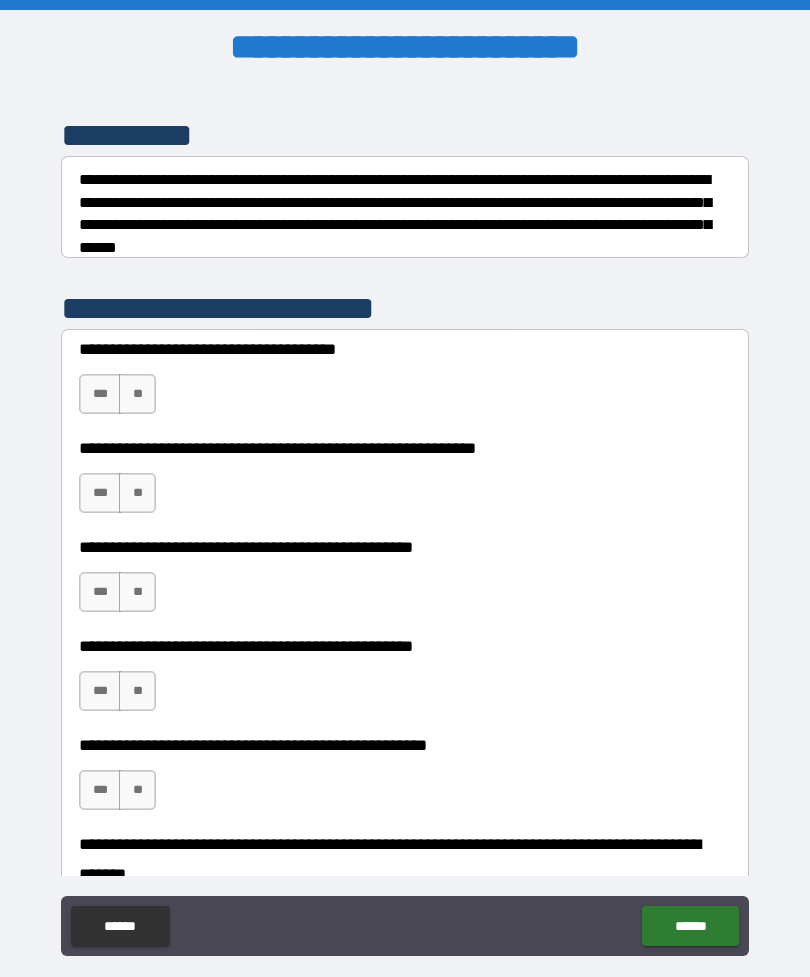 scroll, scrollTop: 255, scrollLeft: 0, axis: vertical 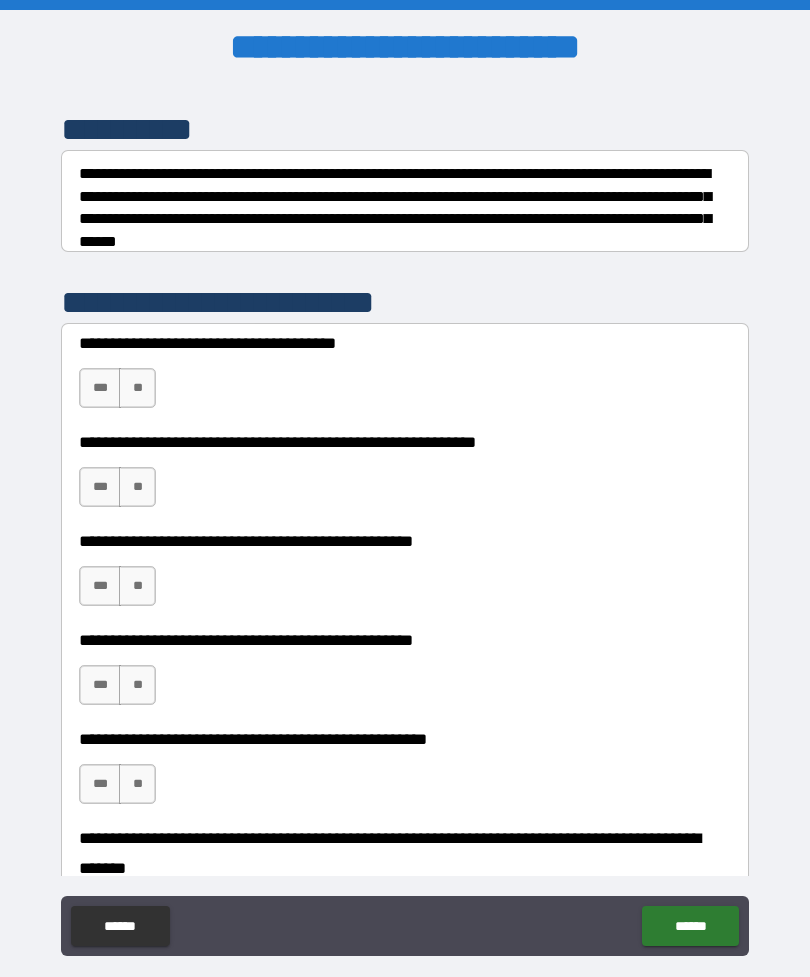 click on "**" at bounding box center (137, 388) 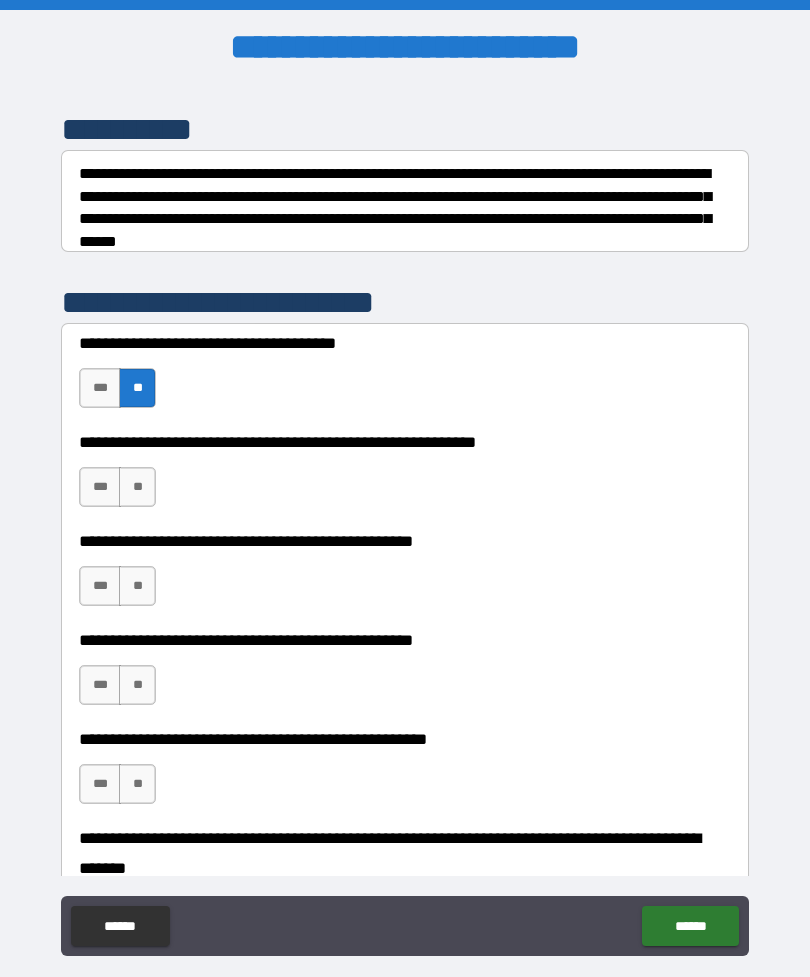 click on "**" at bounding box center [137, 487] 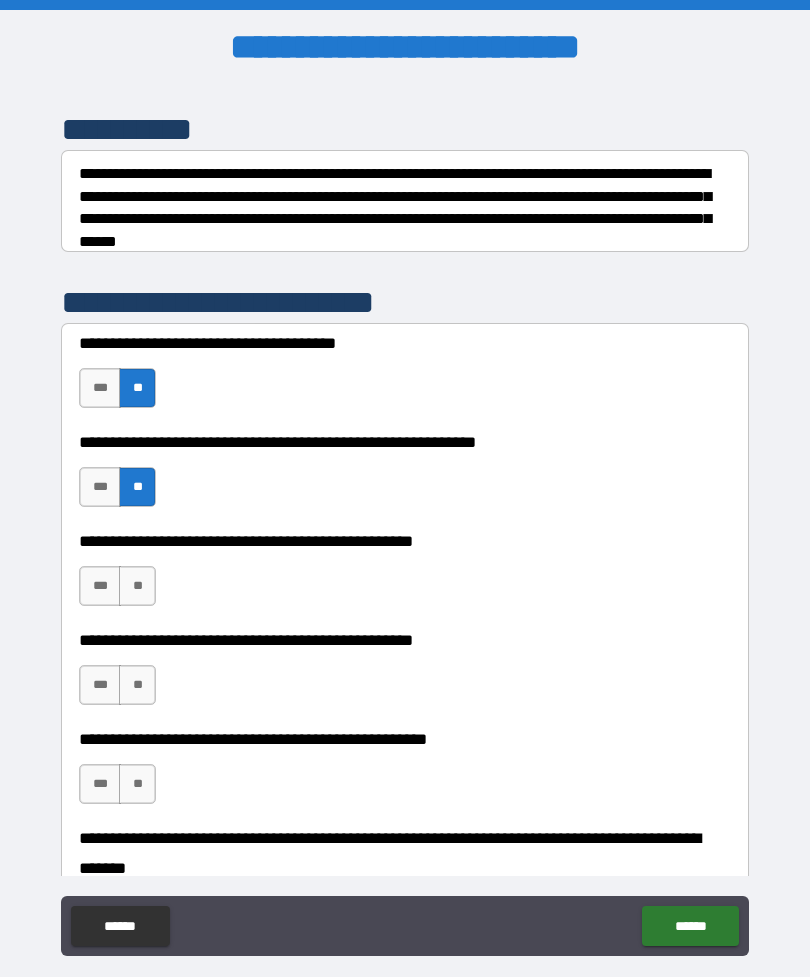 click on "**" at bounding box center (137, 586) 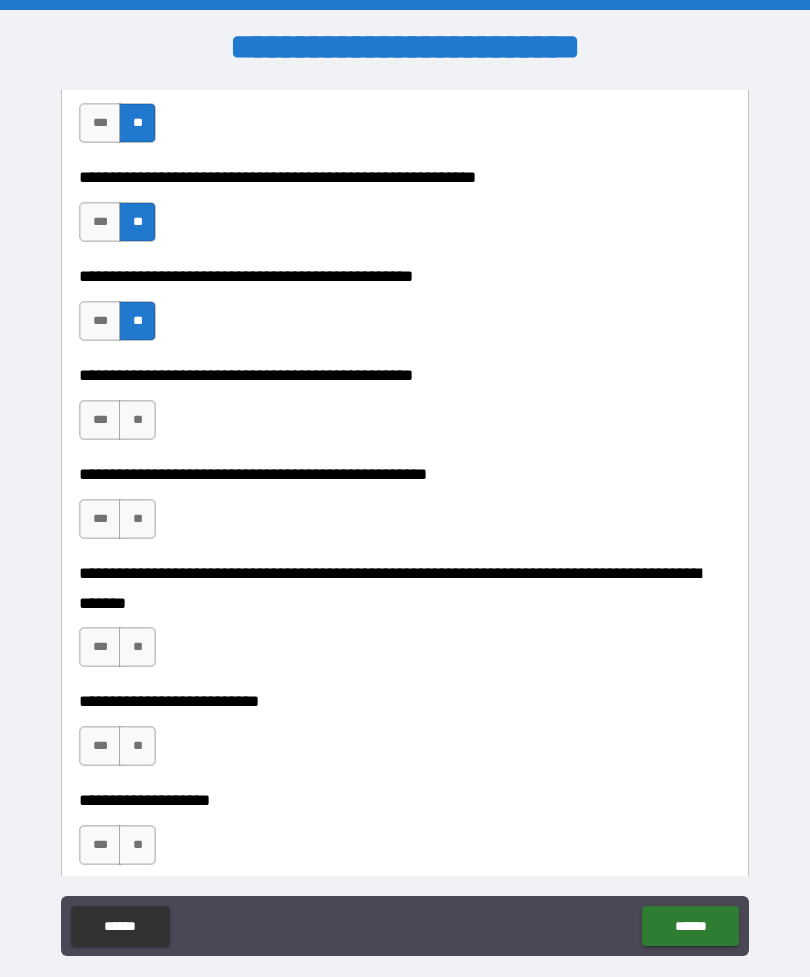 scroll, scrollTop: 519, scrollLeft: 0, axis: vertical 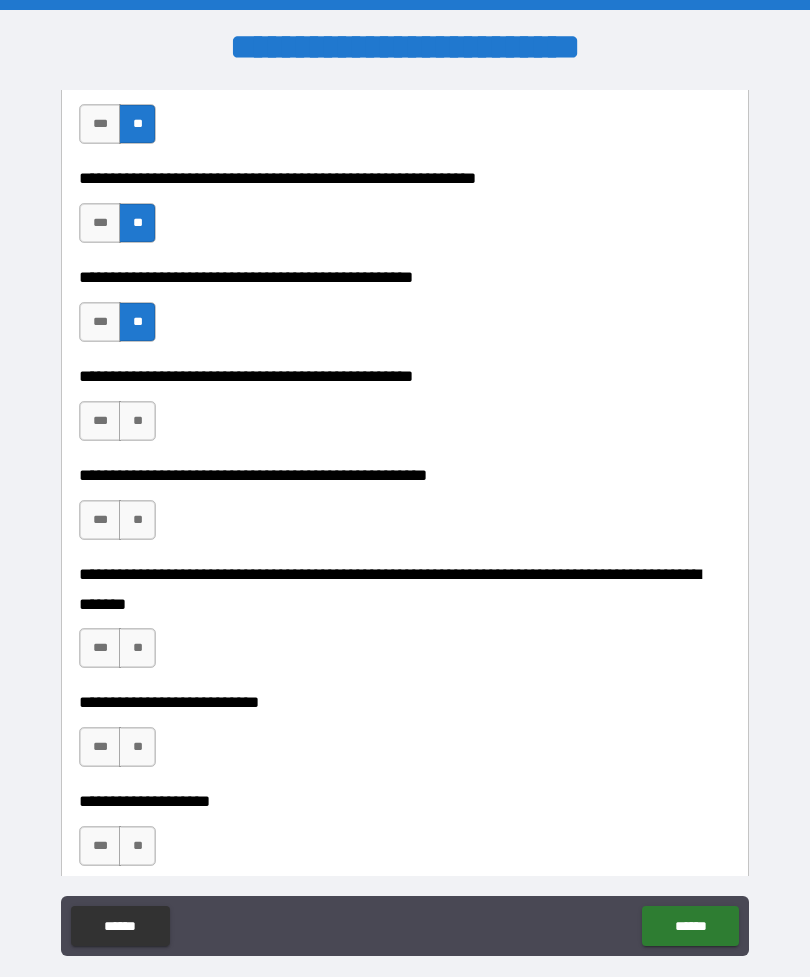 click on "**" at bounding box center (137, 421) 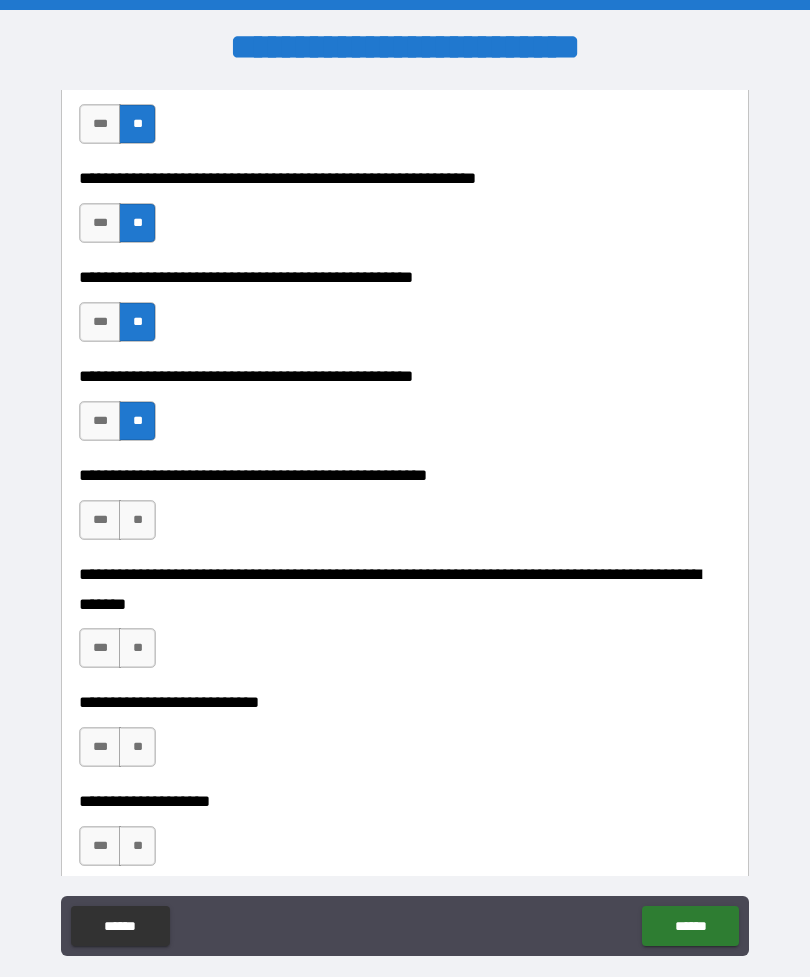 click on "**" at bounding box center [137, 520] 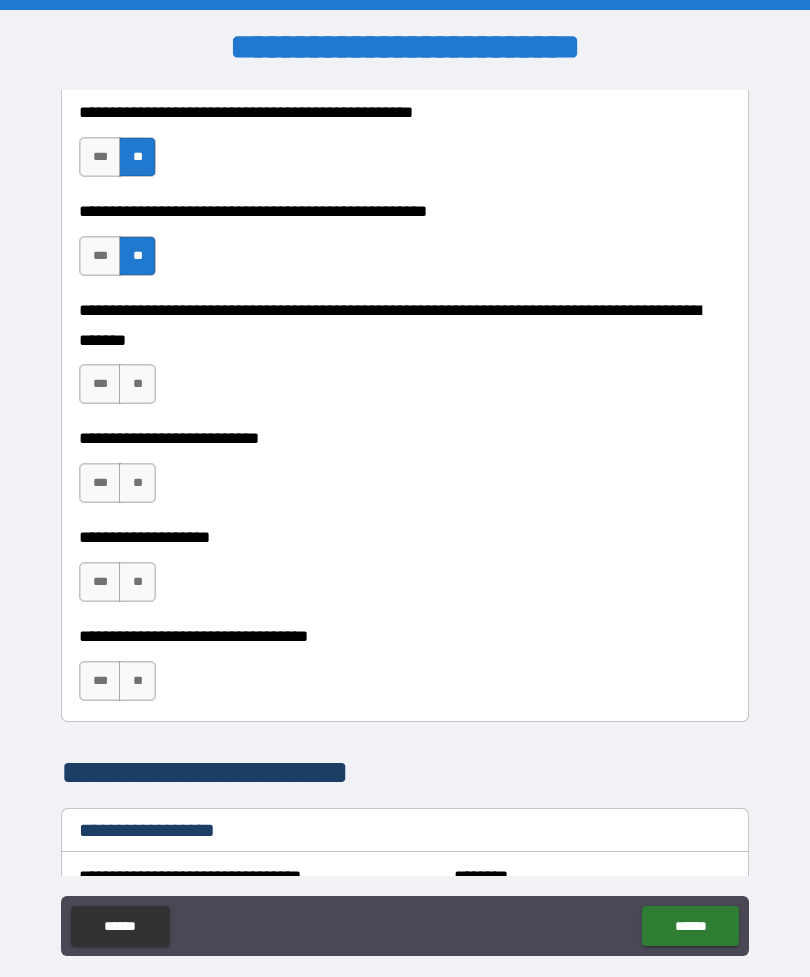 scroll, scrollTop: 785, scrollLeft: 0, axis: vertical 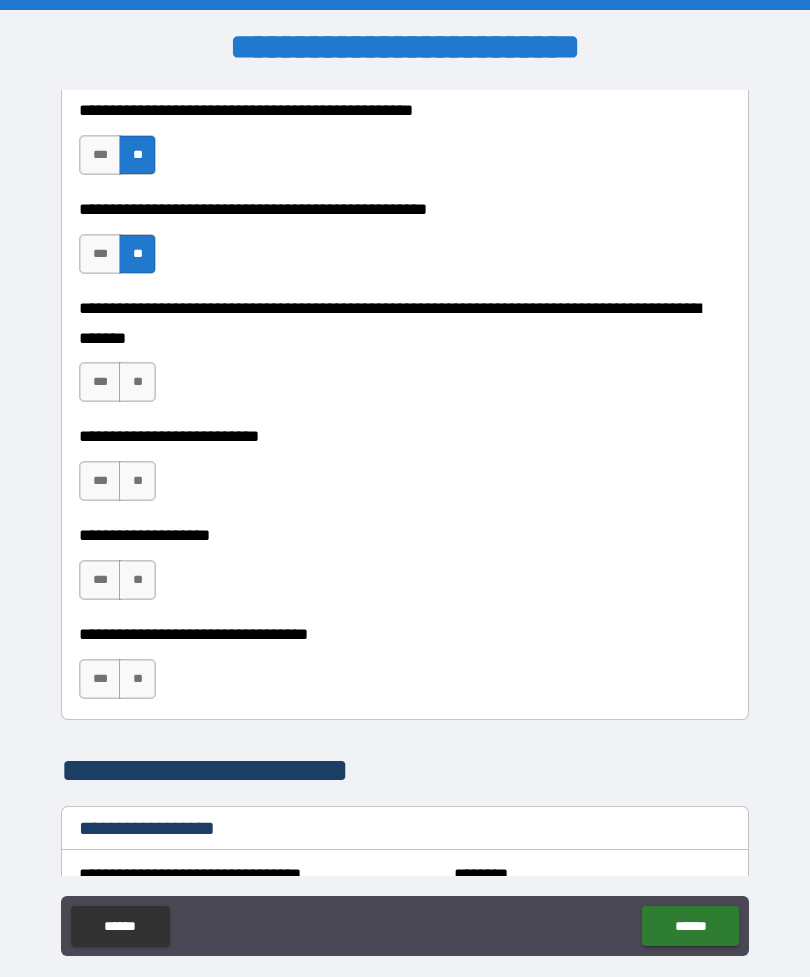 click on "**" at bounding box center (137, 382) 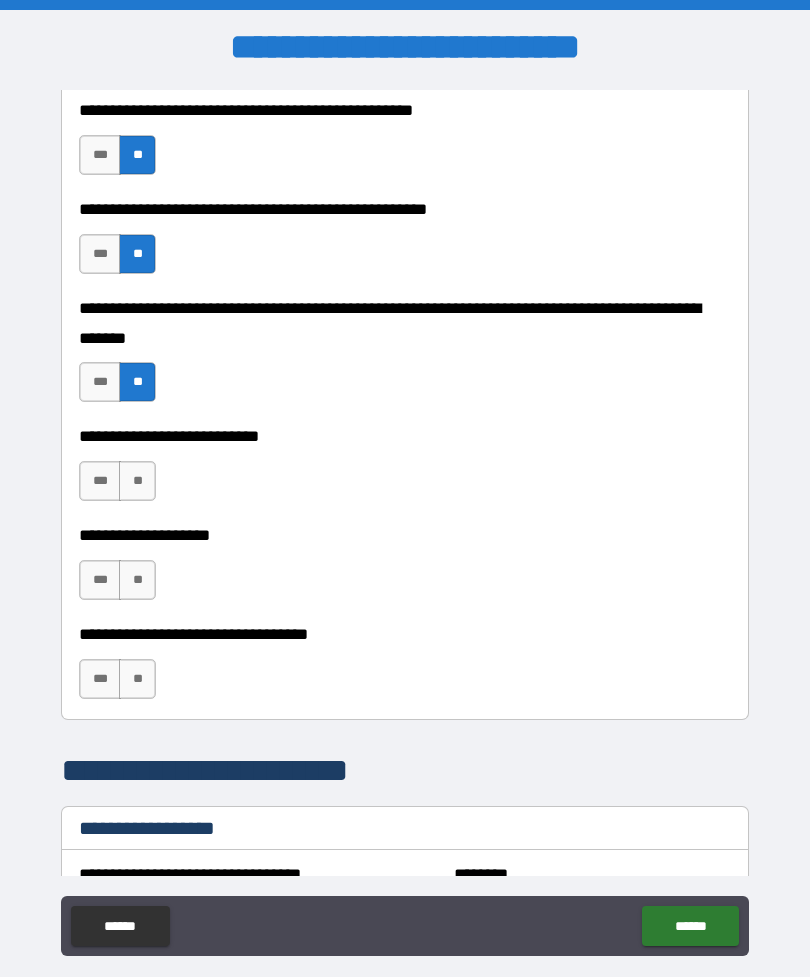 click on "**" at bounding box center [137, 481] 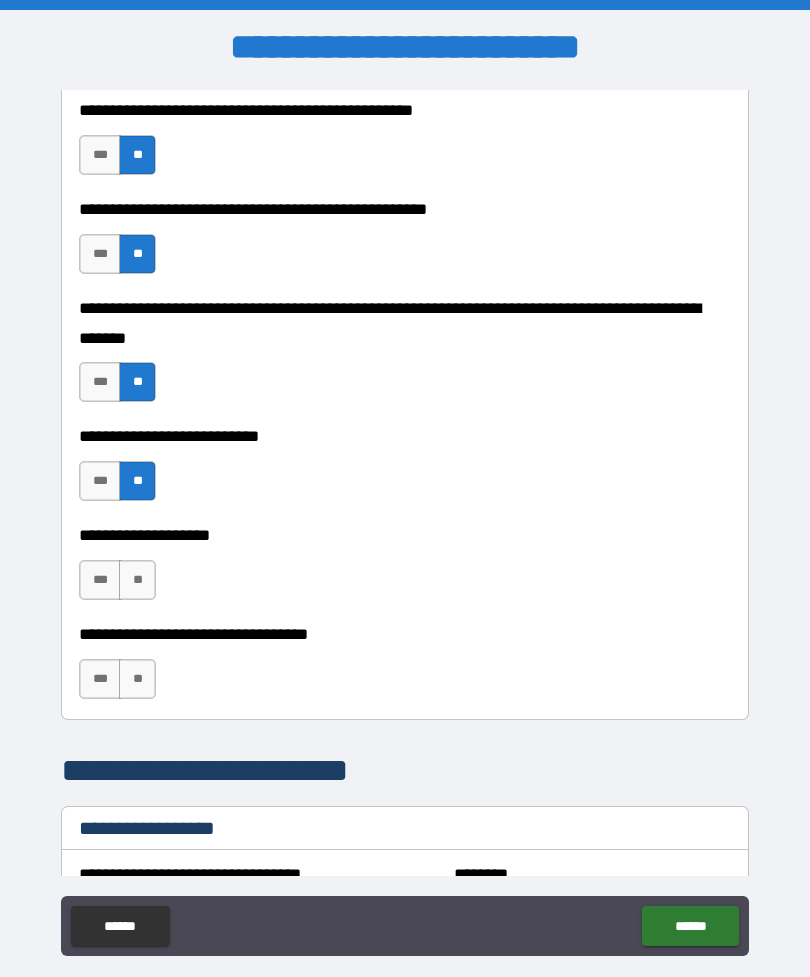 click on "**" at bounding box center (137, 580) 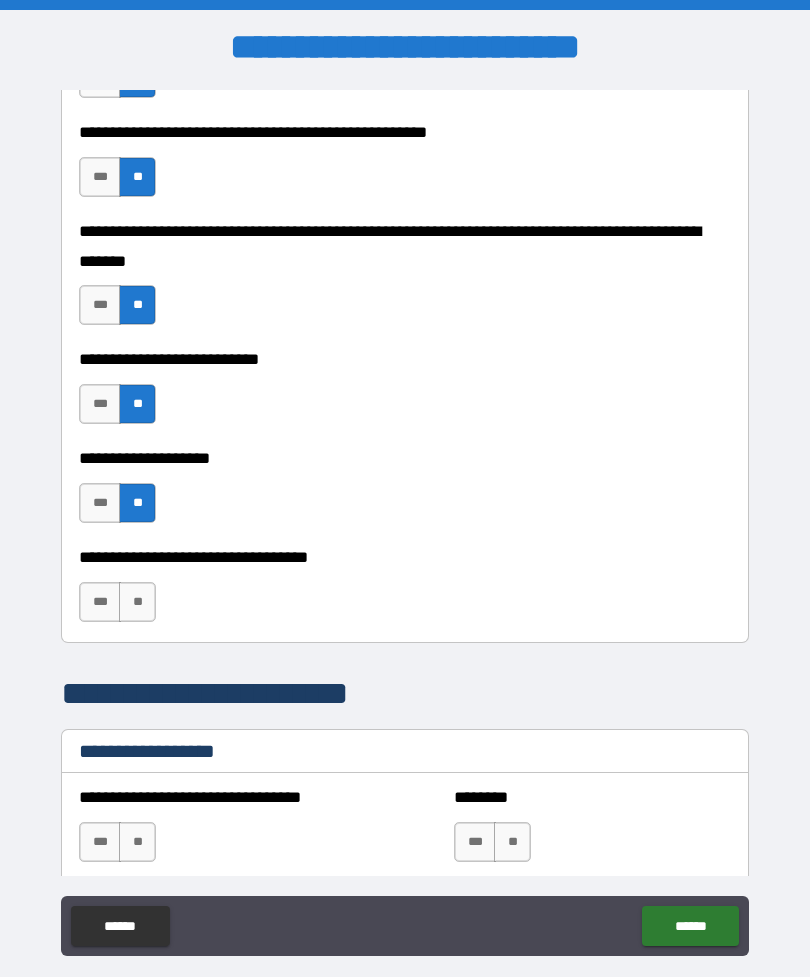 scroll, scrollTop: 867, scrollLeft: 0, axis: vertical 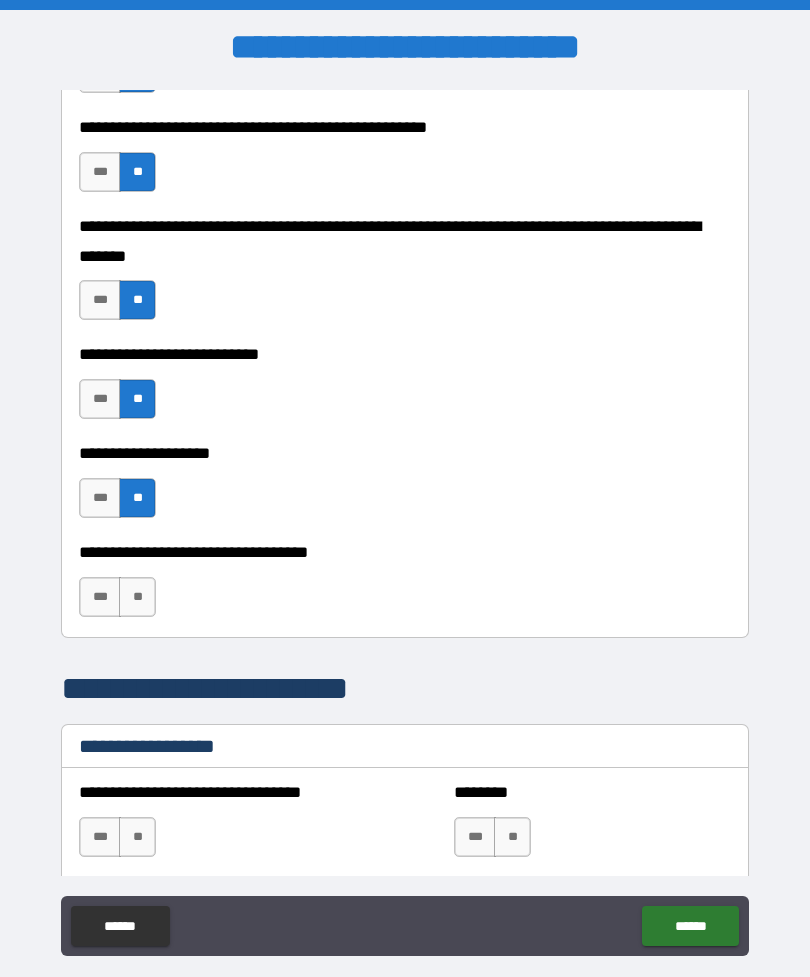 click on "**" at bounding box center [137, 597] 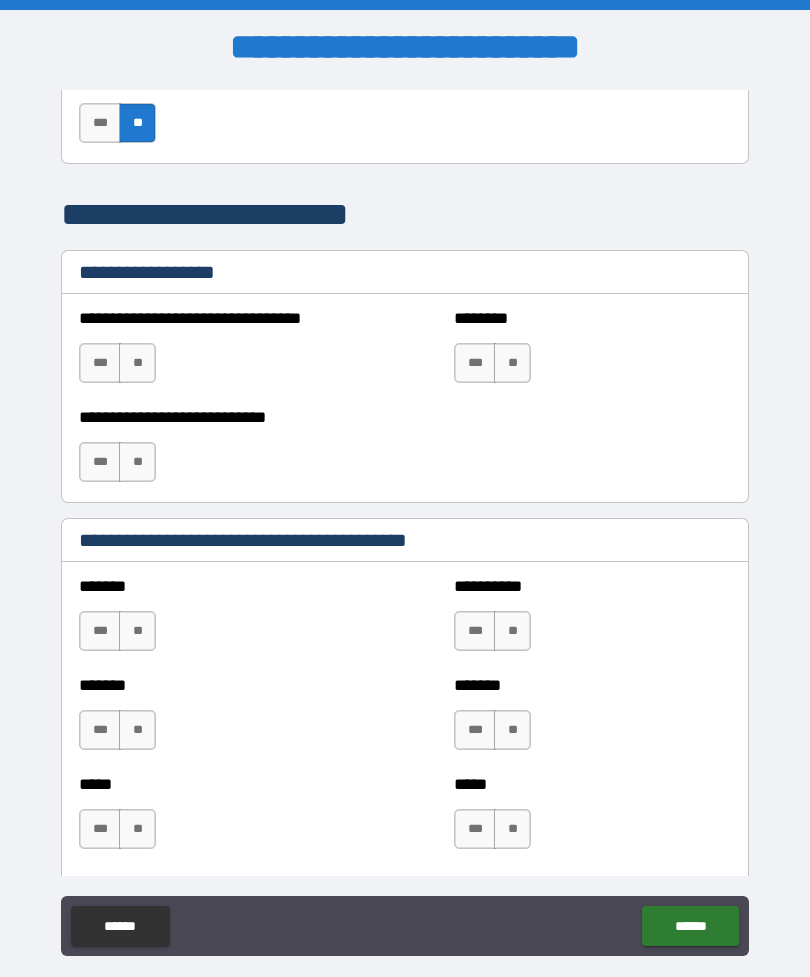 scroll, scrollTop: 1342, scrollLeft: 0, axis: vertical 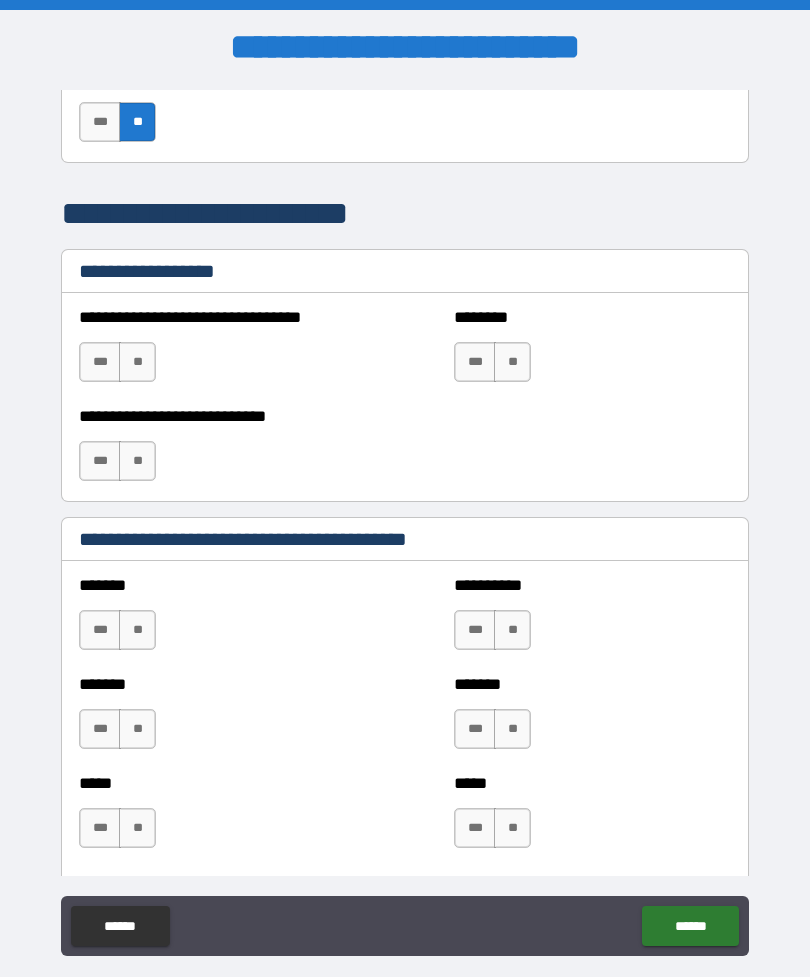 click on "**" at bounding box center [137, 362] 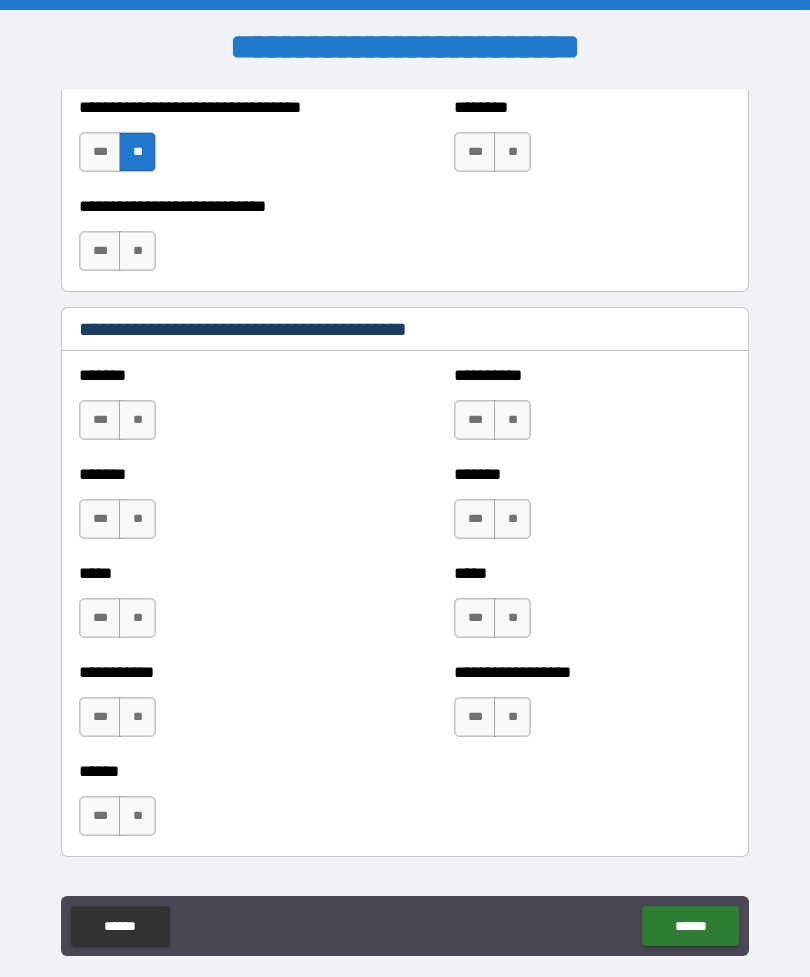 scroll, scrollTop: 1553, scrollLeft: 0, axis: vertical 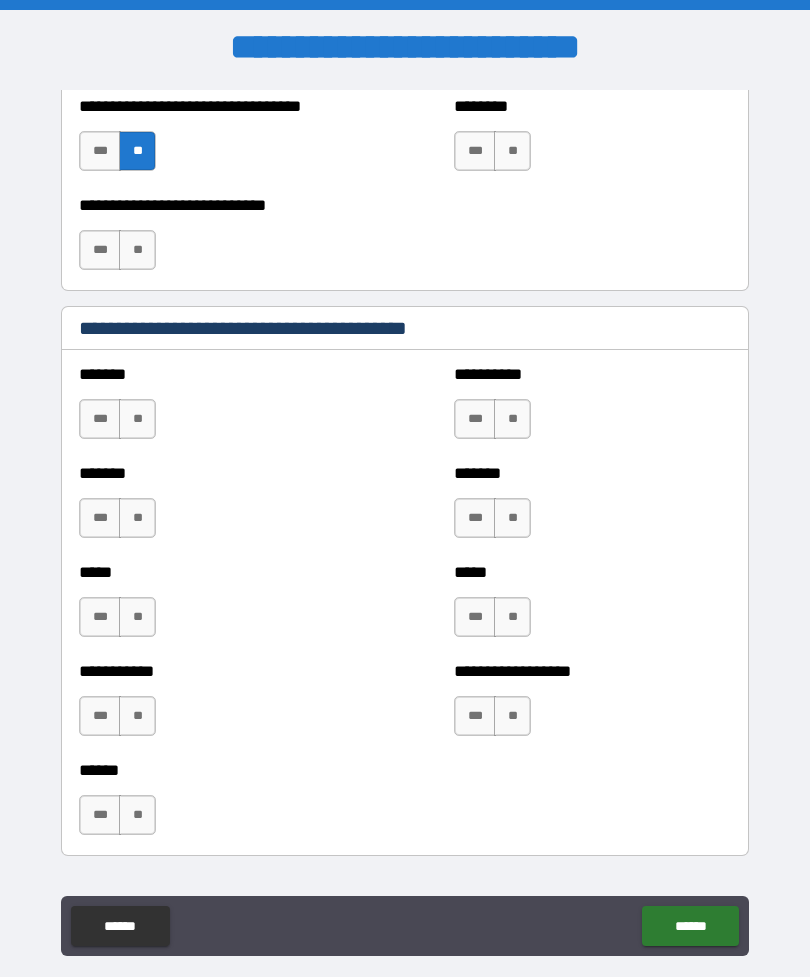 click on "**" at bounding box center (137, 419) 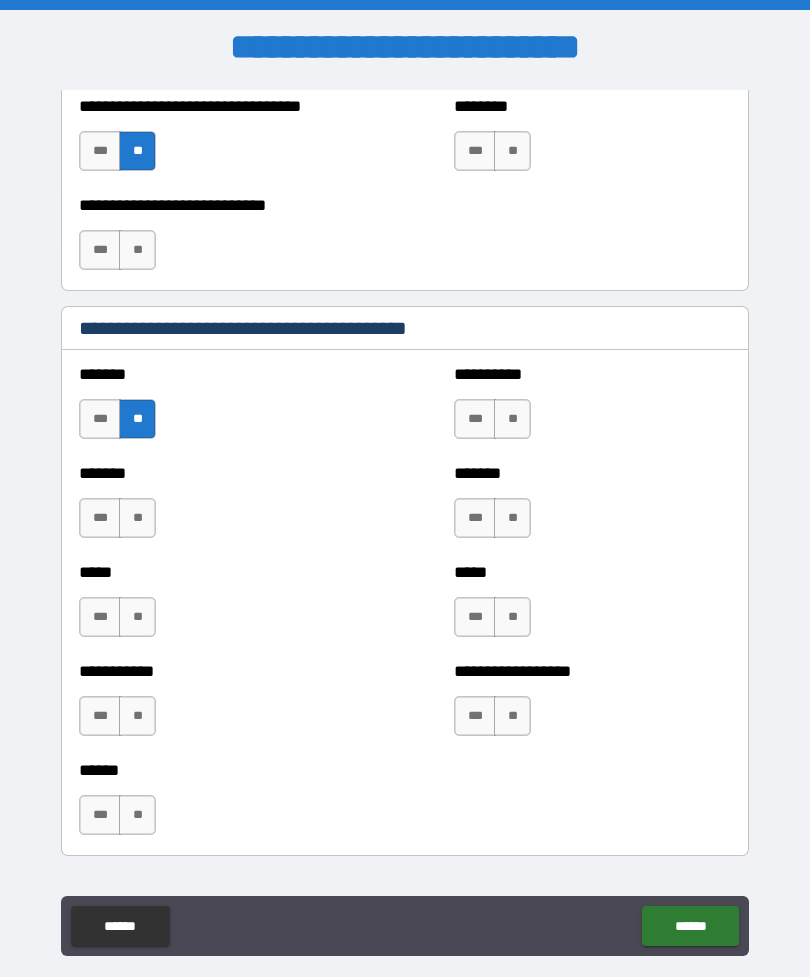 click on "**" at bounding box center [137, 518] 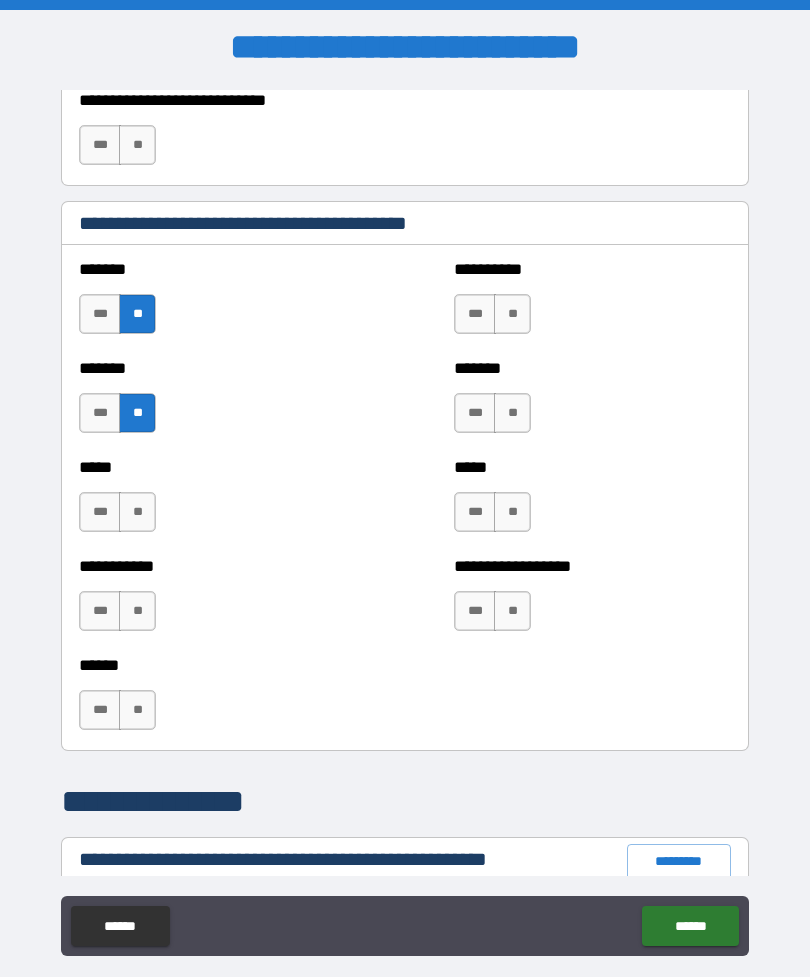 scroll, scrollTop: 1661, scrollLeft: 0, axis: vertical 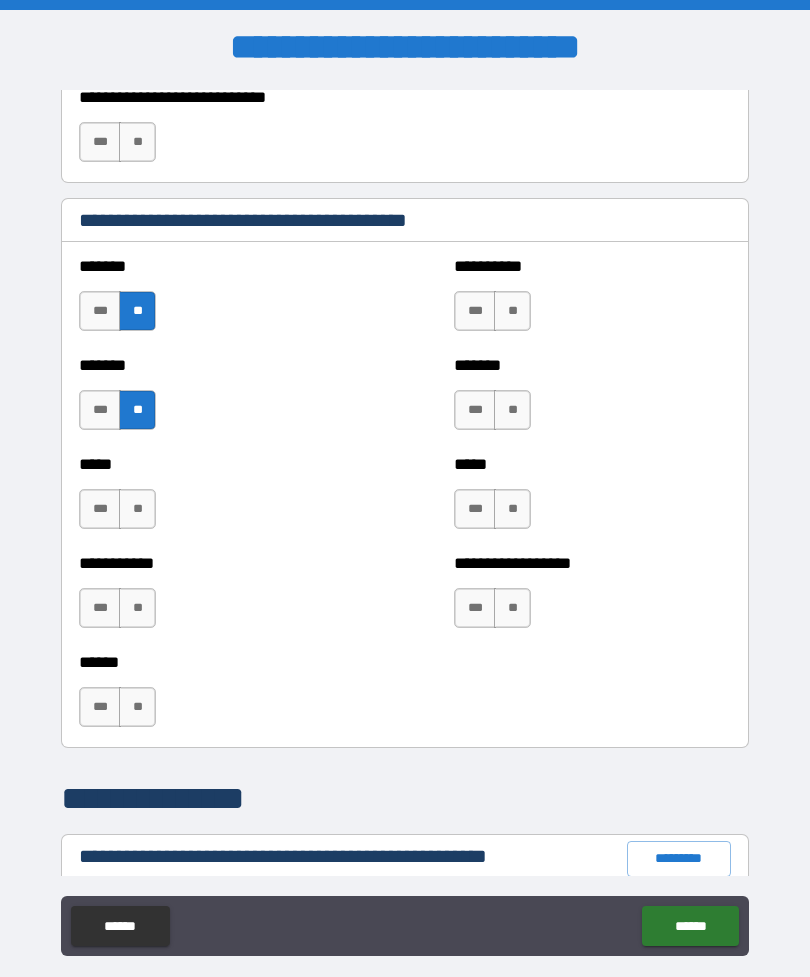 click on "**" at bounding box center [137, 608] 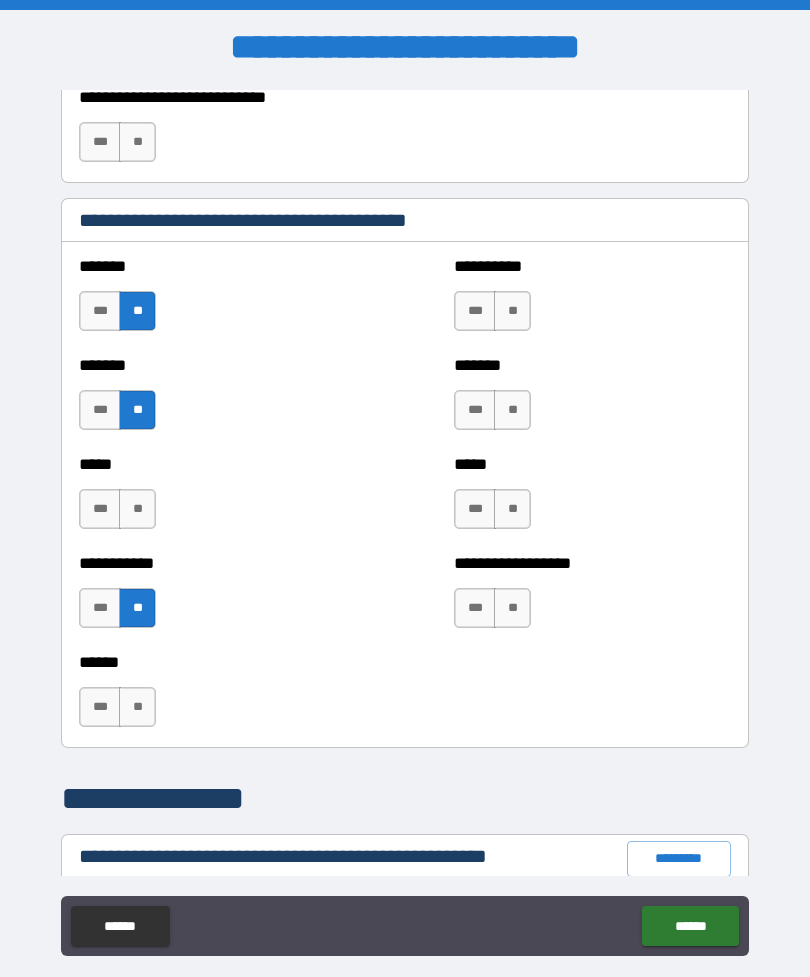 click on "**" at bounding box center (137, 509) 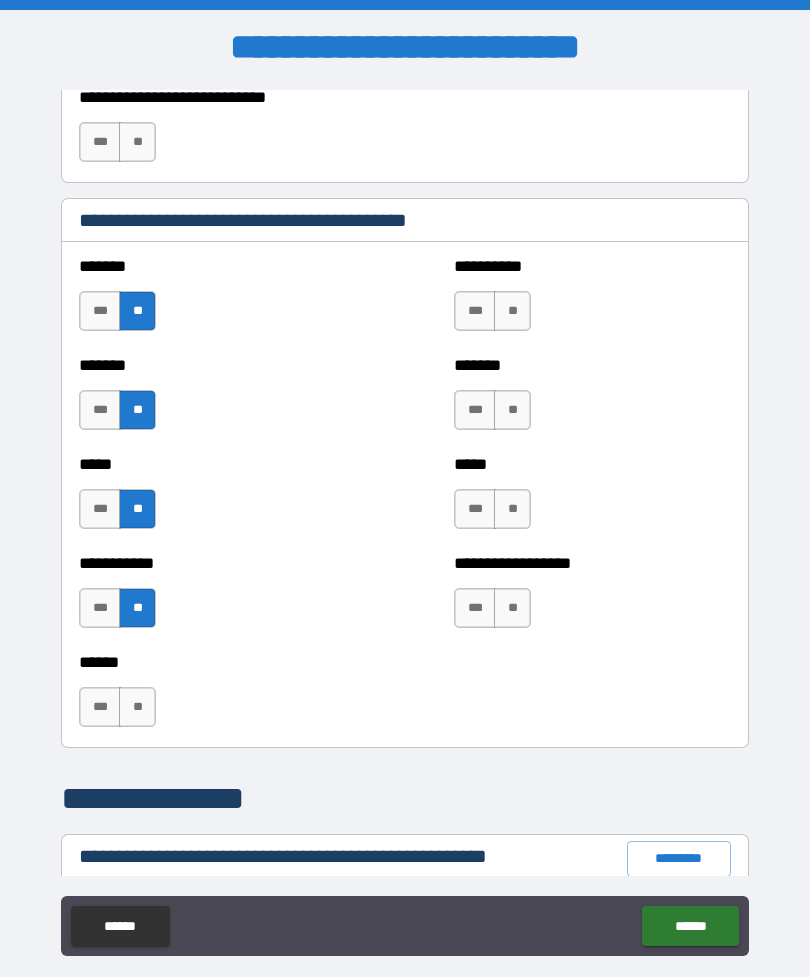click on "**" at bounding box center (512, 509) 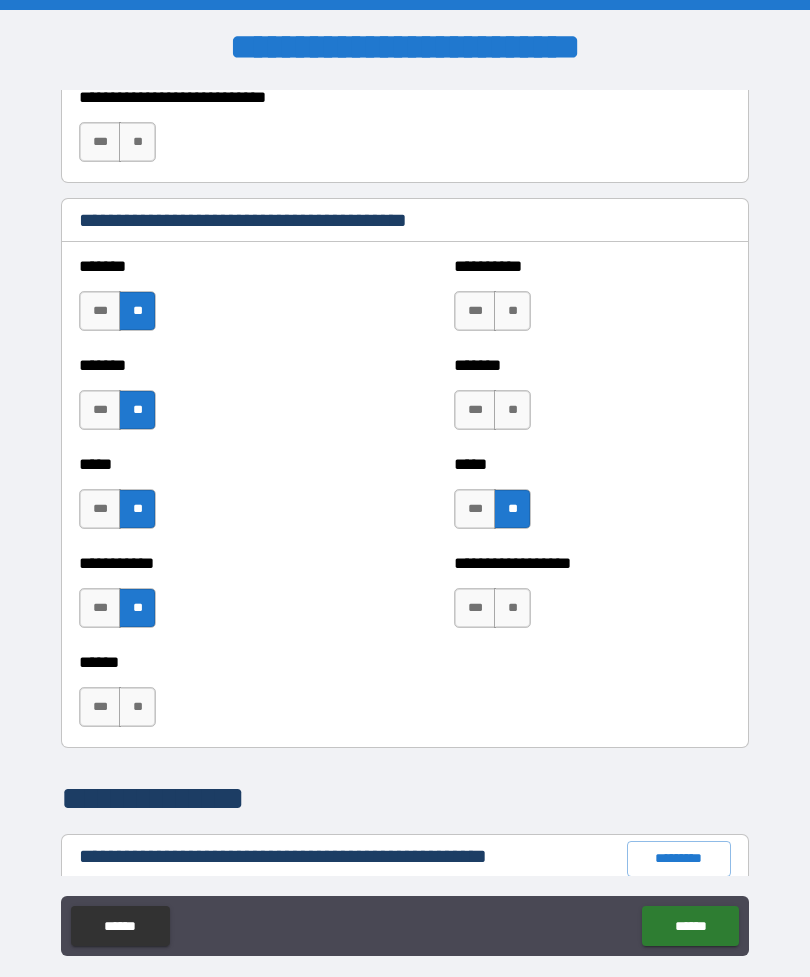 click on "**" at bounding box center (512, 410) 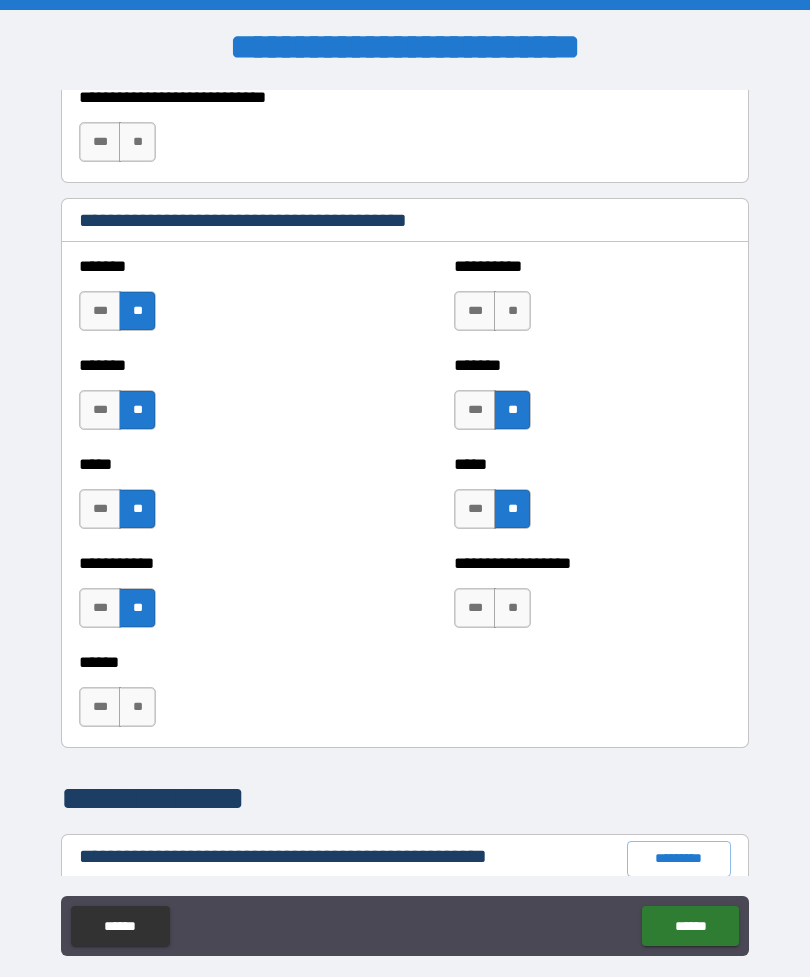 click on "**" at bounding box center [512, 311] 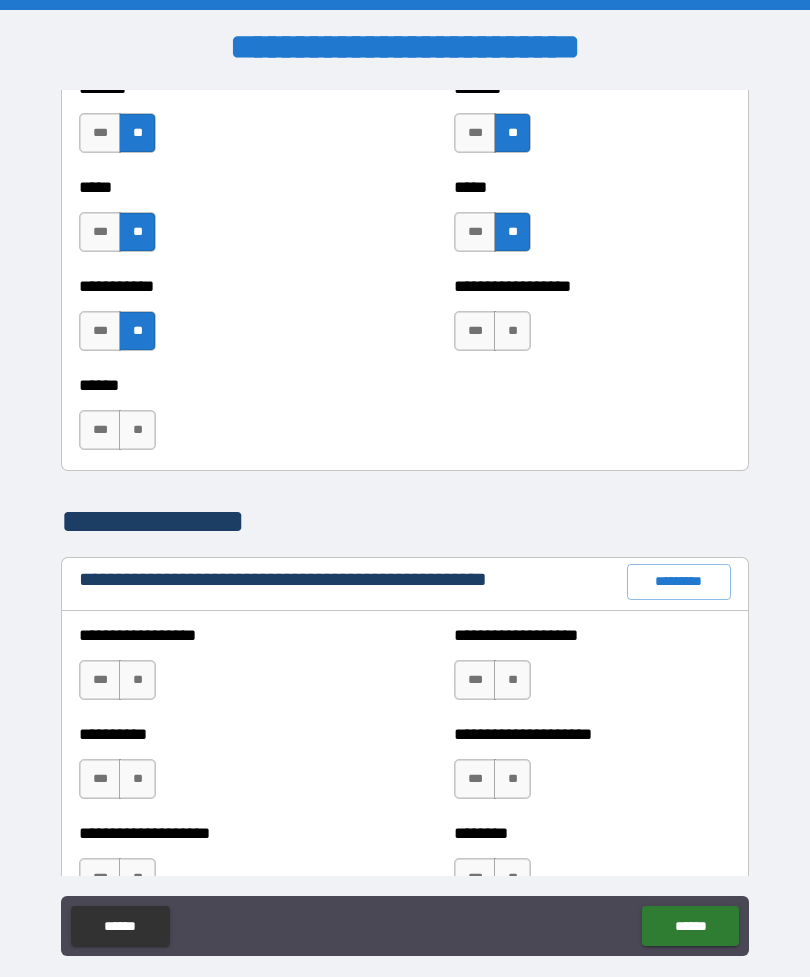 scroll, scrollTop: 1933, scrollLeft: 0, axis: vertical 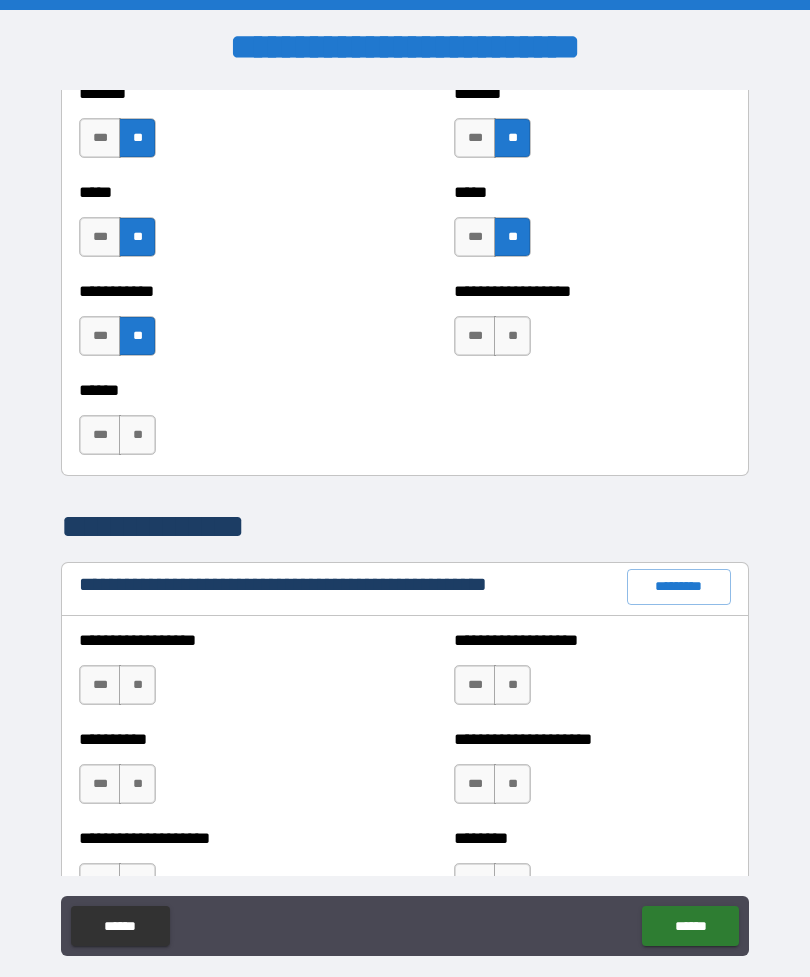 click on "**" at bounding box center [512, 336] 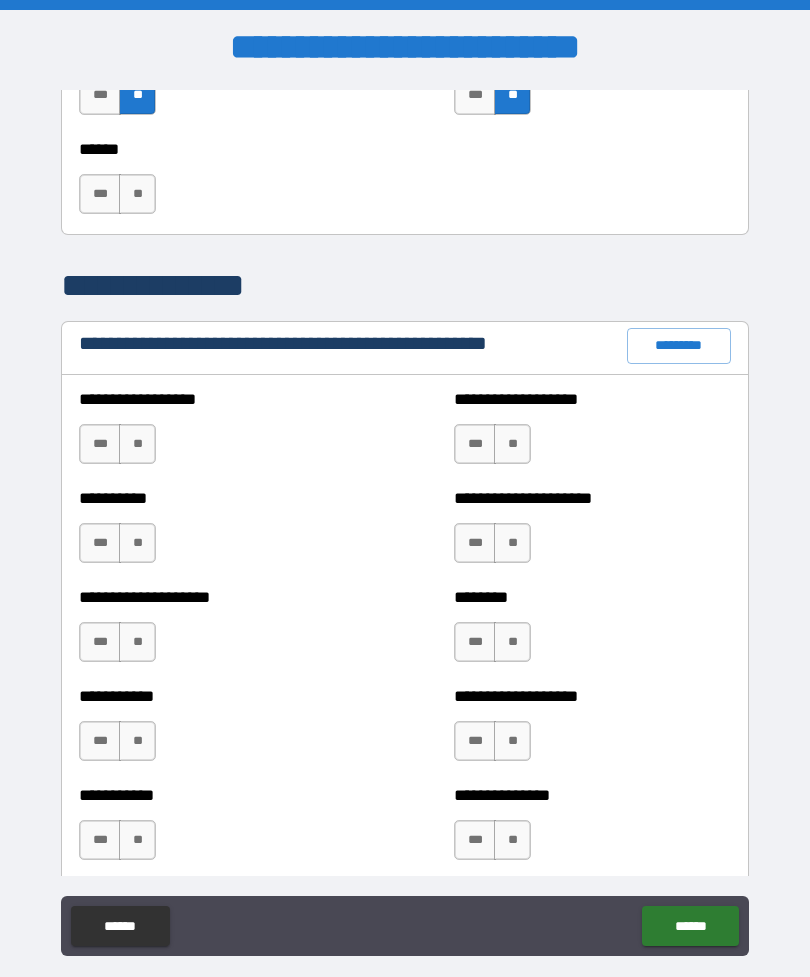 scroll, scrollTop: 2175, scrollLeft: 0, axis: vertical 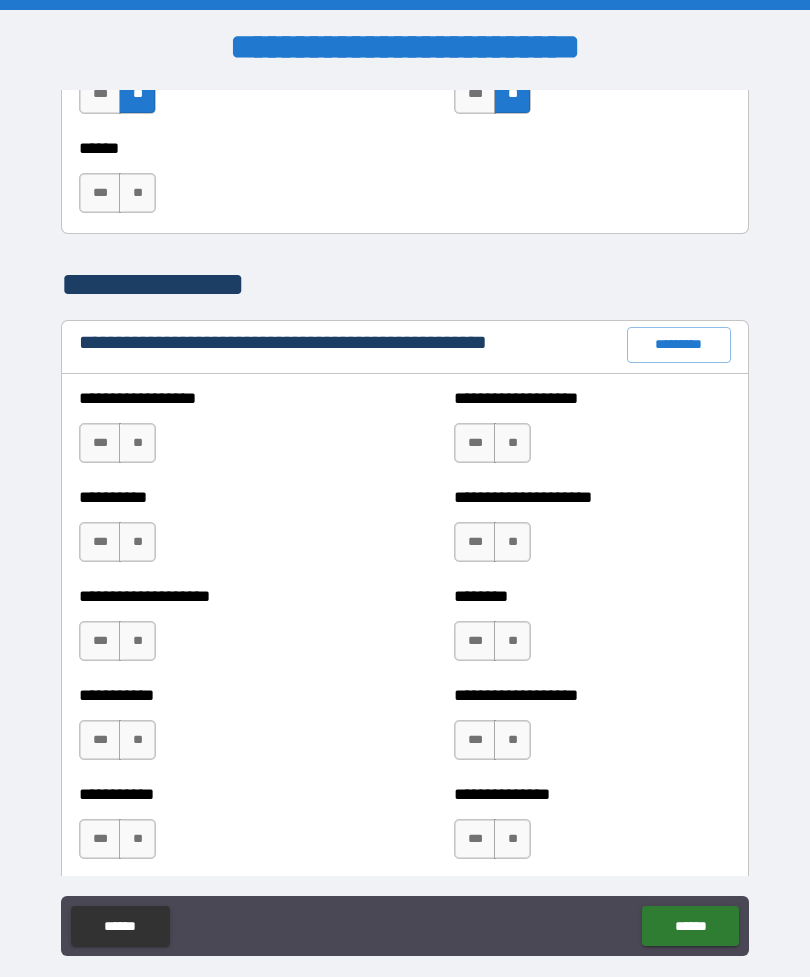 click on "**" at bounding box center [137, 443] 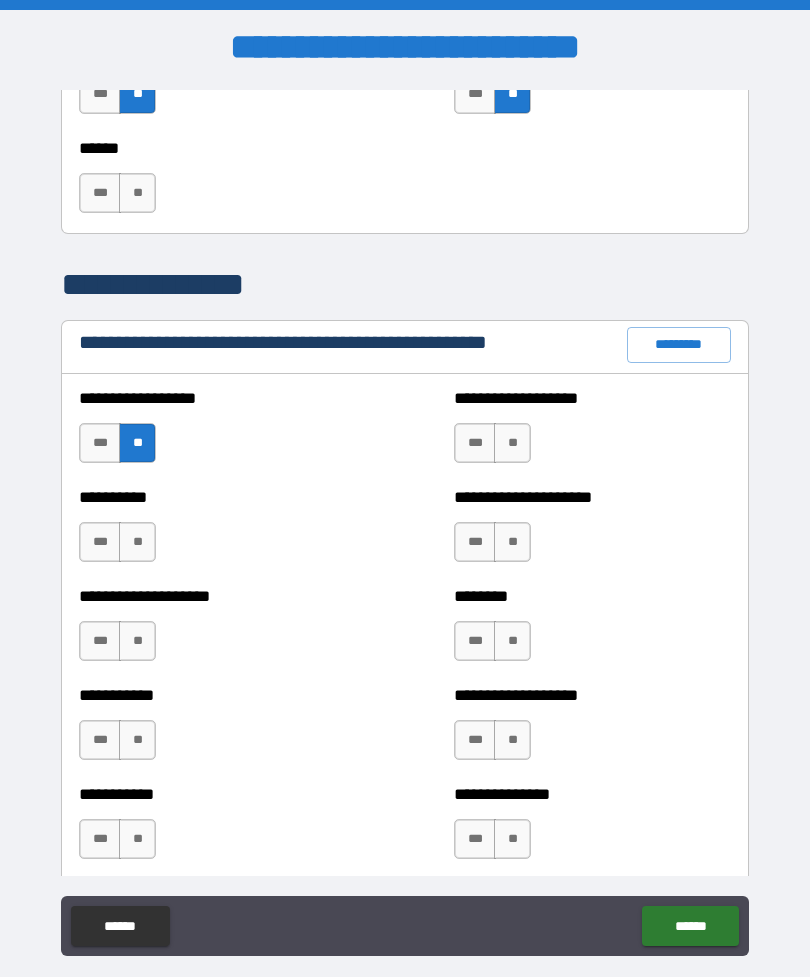 click on "**" at bounding box center [137, 542] 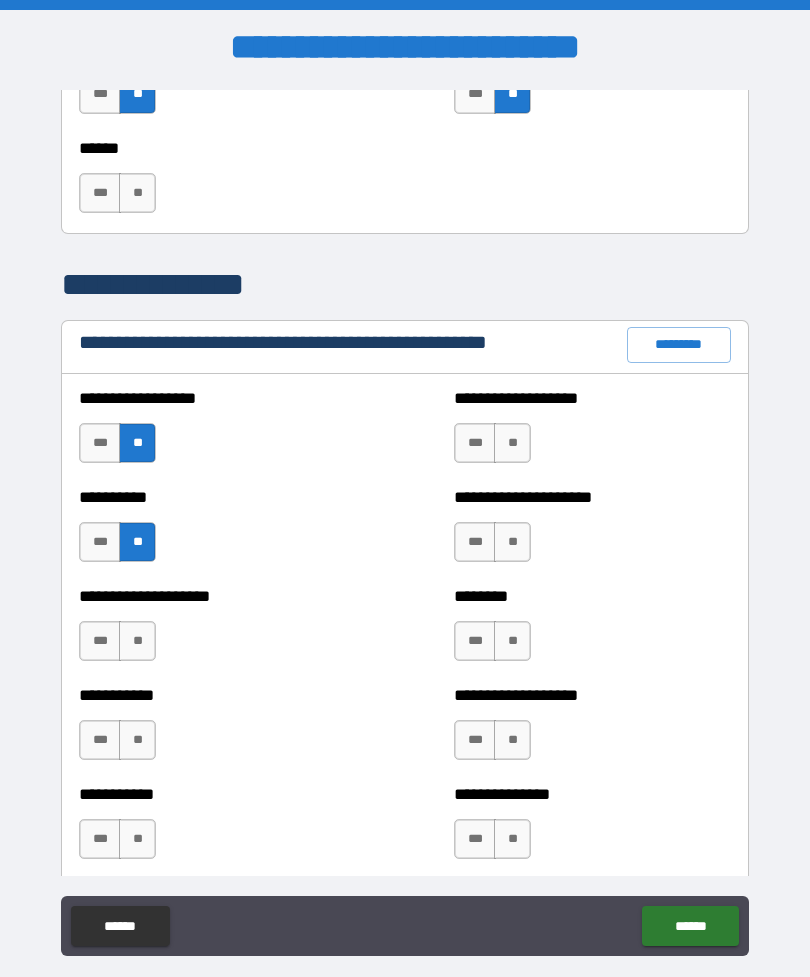 click on "**" at bounding box center (512, 542) 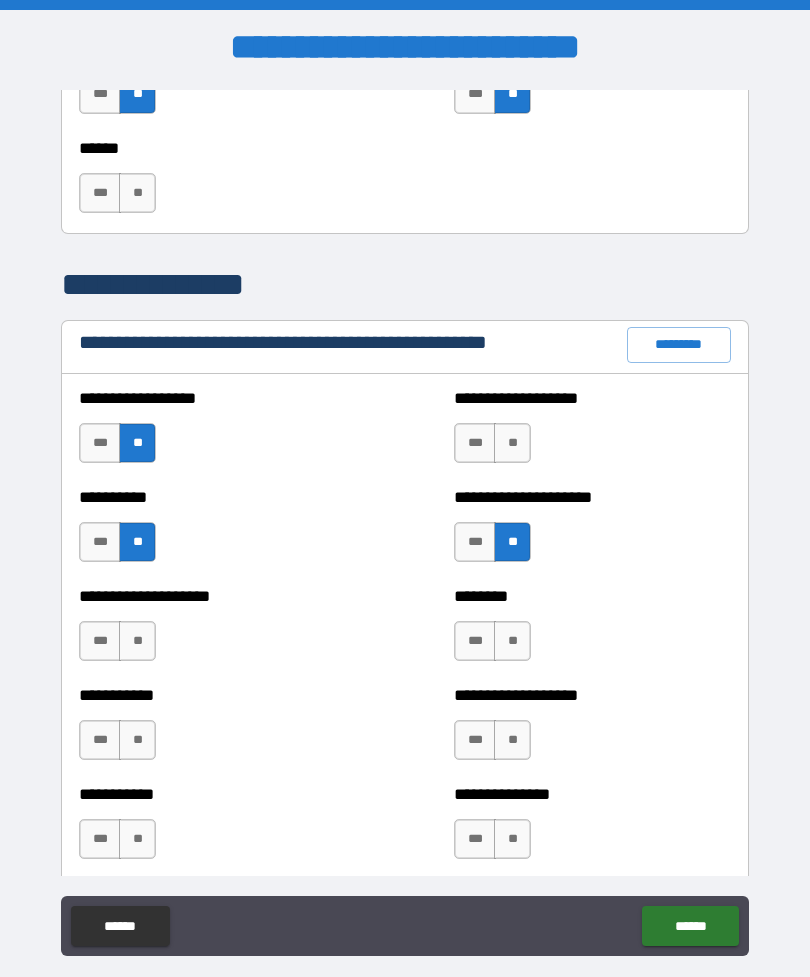 click on "**" at bounding box center [512, 443] 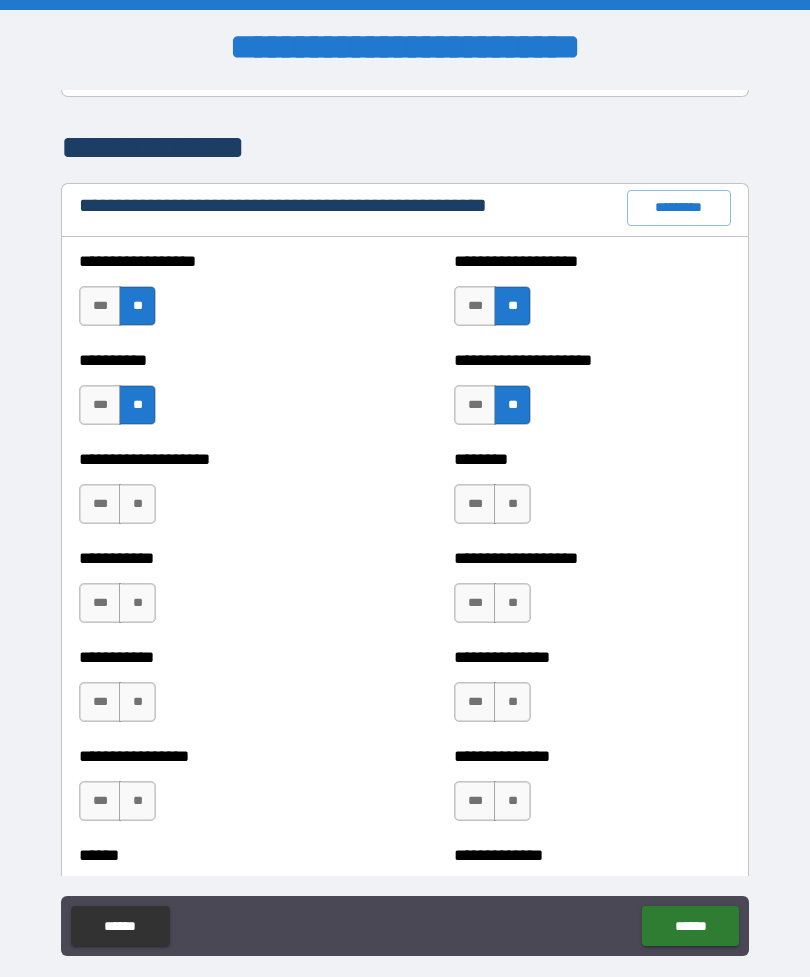 scroll, scrollTop: 2327, scrollLeft: 0, axis: vertical 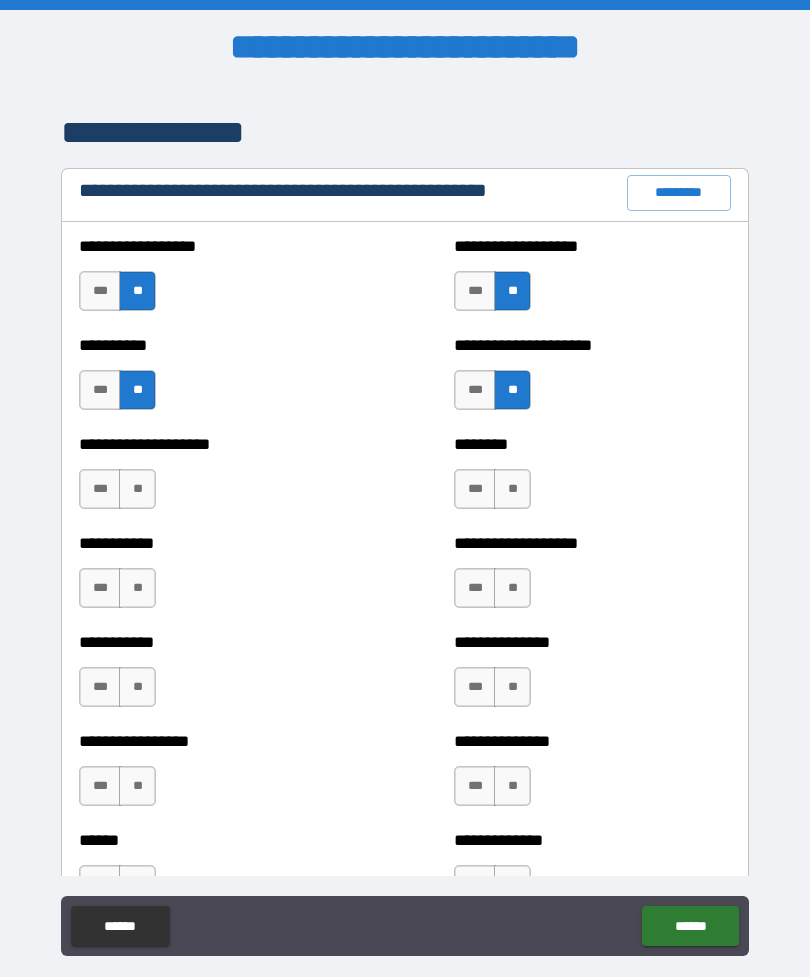 click on "**" at bounding box center [137, 489] 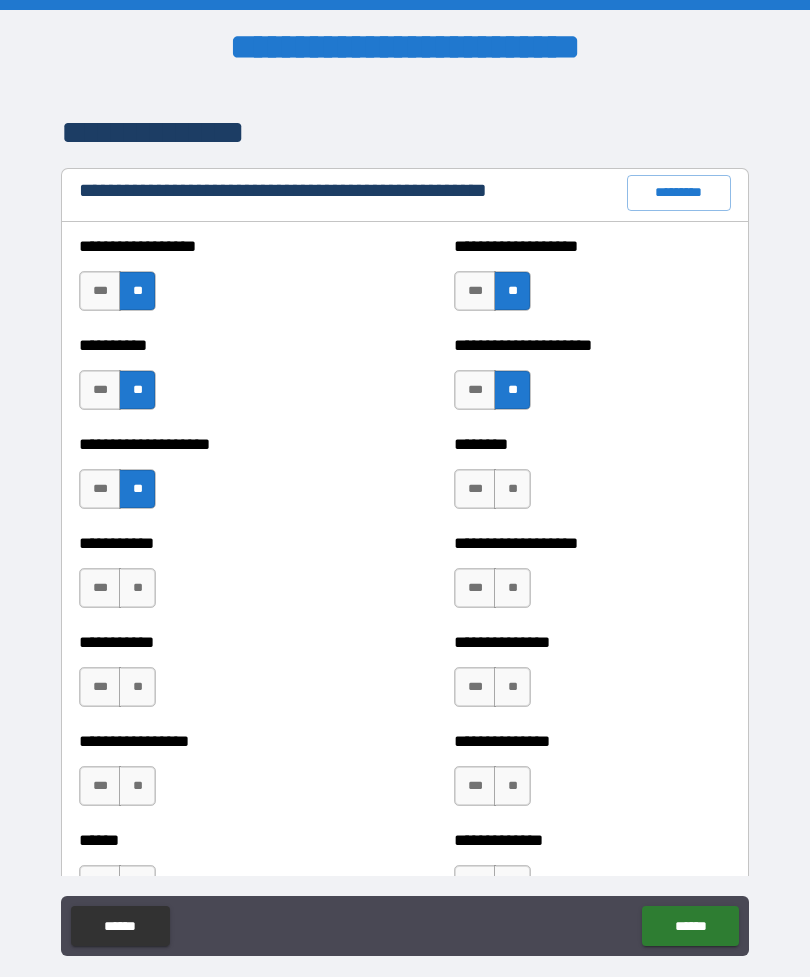 click on "**" at bounding box center [137, 588] 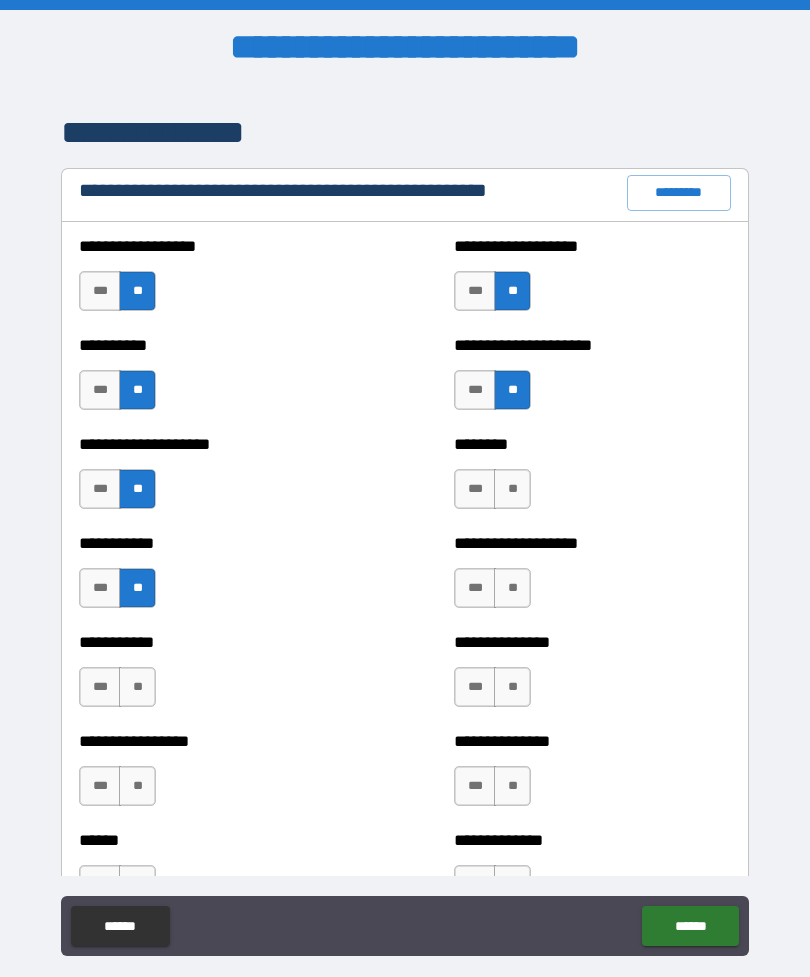 click on "**" at bounding box center (137, 687) 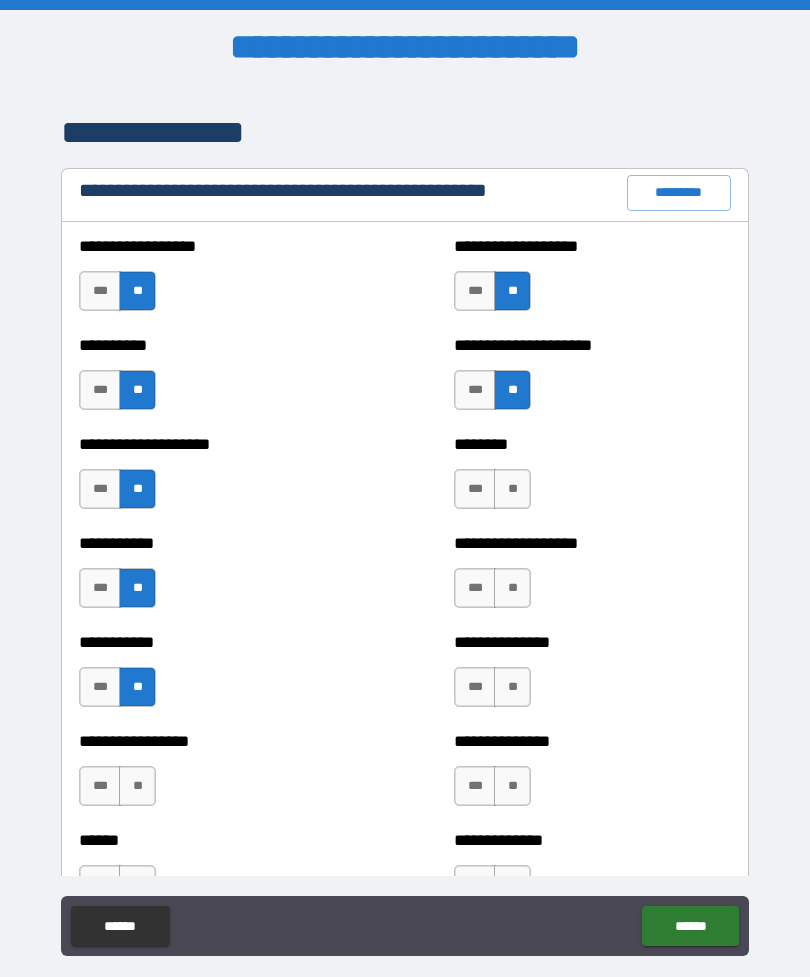 click on "**" at bounding box center (137, 786) 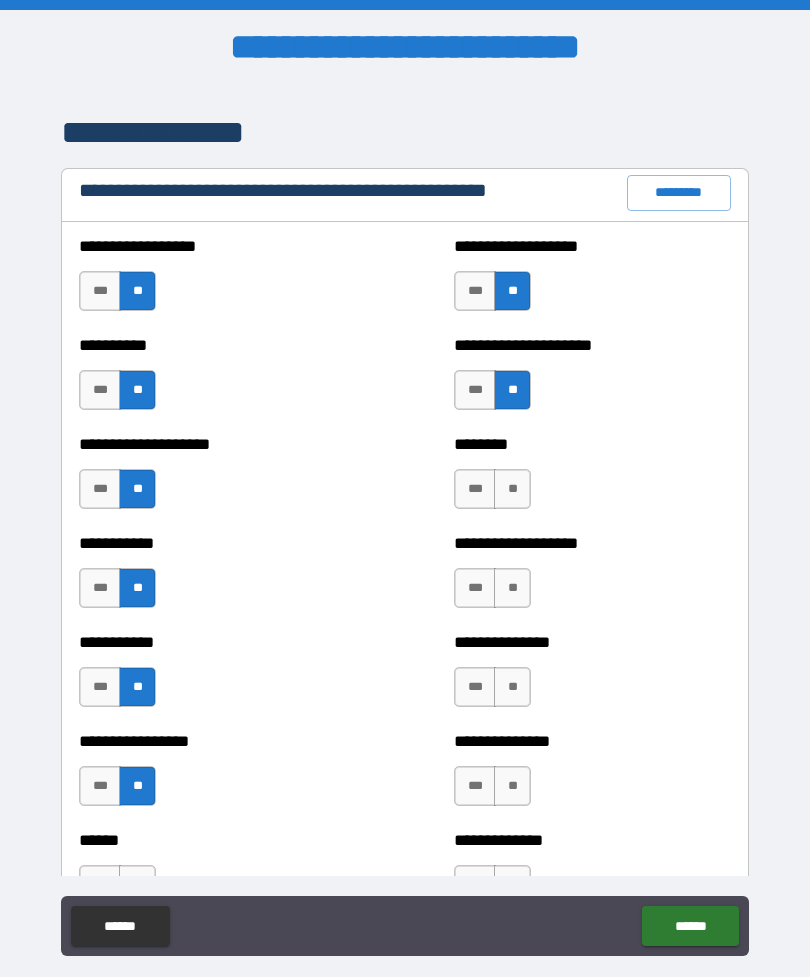 click on "**" at bounding box center (512, 786) 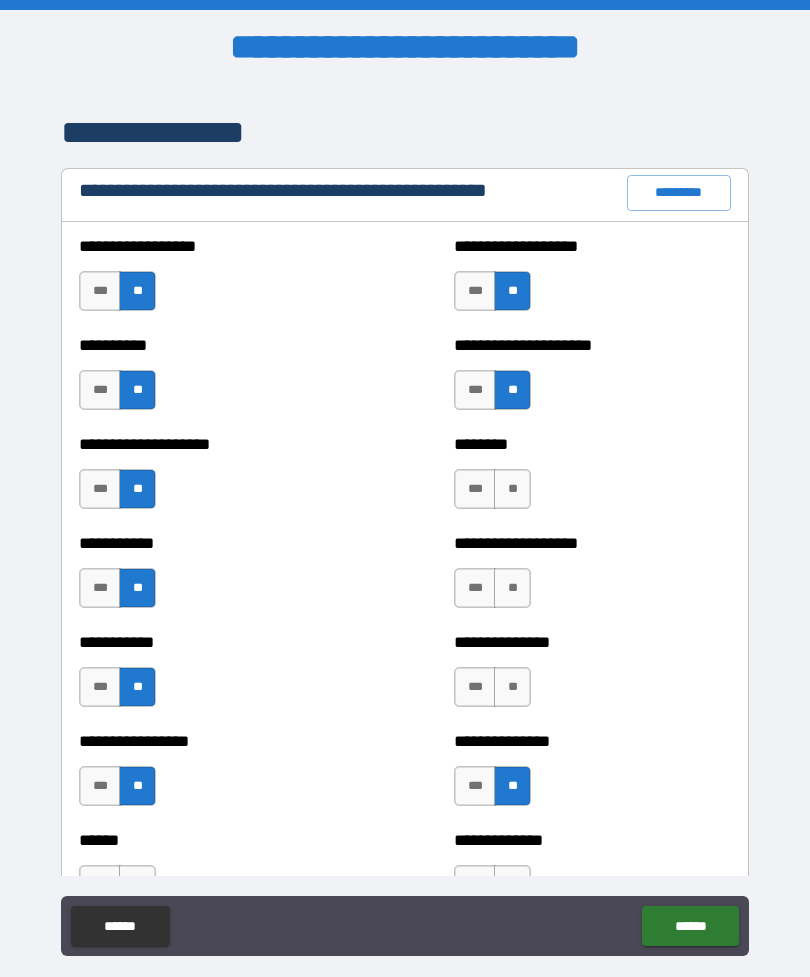 click on "**" at bounding box center (512, 687) 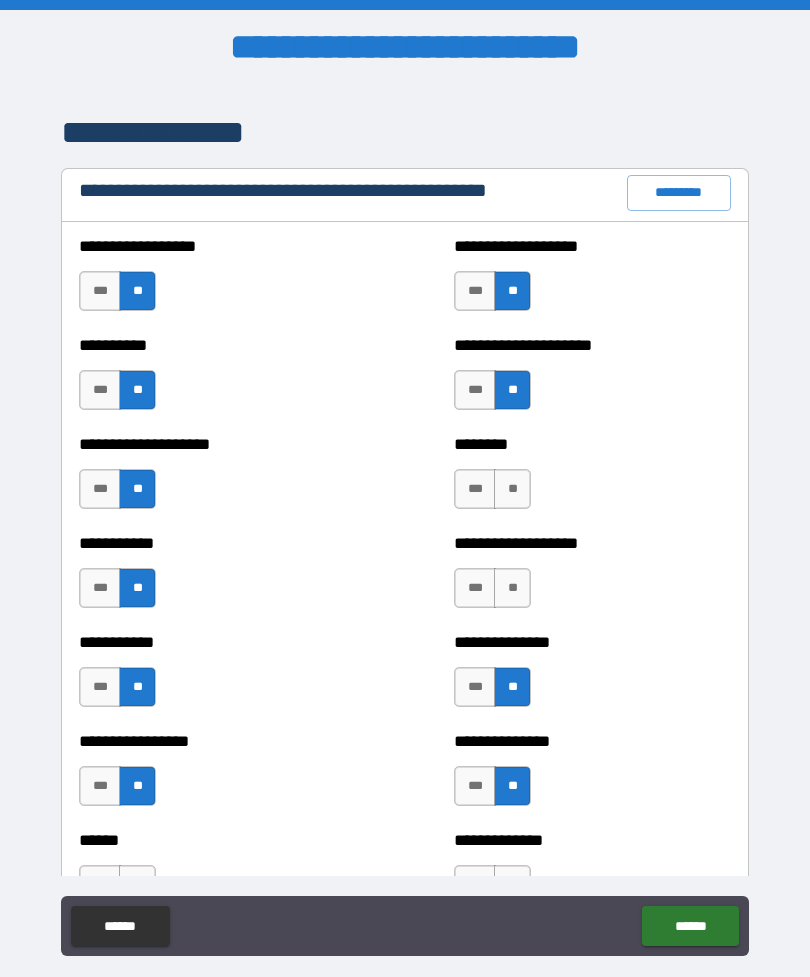 click on "**" at bounding box center [512, 588] 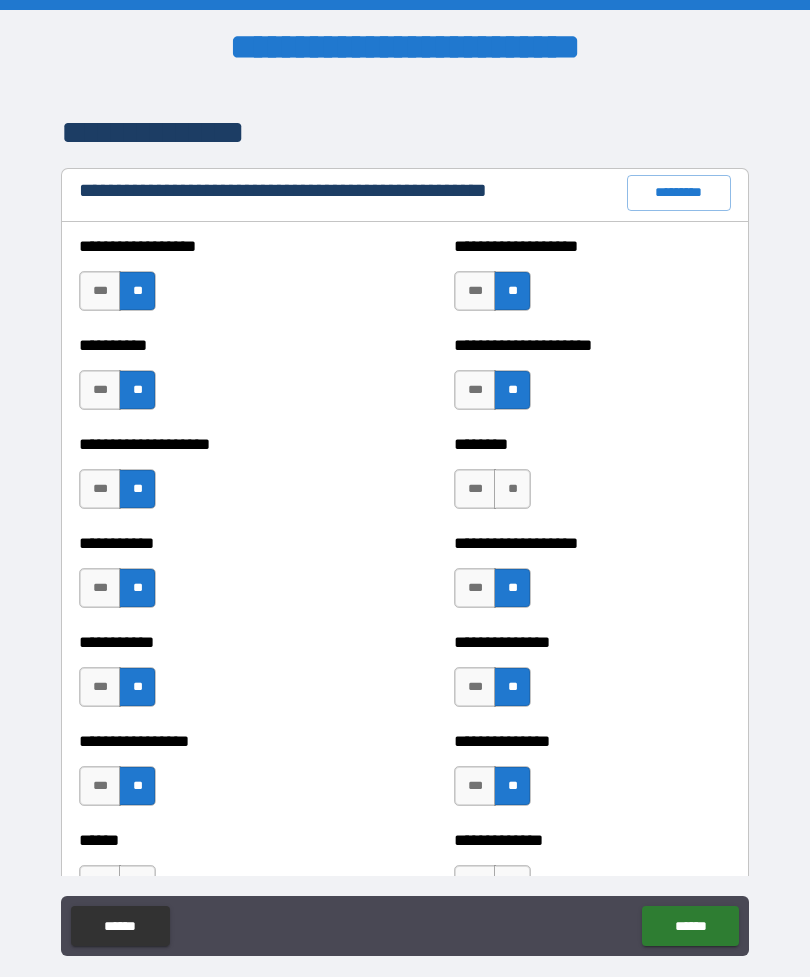click on "**" at bounding box center (512, 489) 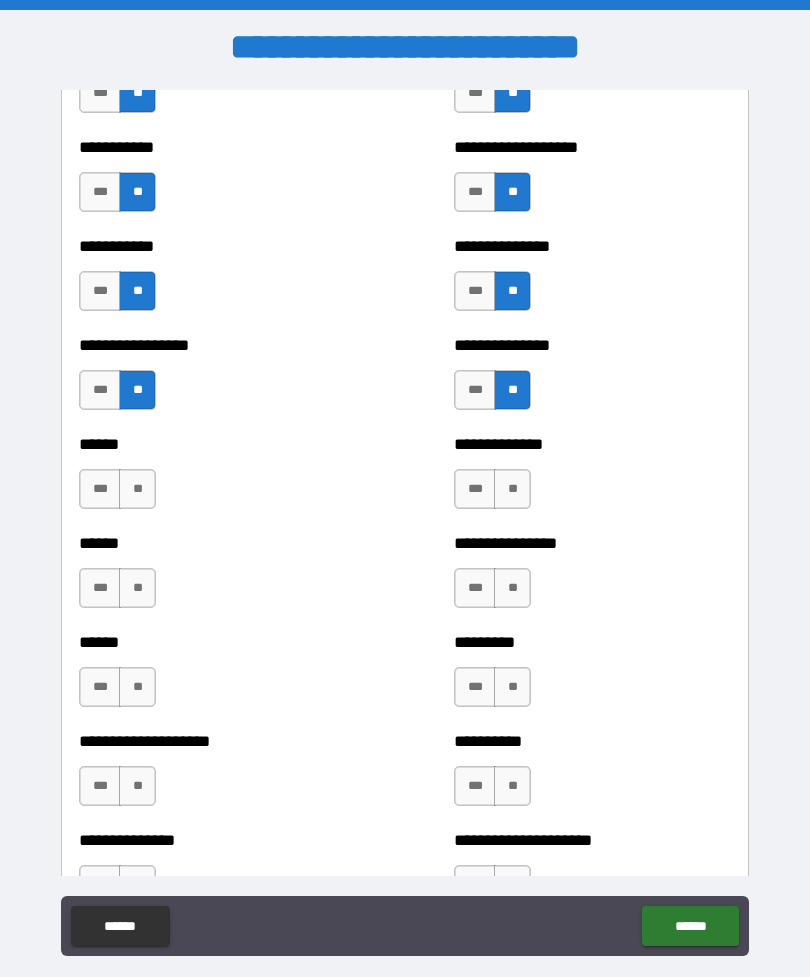 scroll, scrollTop: 2730, scrollLeft: 0, axis: vertical 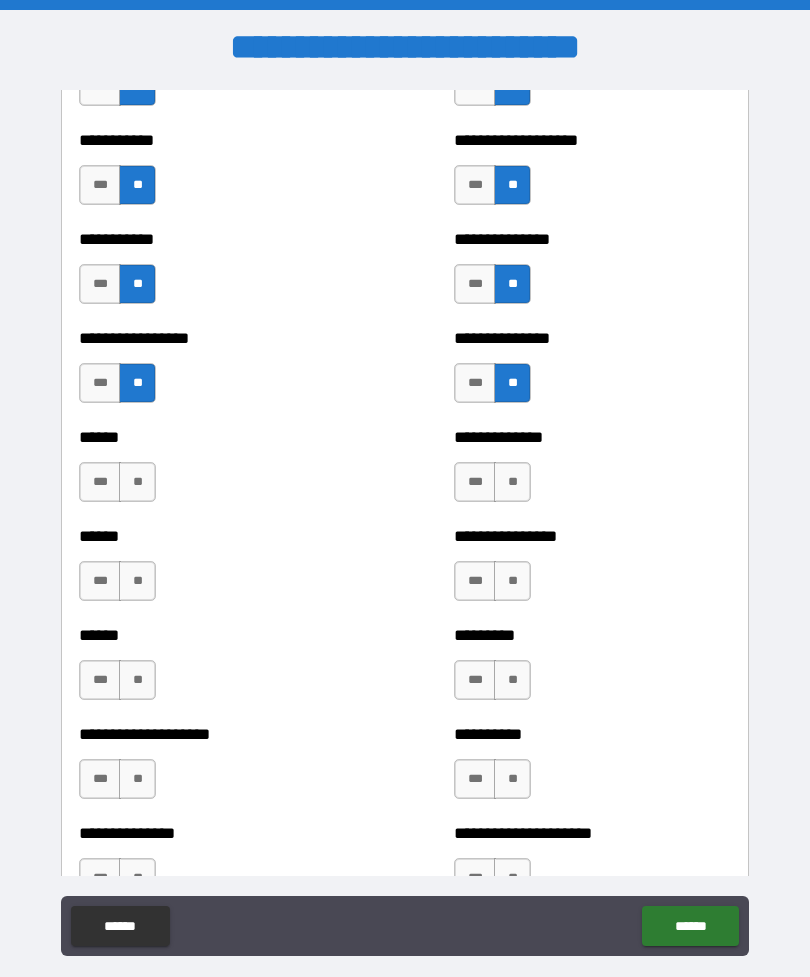 click on "**" at bounding box center (137, 482) 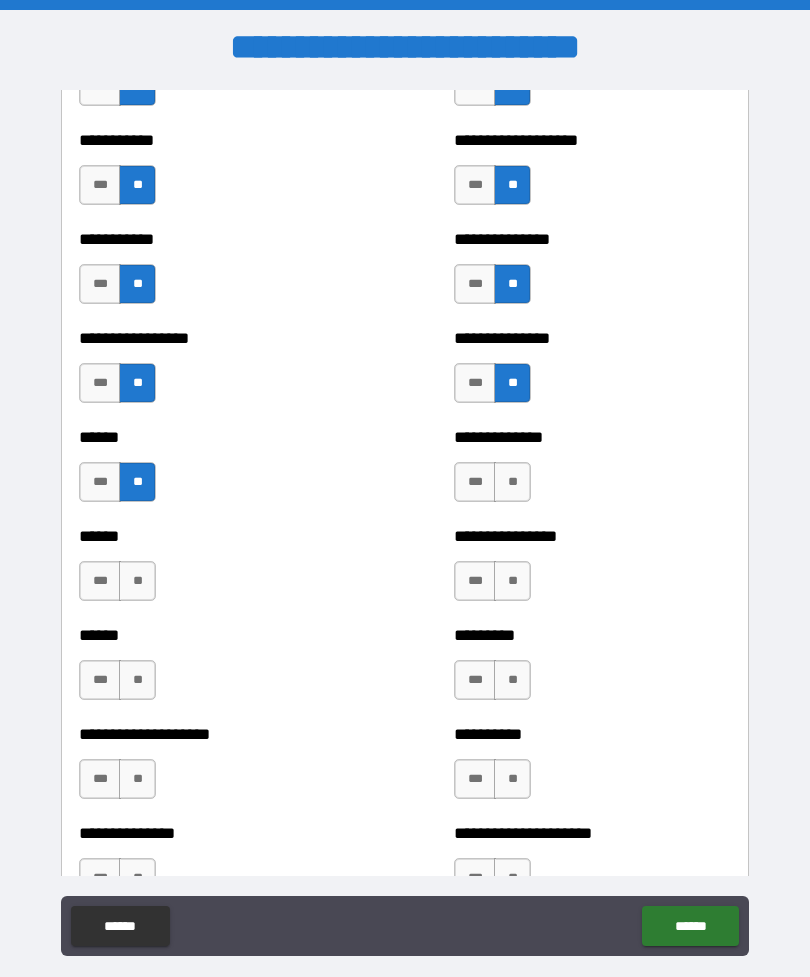 click on "**" at bounding box center [512, 482] 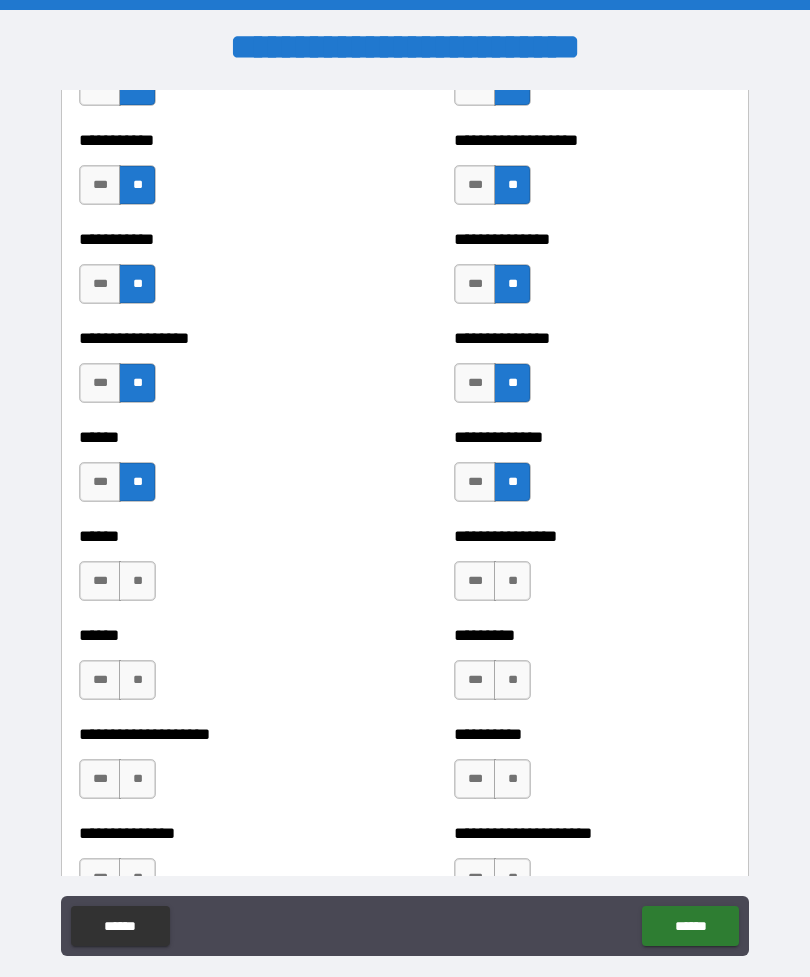 click on "**" at bounding box center (512, 581) 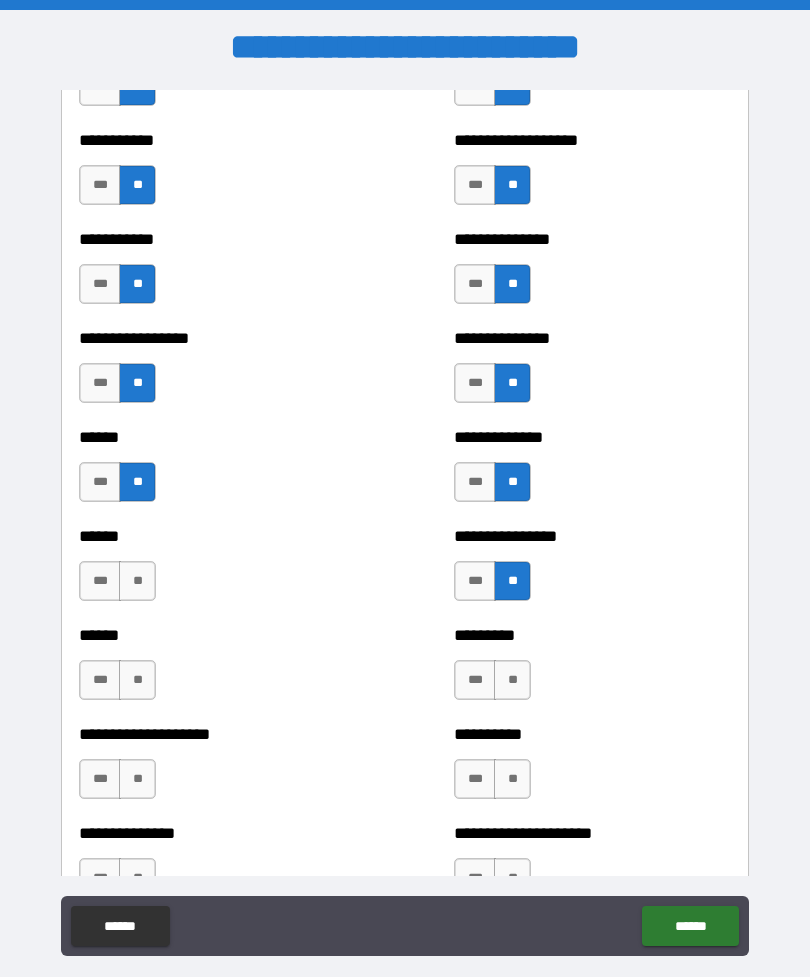click on "**" at bounding box center (137, 581) 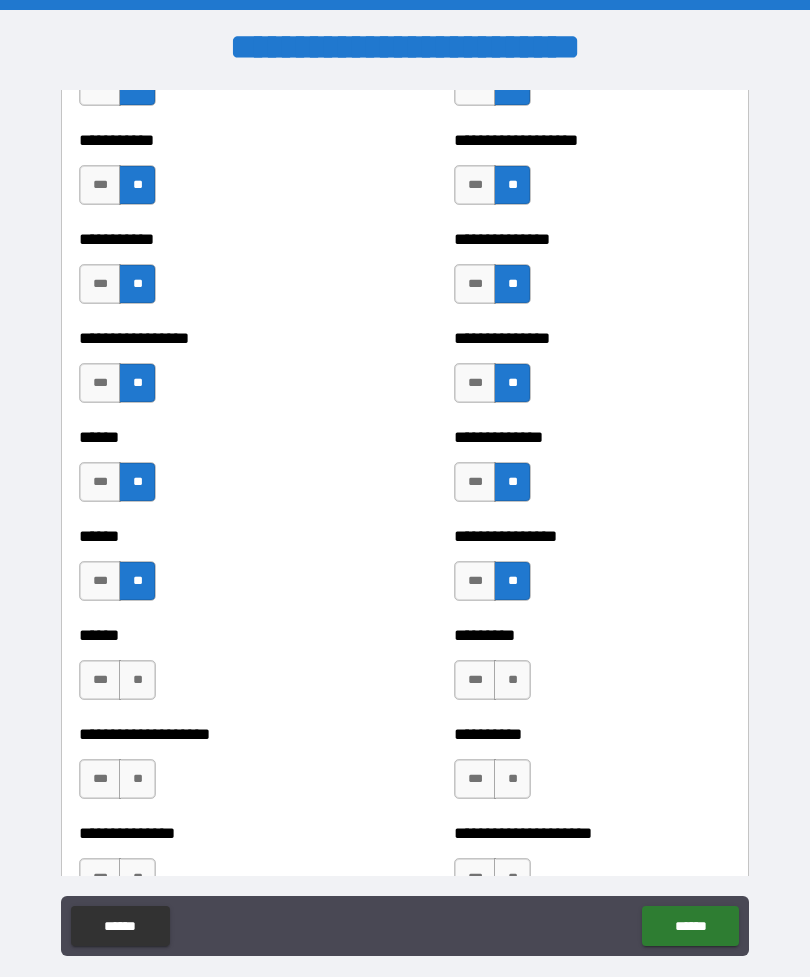click on "**" at bounding box center (137, 680) 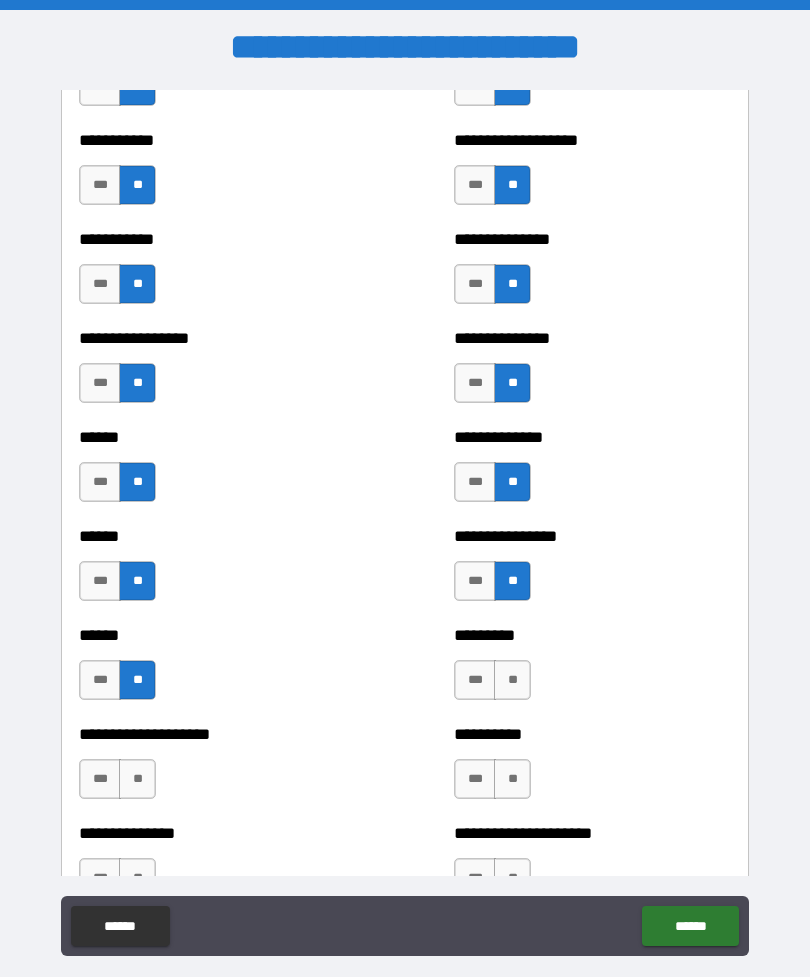 click on "**" at bounding box center [512, 680] 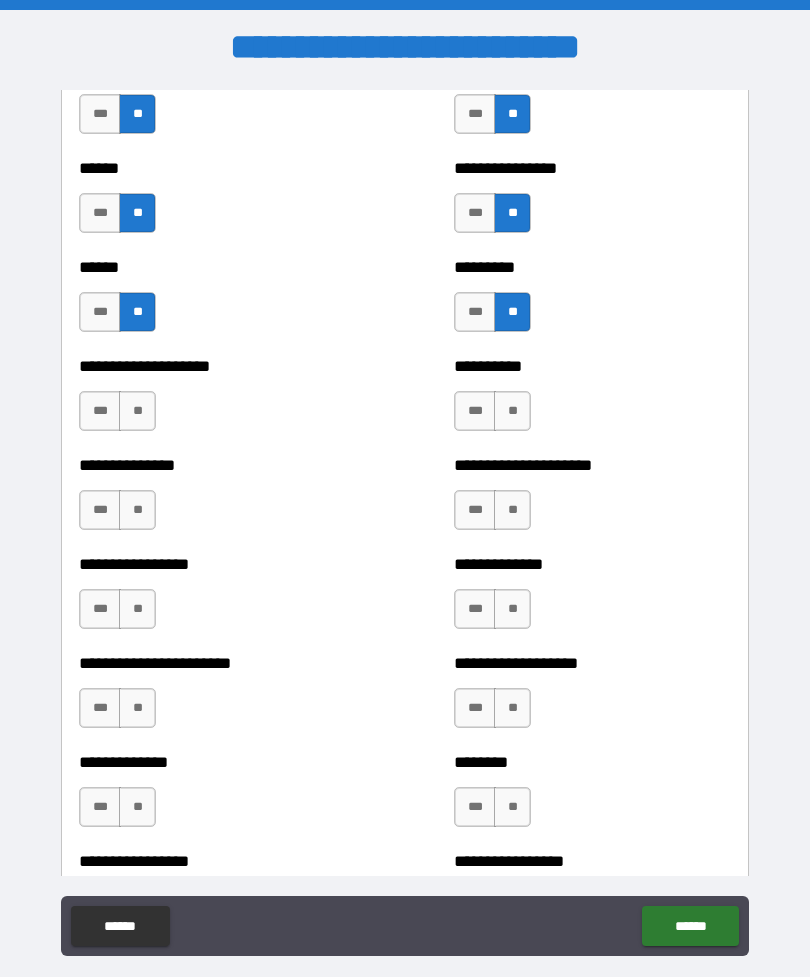 scroll, scrollTop: 3102, scrollLeft: 0, axis: vertical 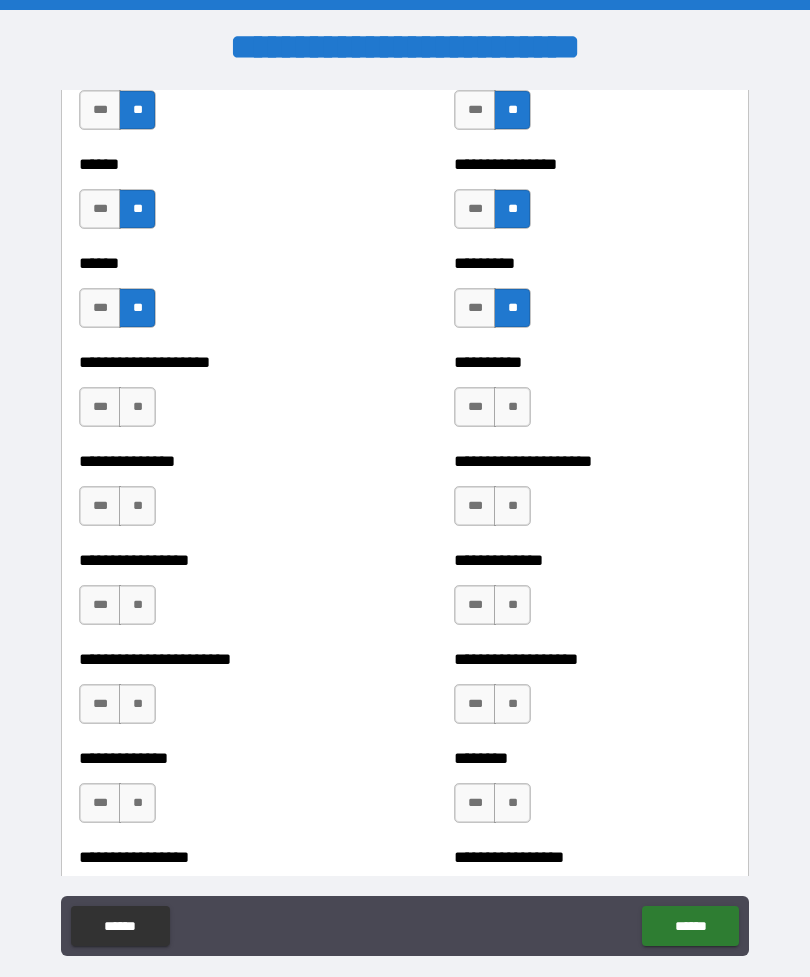 click on "**" at bounding box center [137, 407] 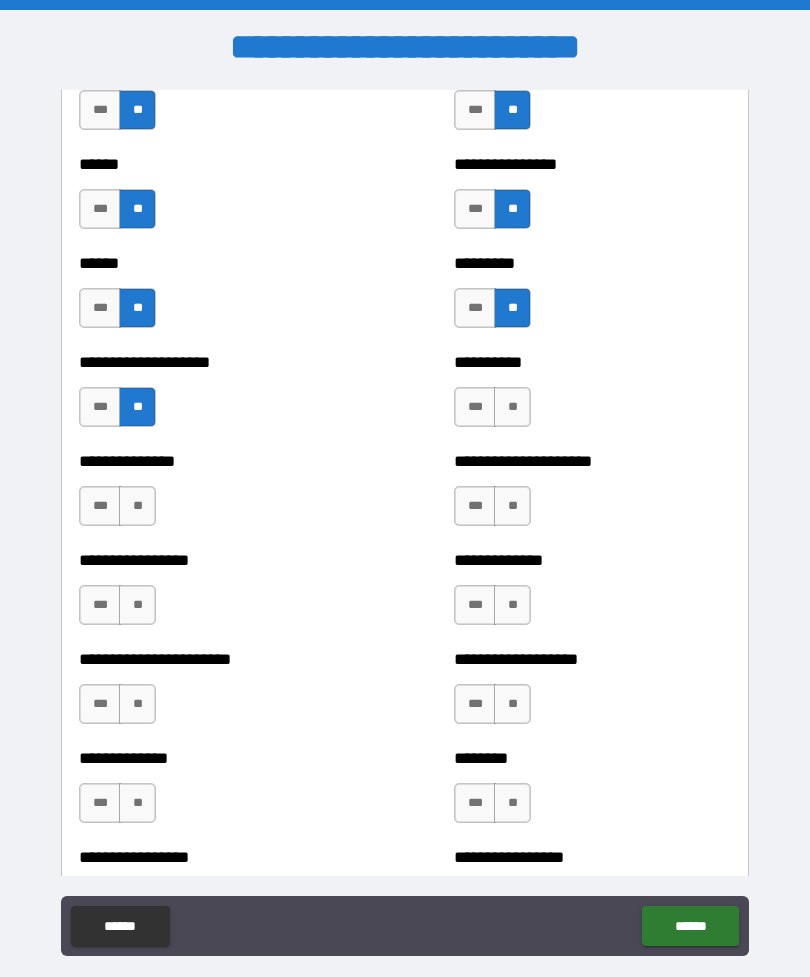 click on "***" at bounding box center [100, 506] 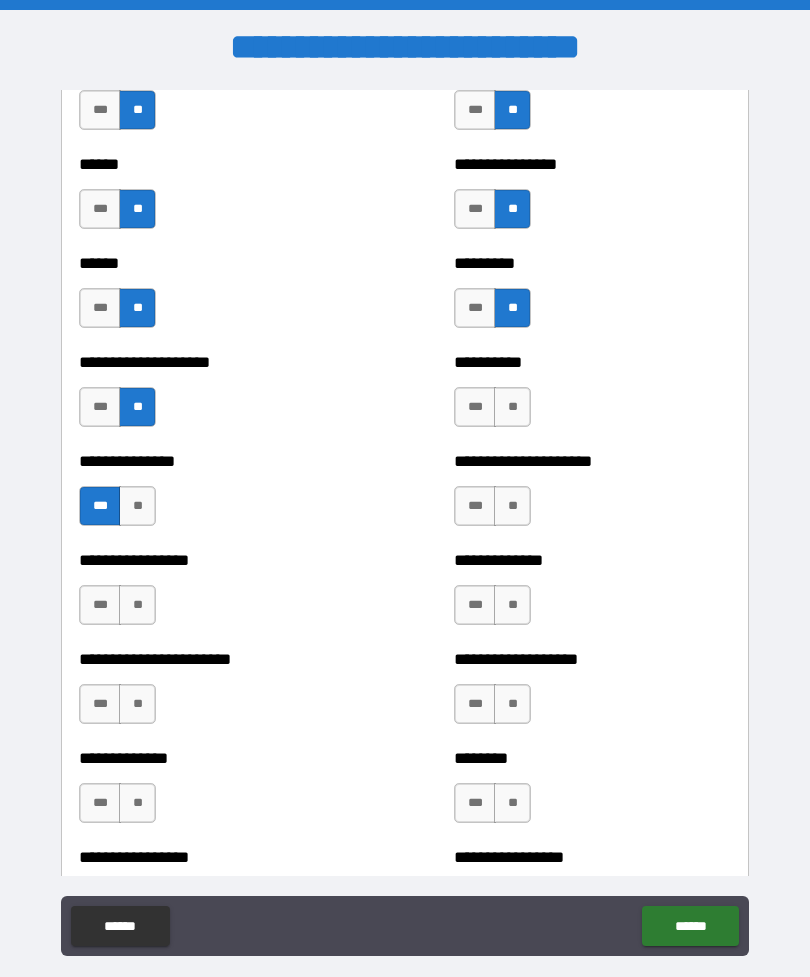 click on "**" at bounding box center (512, 506) 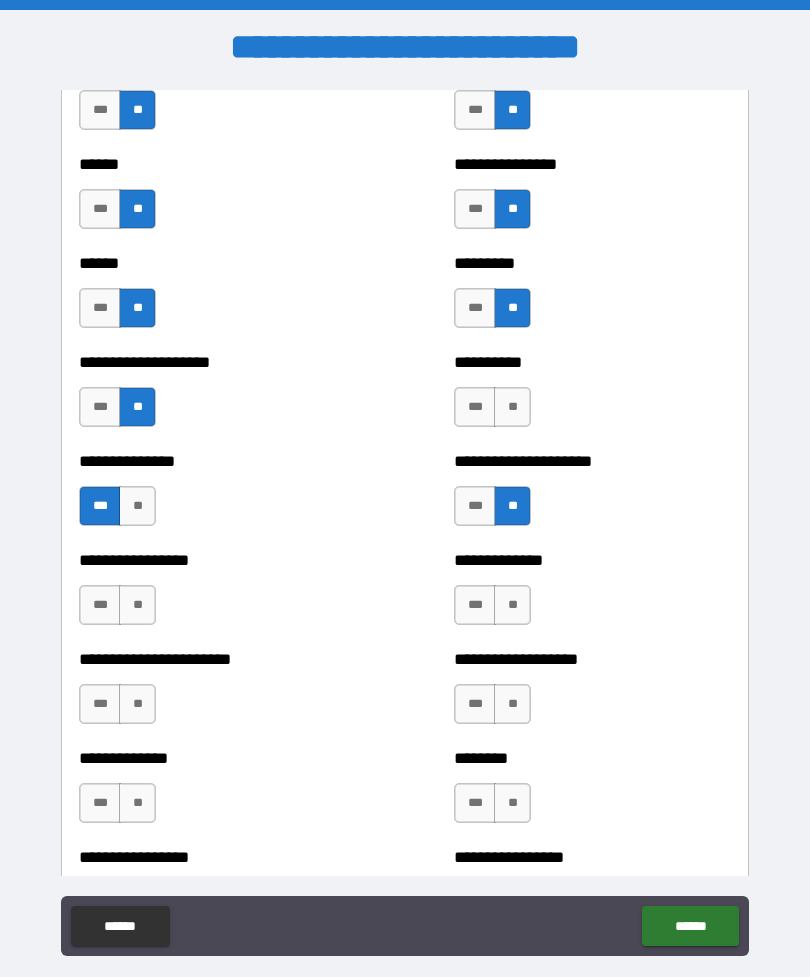 click on "**" at bounding box center (512, 407) 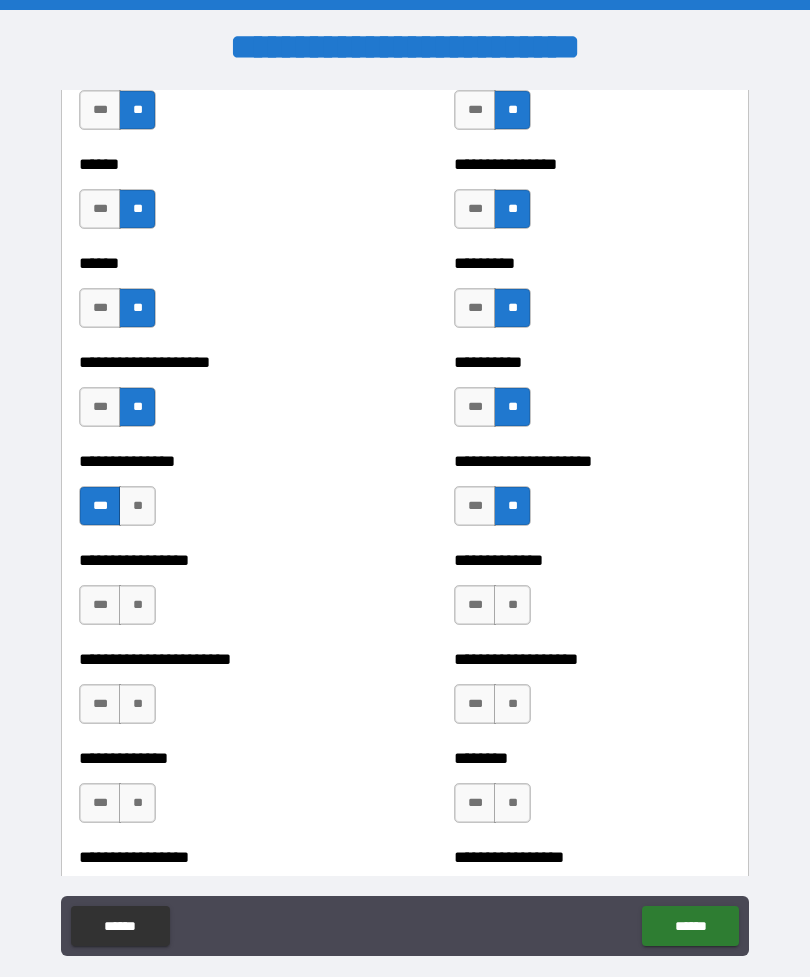 click on "**" at bounding box center [512, 605] 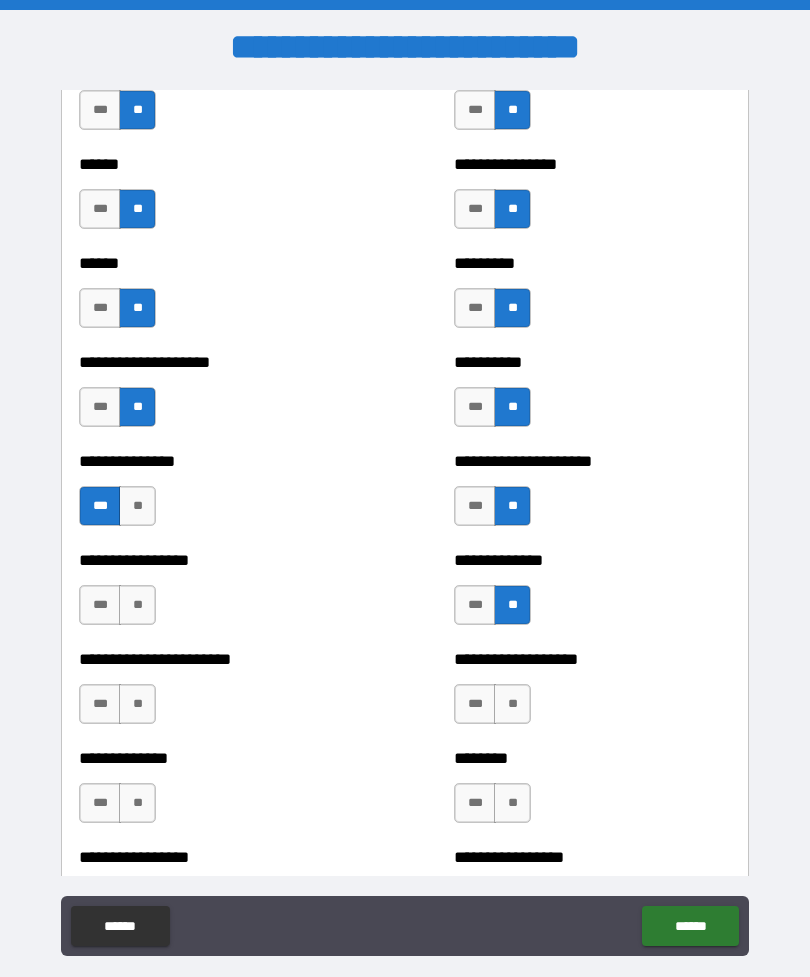 click on "**" at bounding box center (137, 605) 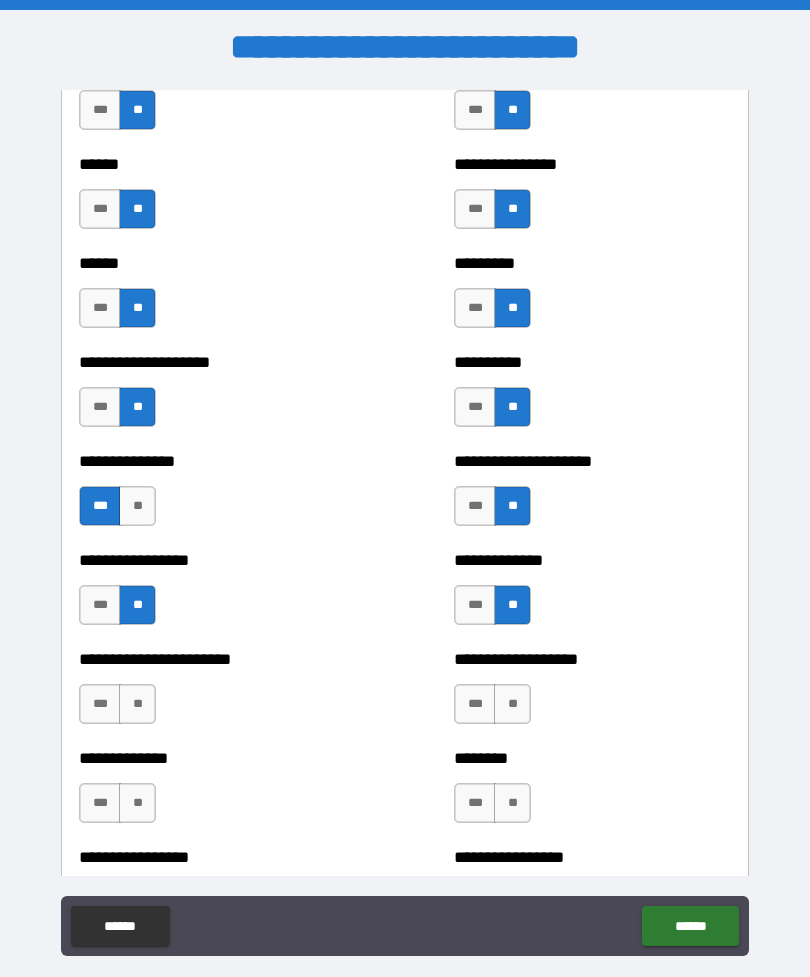 click on "**" at bounding box center (137, 704) 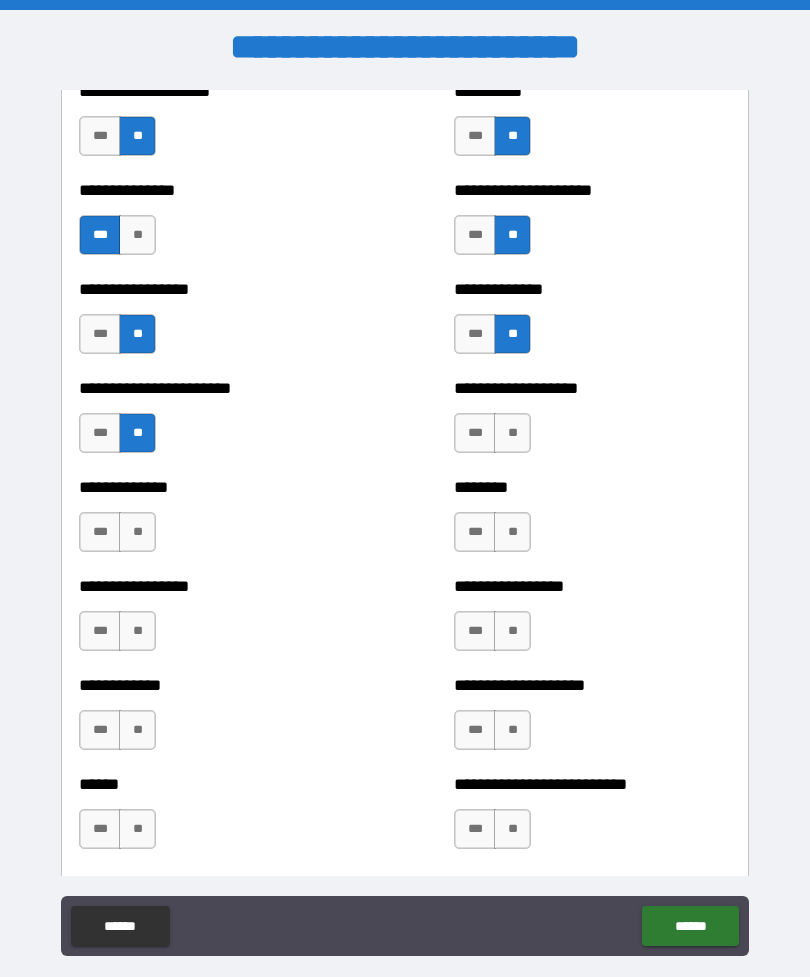 scroll, scrollTop: 3387, scrollLeft: 0, axis: vertical 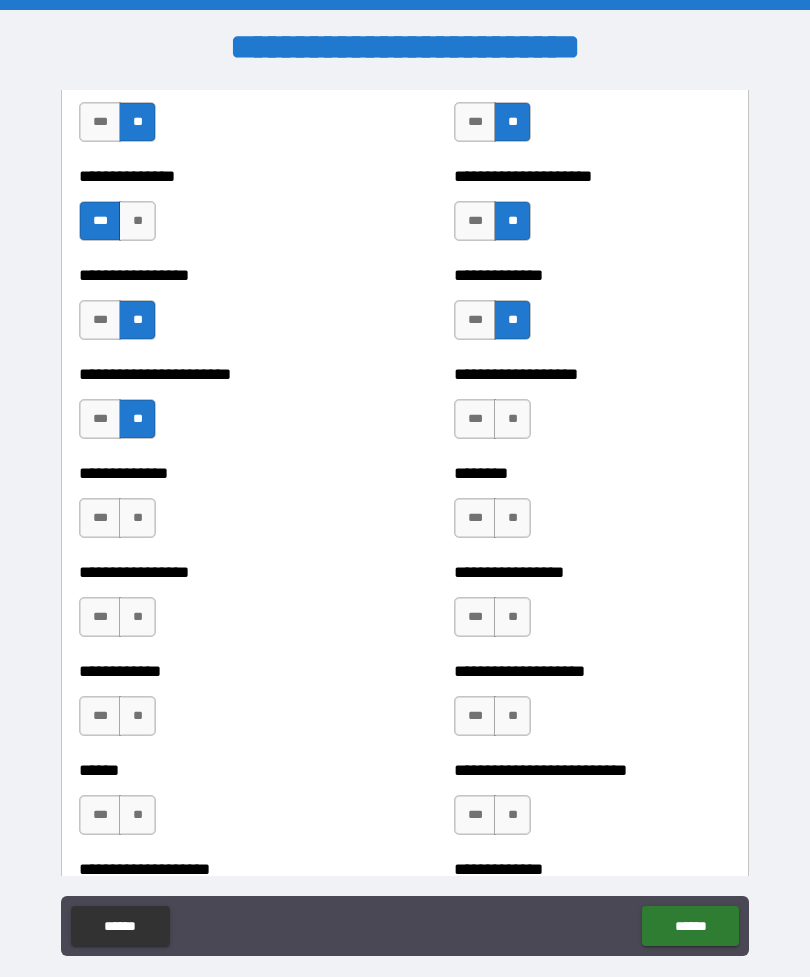 click on "**" at bounding box center (512, 419) 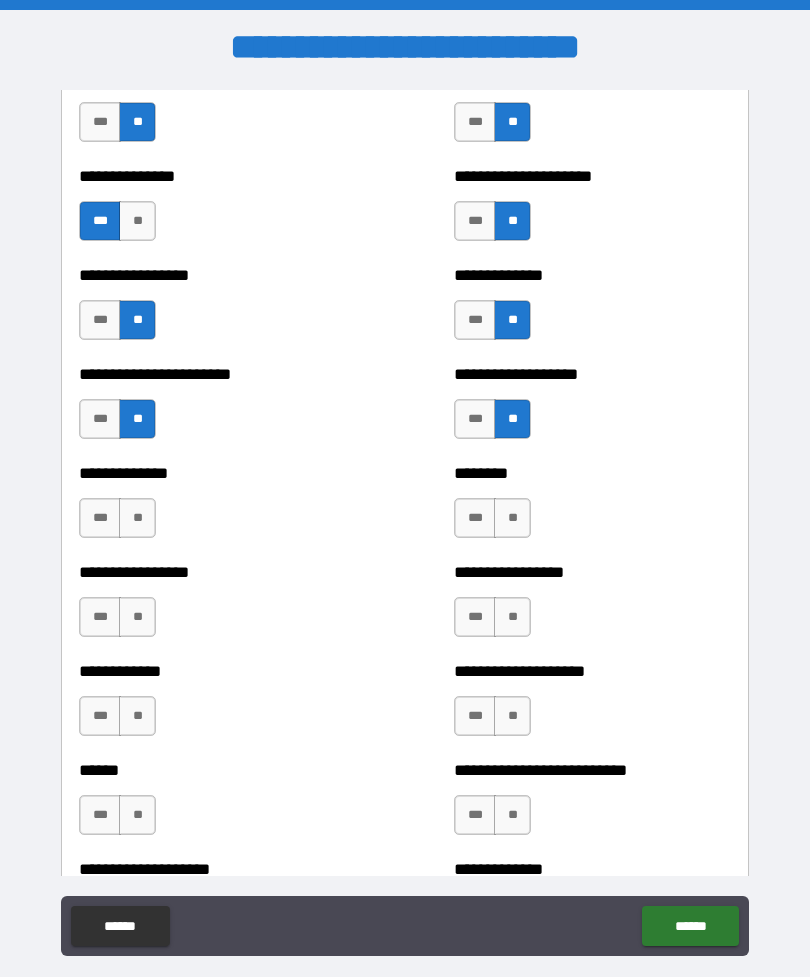 click on "**" at bounding box center [512, 518] 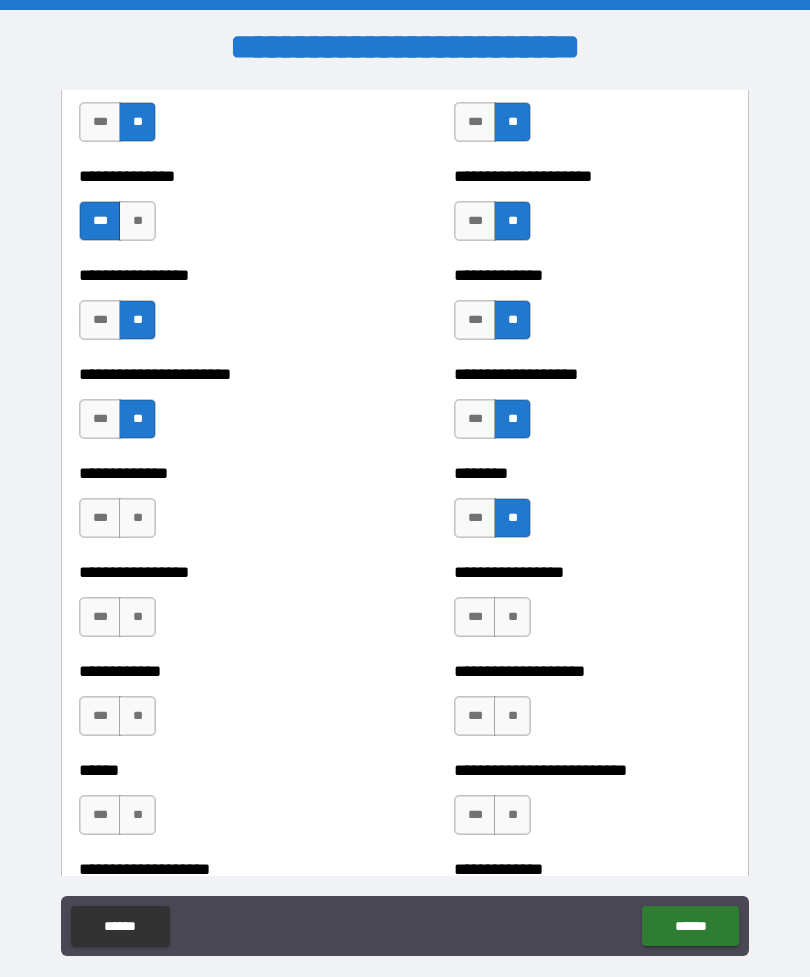 click on "**" at bounding box center (512, 419) 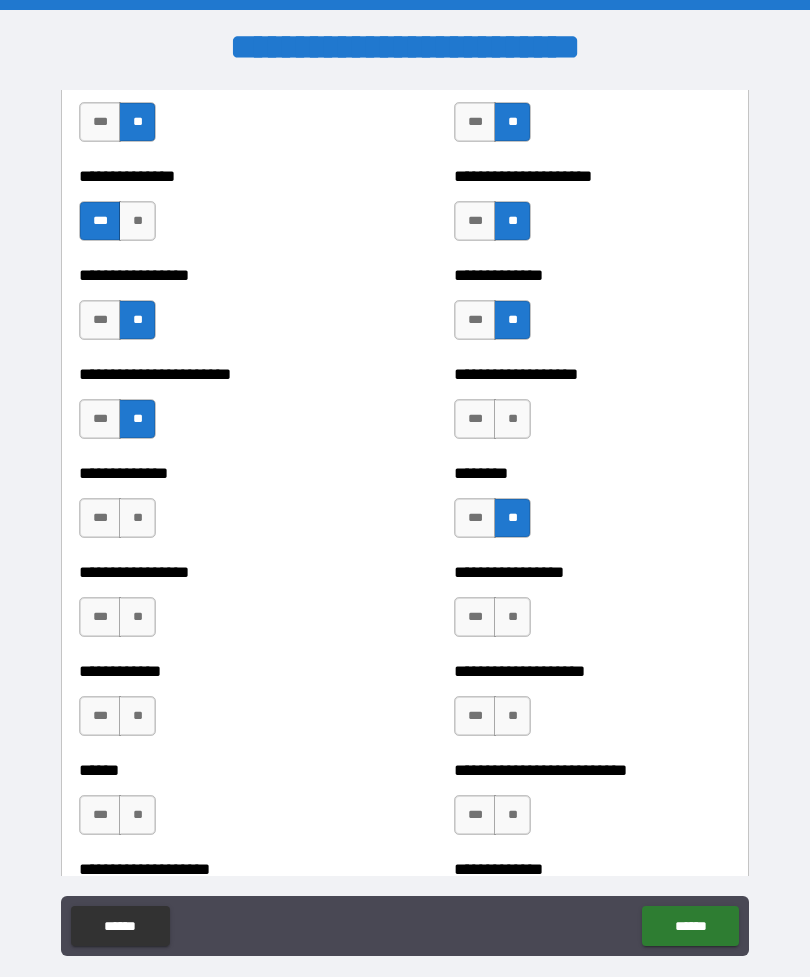 click on "**" at bounding box center [137, 518] 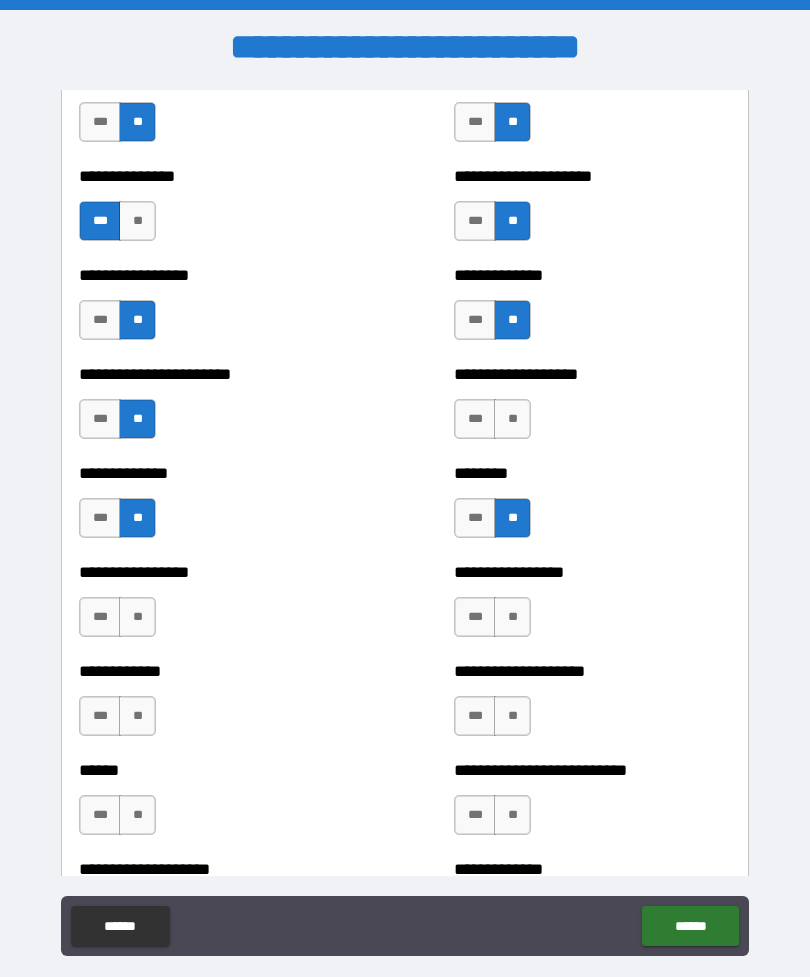 click on "**" at bounding box center (137, 617) 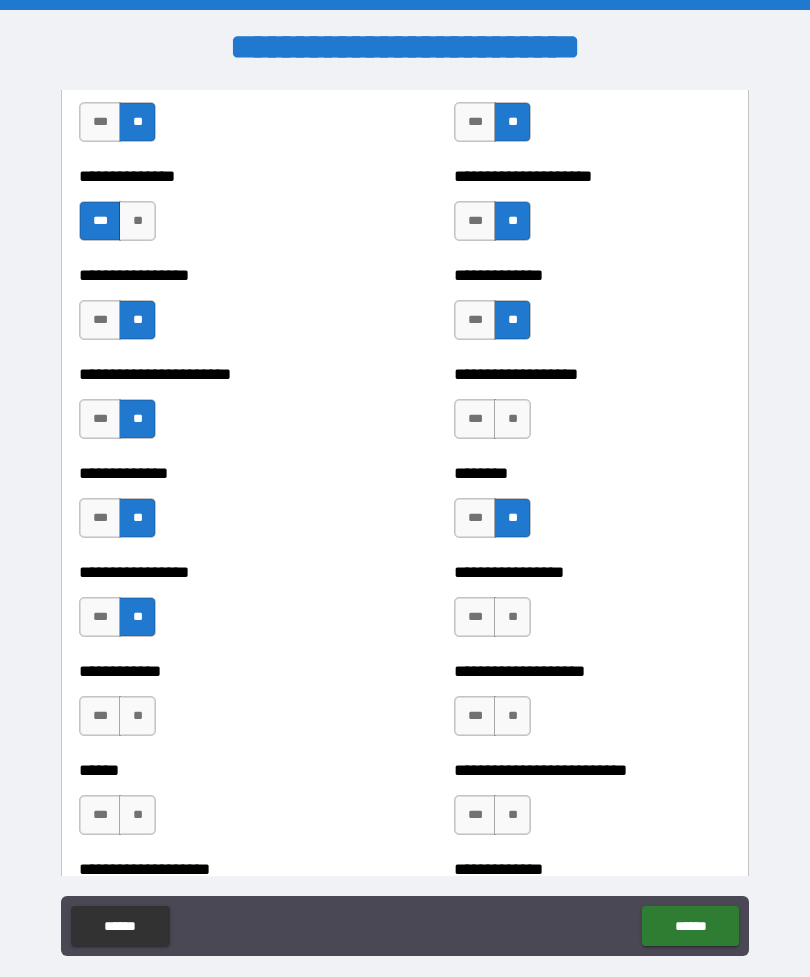 click on "**" at bounding box center [512, 419] 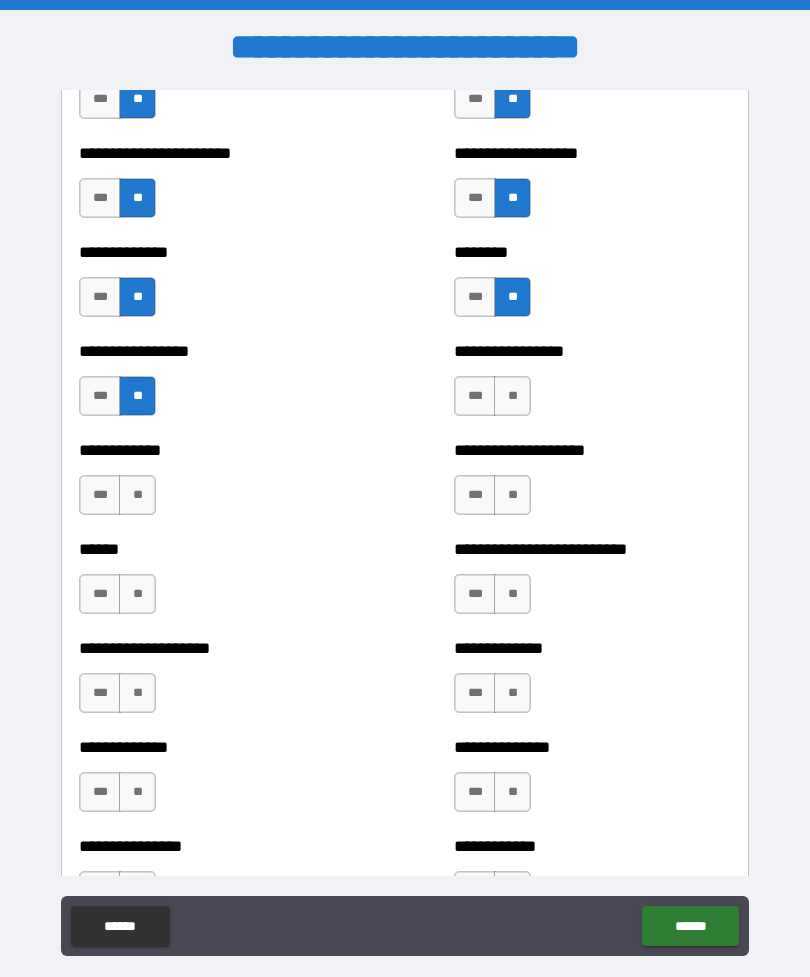 scroll, scrollTop: 3604, scrollLeft: 0, axis: vertical 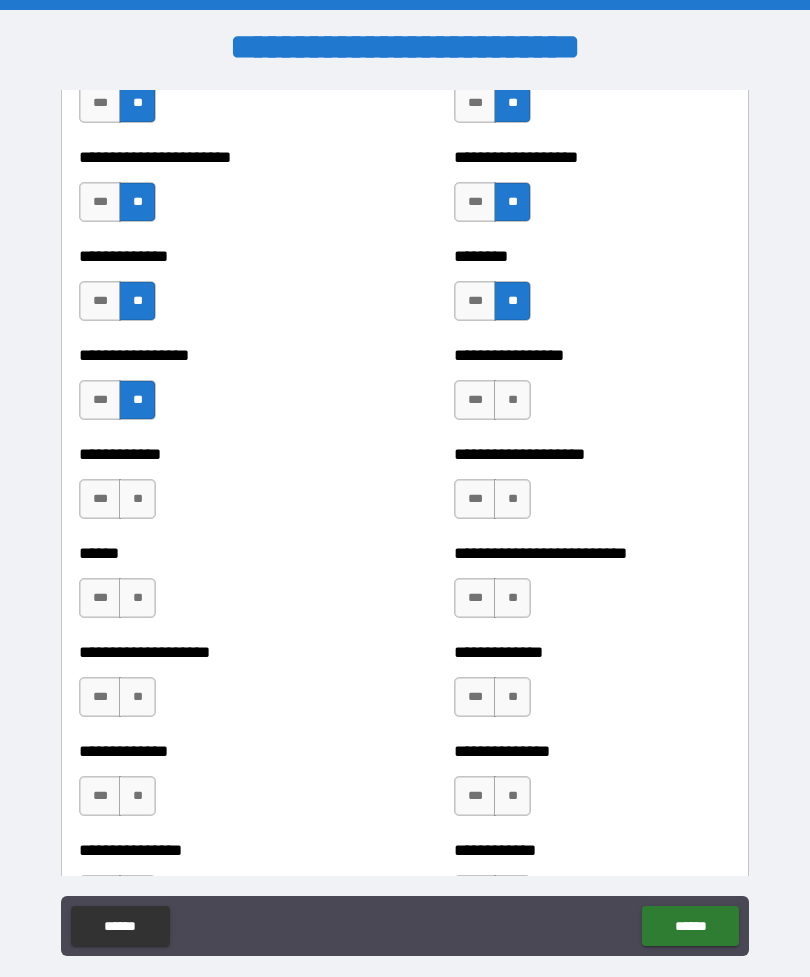 click on "**" at bounding box center (512, 400) 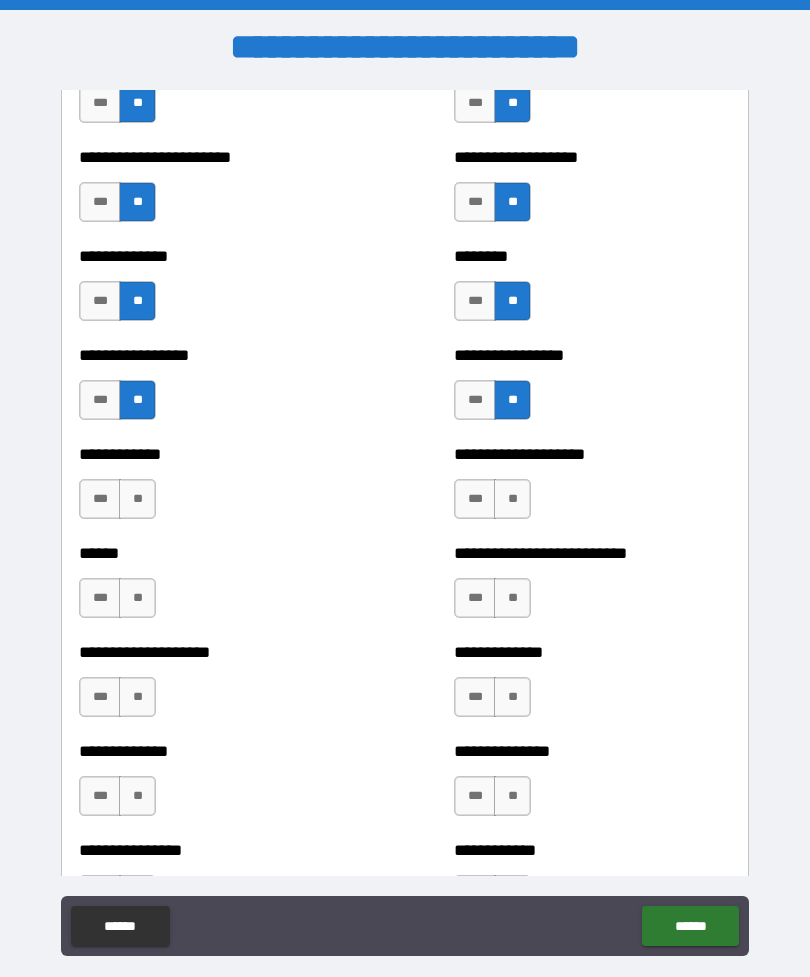click on "**" at bounding box center [137, 499] 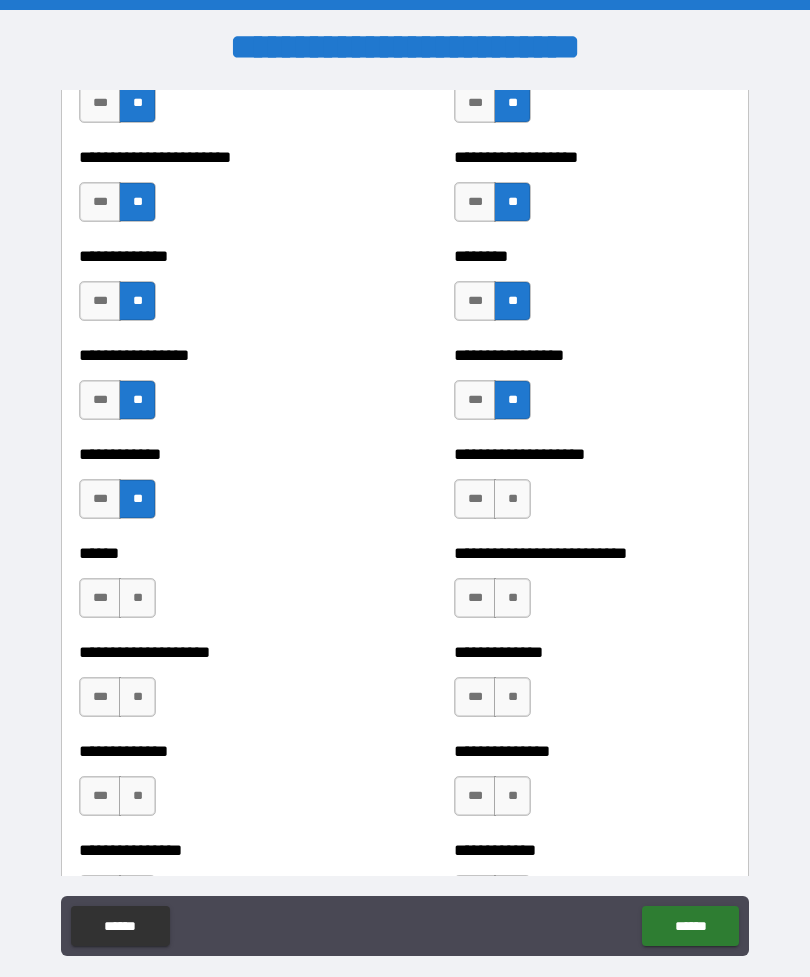 click on "**" at bounding box center (512, 499) 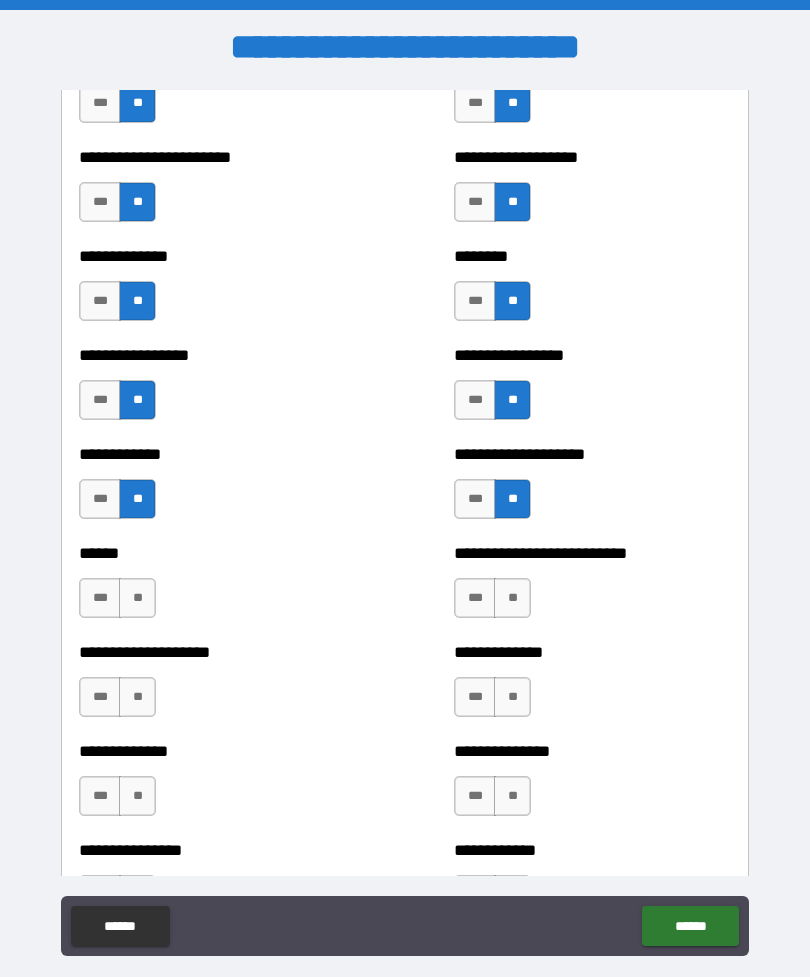 click on "**" at bounding box center [137, 598] 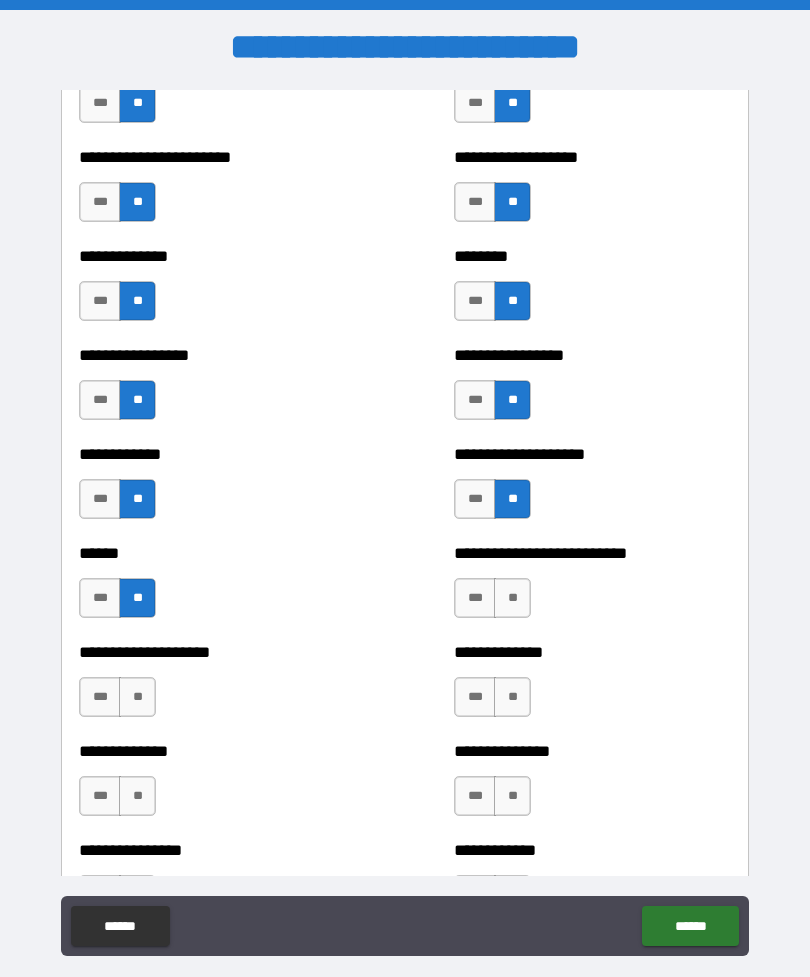 click on "**" at bounding box center (512, 598) 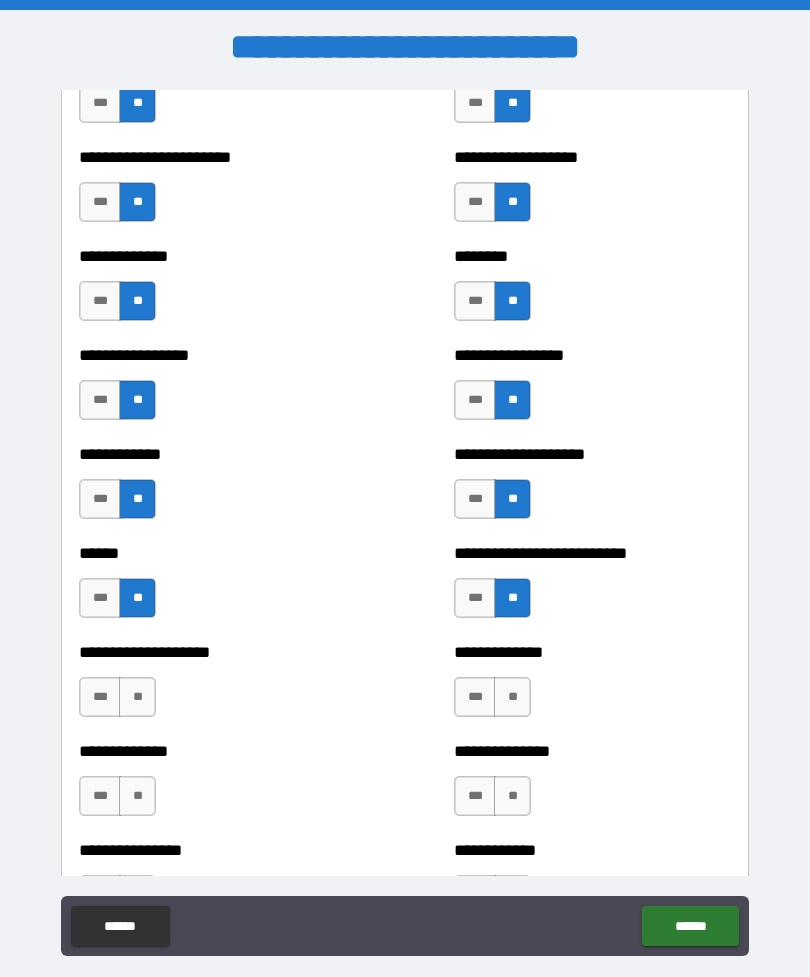 click on "**" at bounding box center [137, 697] 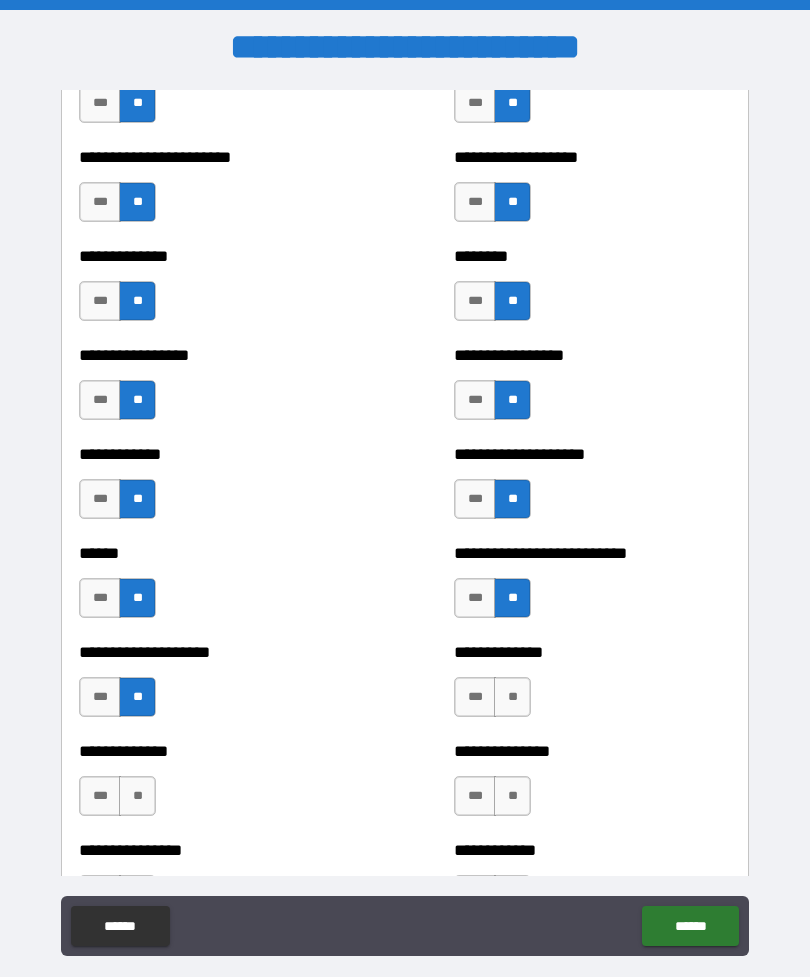 click on "**********" at bounding box center [592, 687] 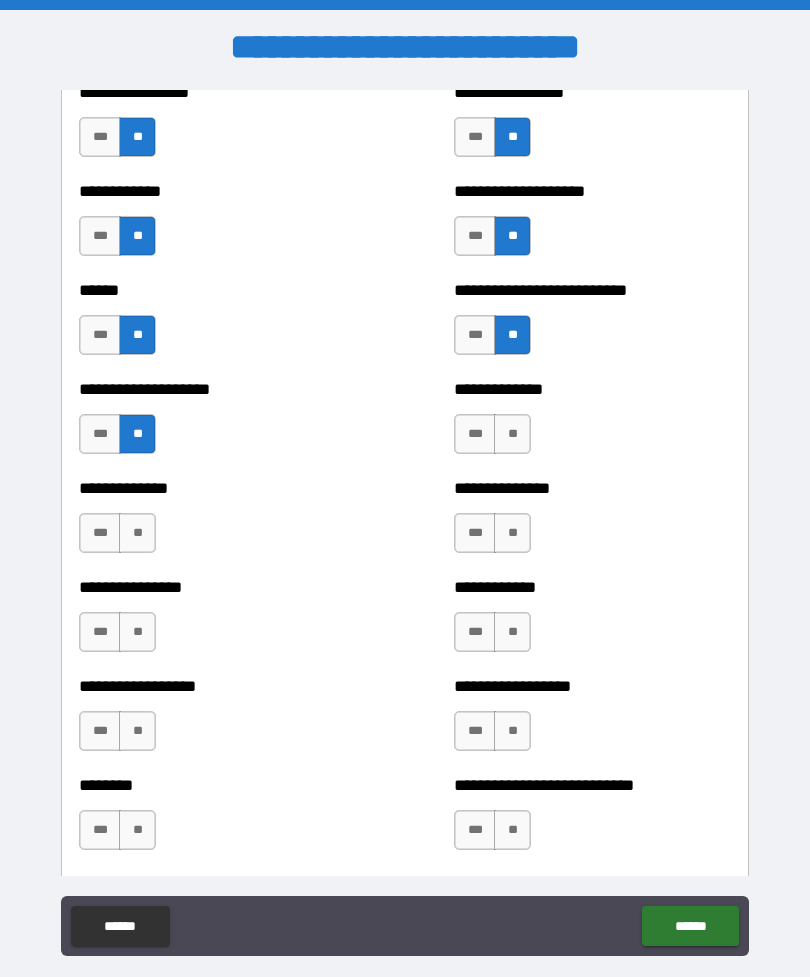 scroll, scrollTop: 3879, scrollLeft: 0, axis: vertical 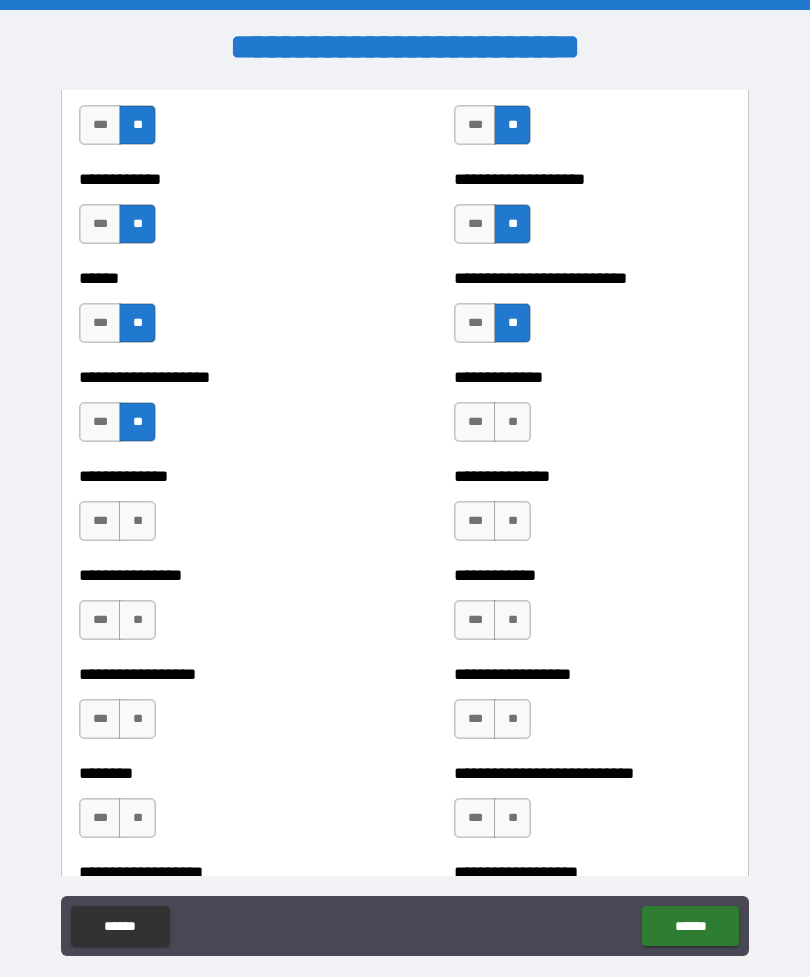 click on "**" at bounding box center [512, 422] 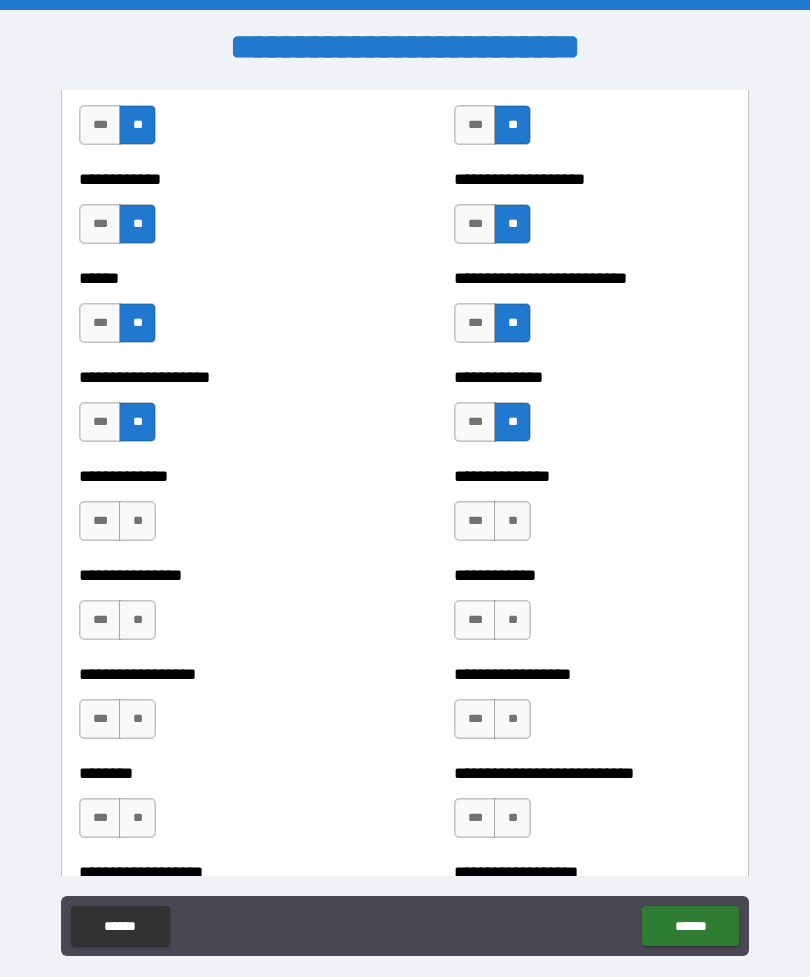 click on "**" at bounding box center (512, 521) 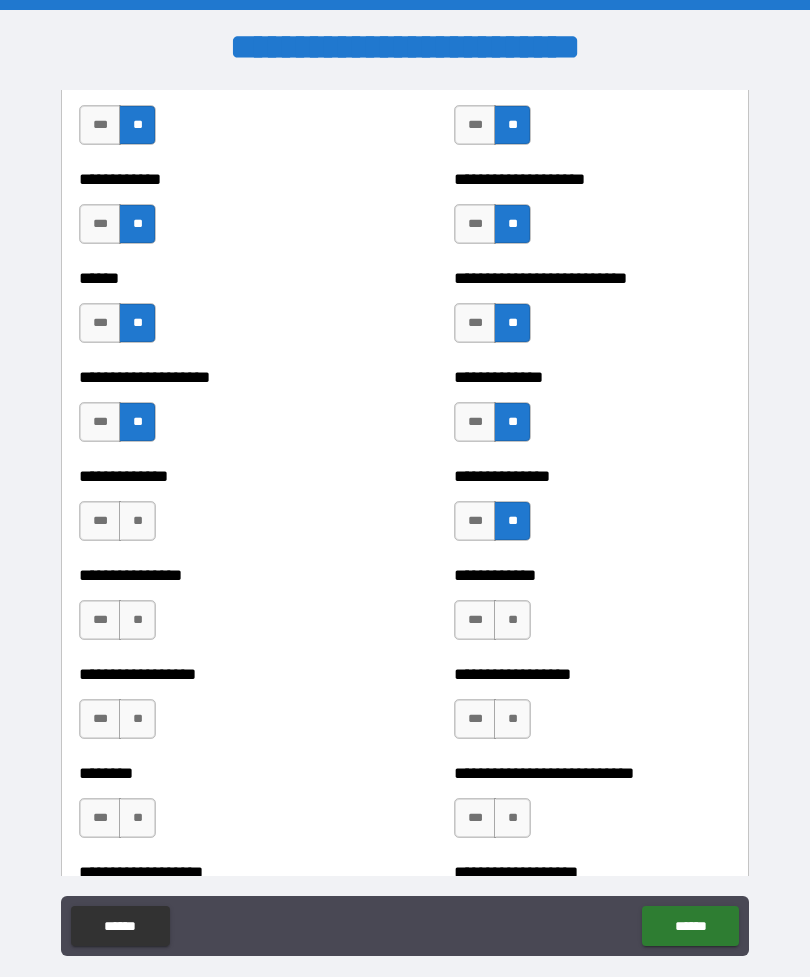 click on "**" at bounding box center [512, 620] 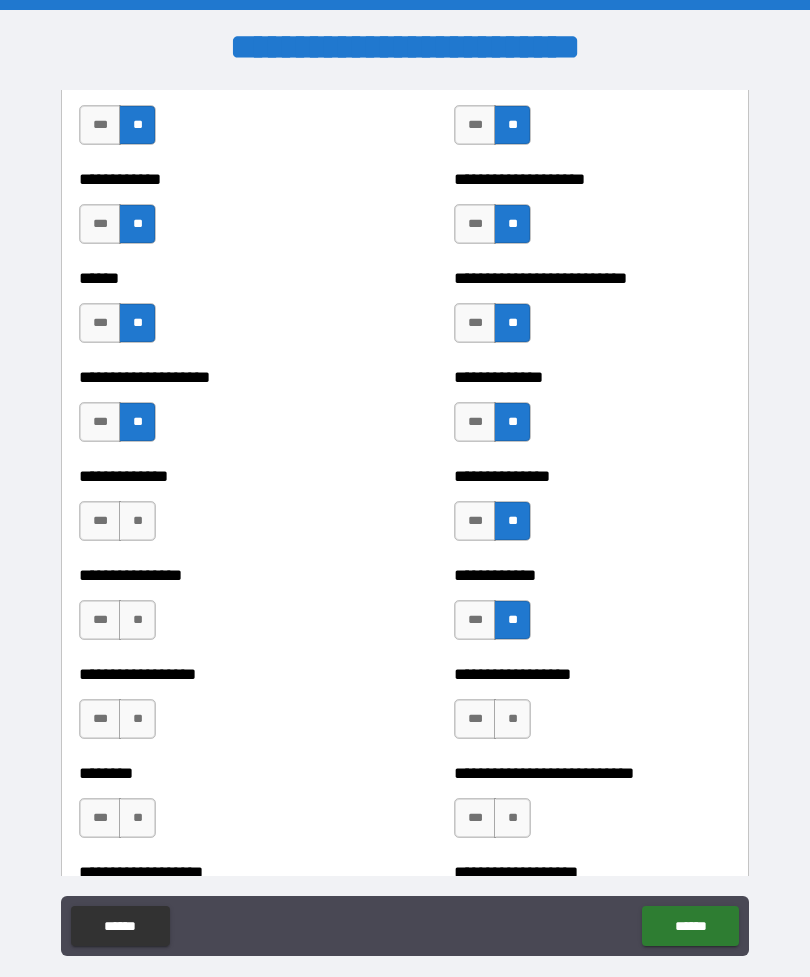 click on "**" at bounding box center [137, 620] 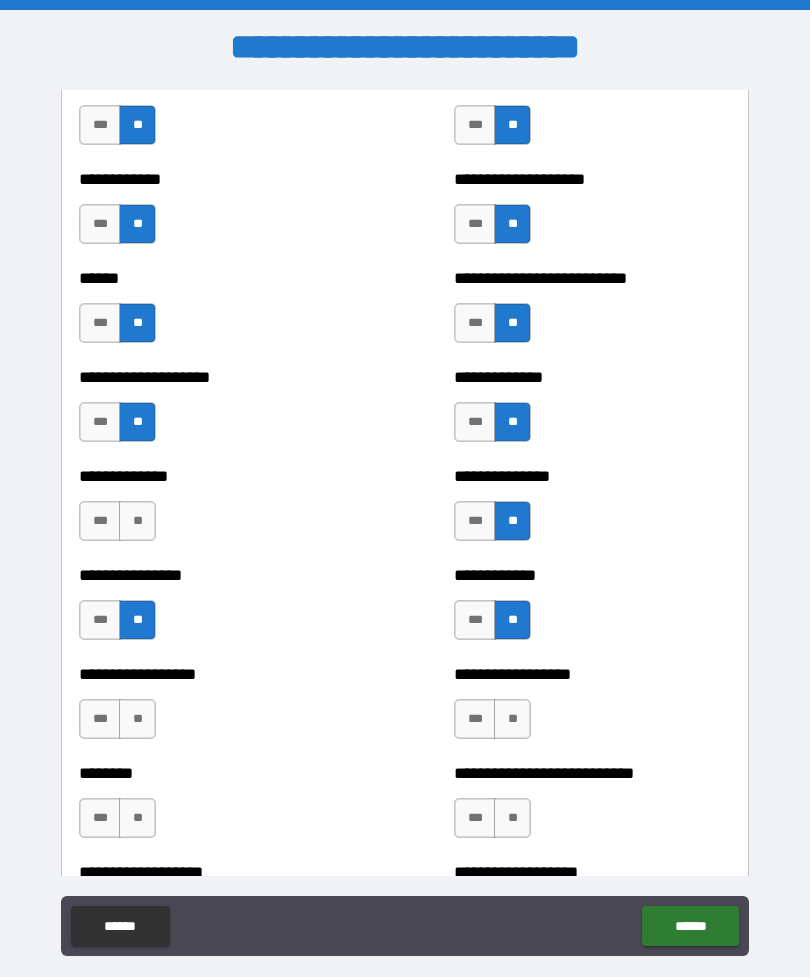 click on "**" at bounding box center [512, 719] 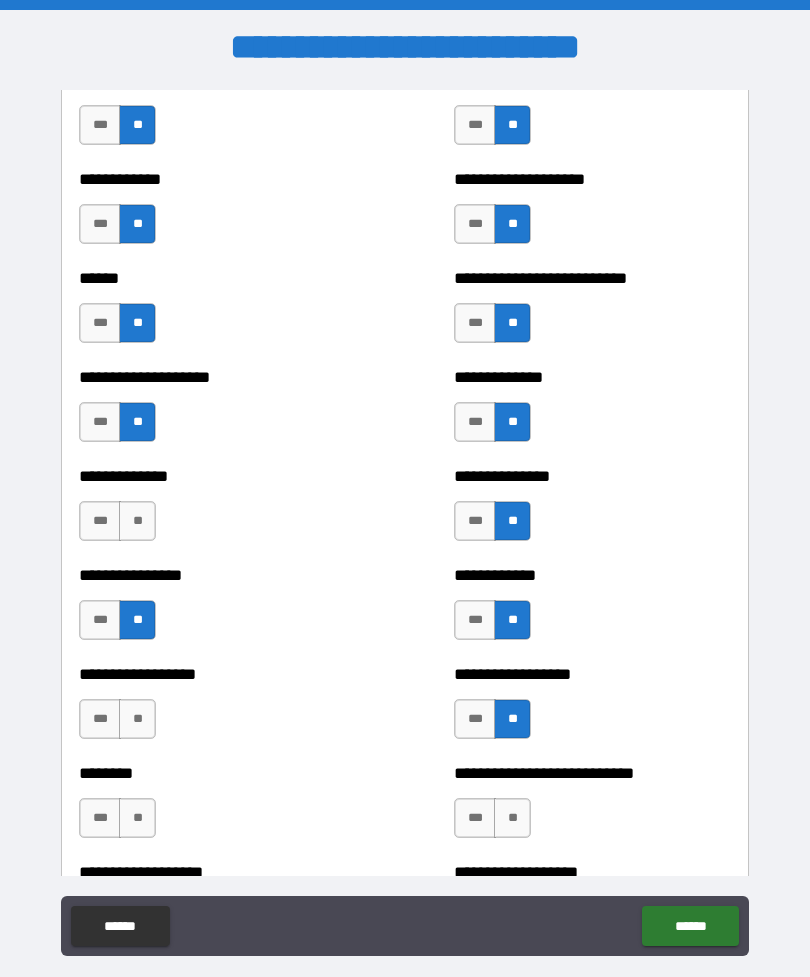 scroll, scrollTop: 3876, scrollLeft: 0, axis: vertical 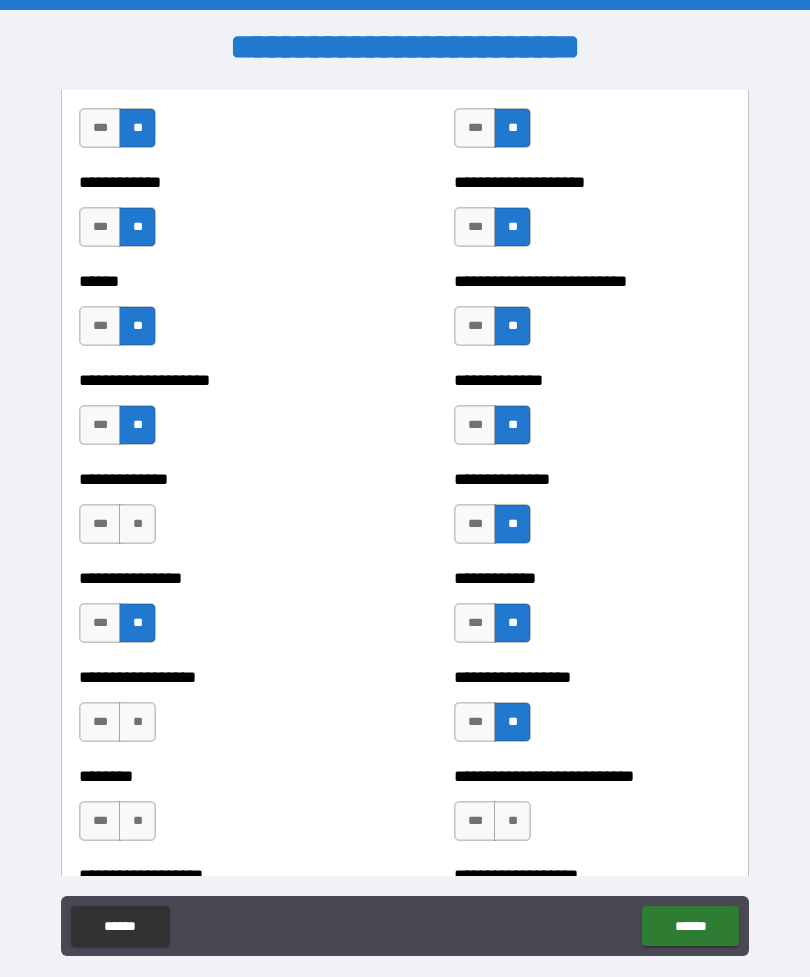 click on "**" at bounding box center (137, 722) 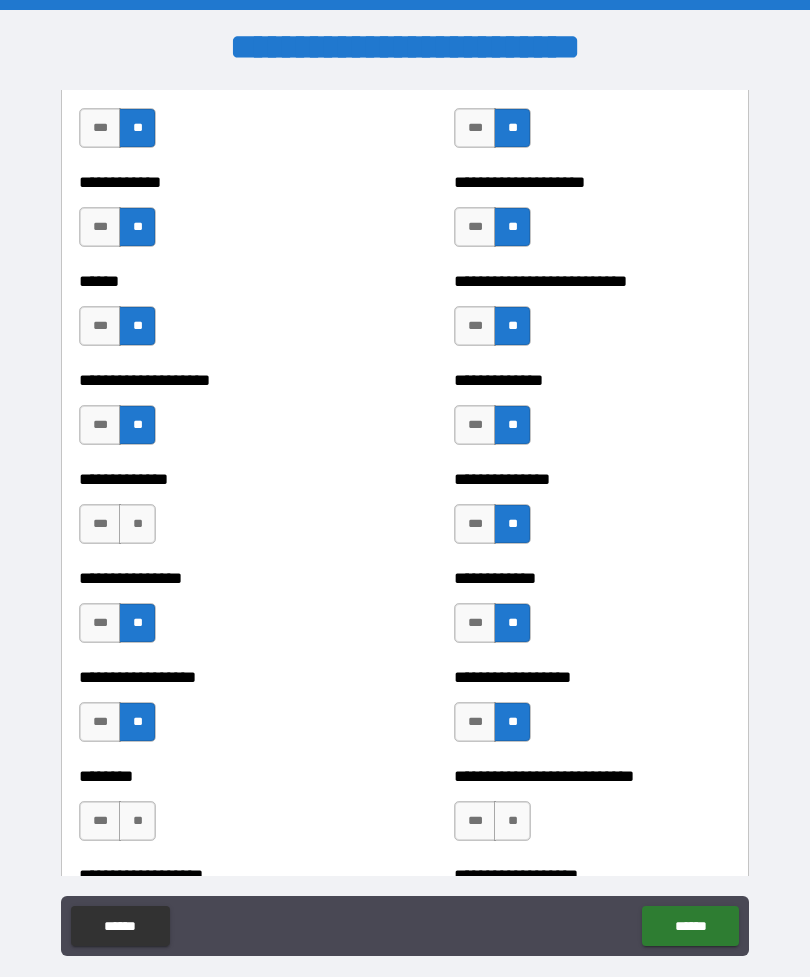 click on "**********" at bounding box center [592, 776] 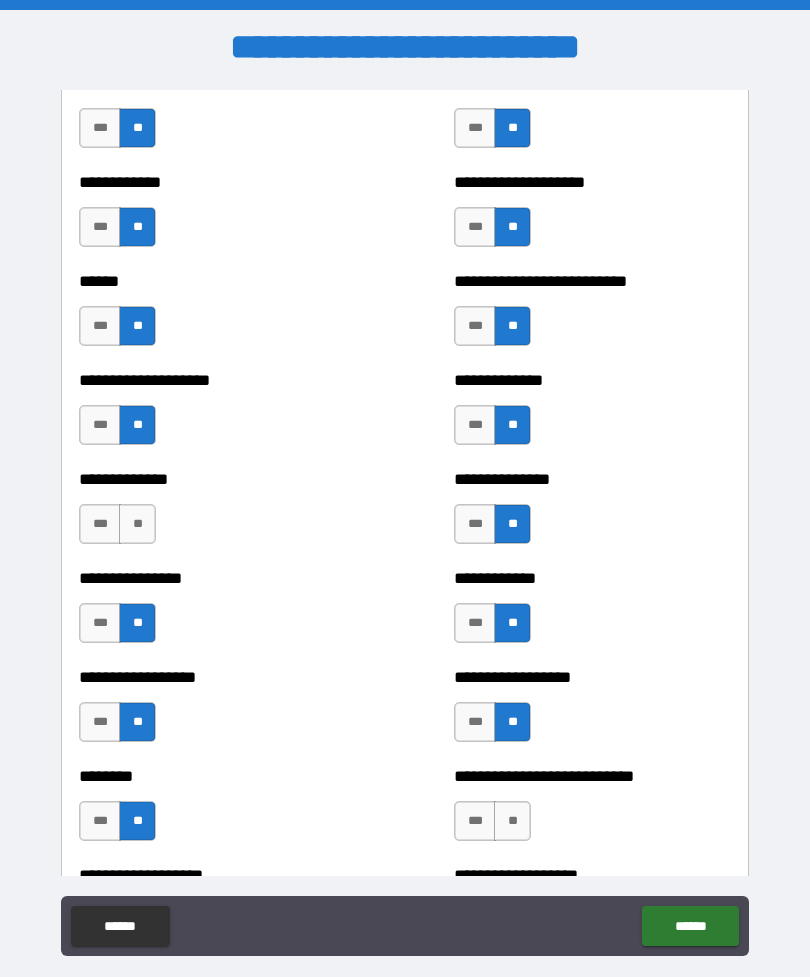 click on "**" at bounding box center (512, 821) 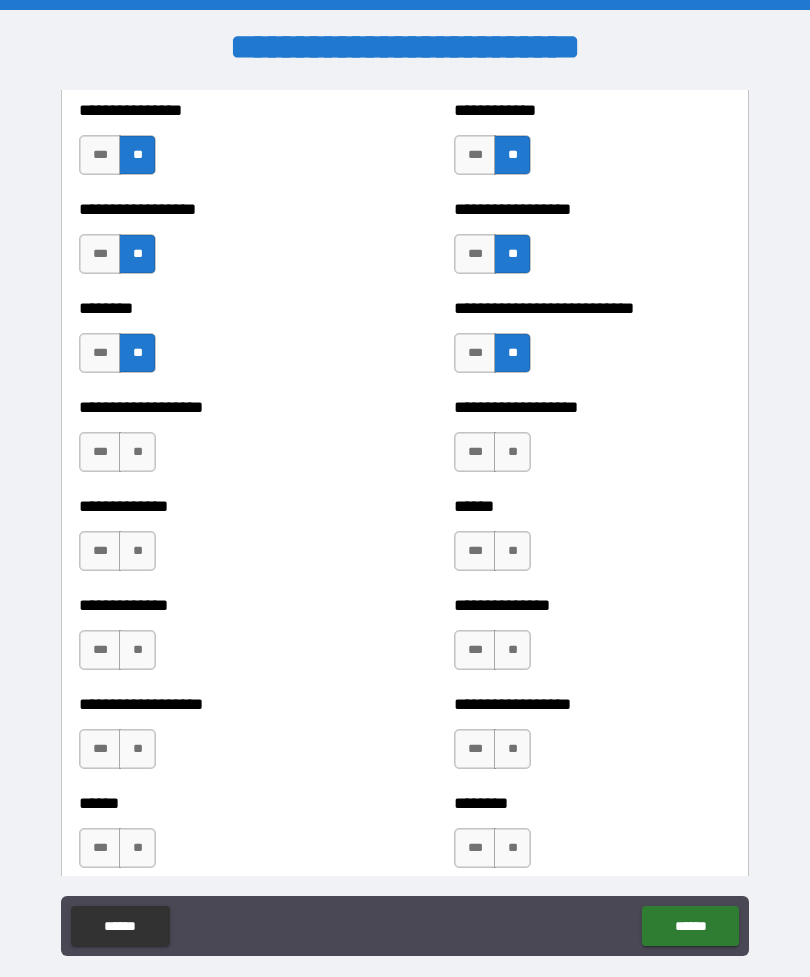scroll, scrollTop: 4430, scrollLeft: 0, axis: vertical 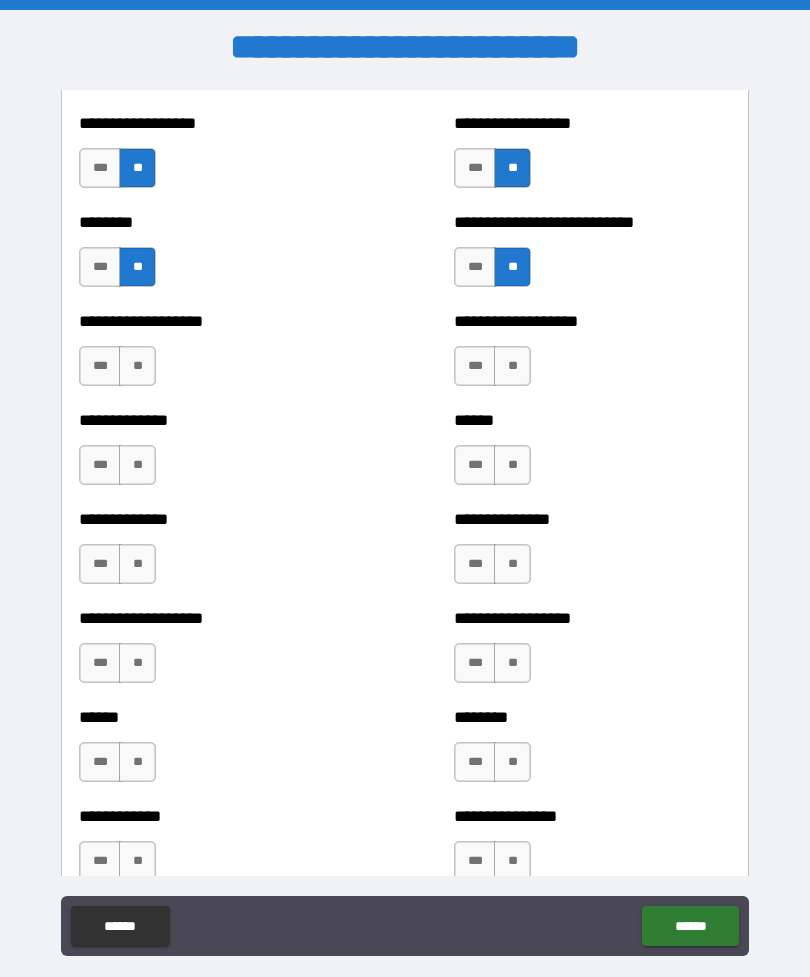 click on "***" at bounding box center (100, 366) 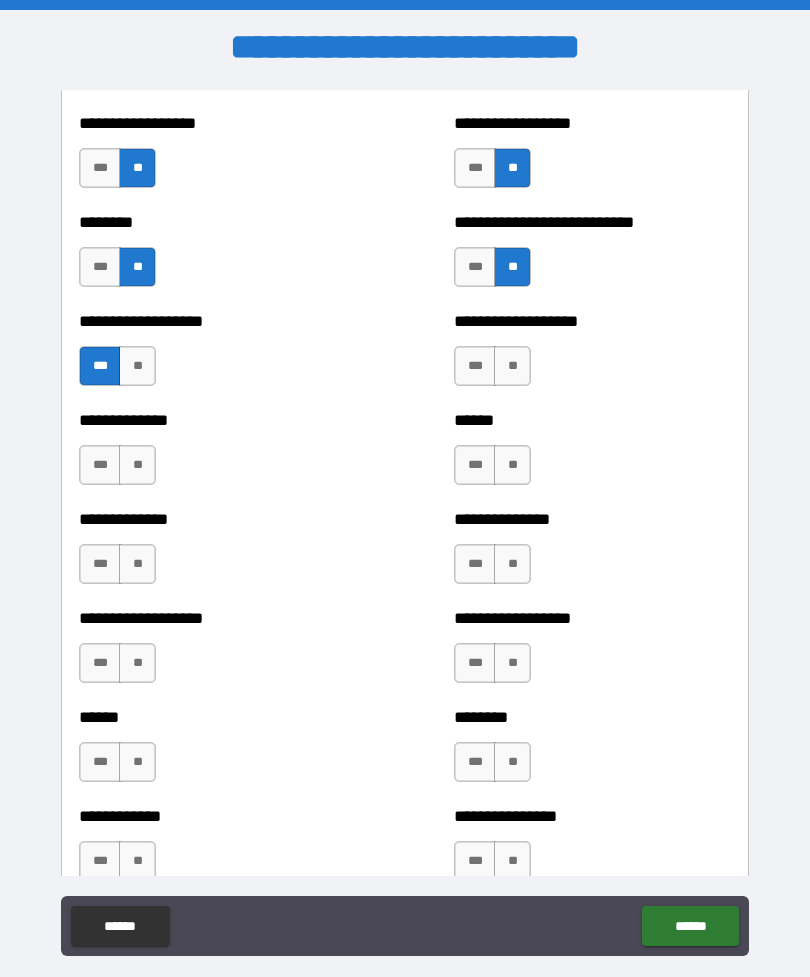 click on "**" at bounding box center [512, 366] 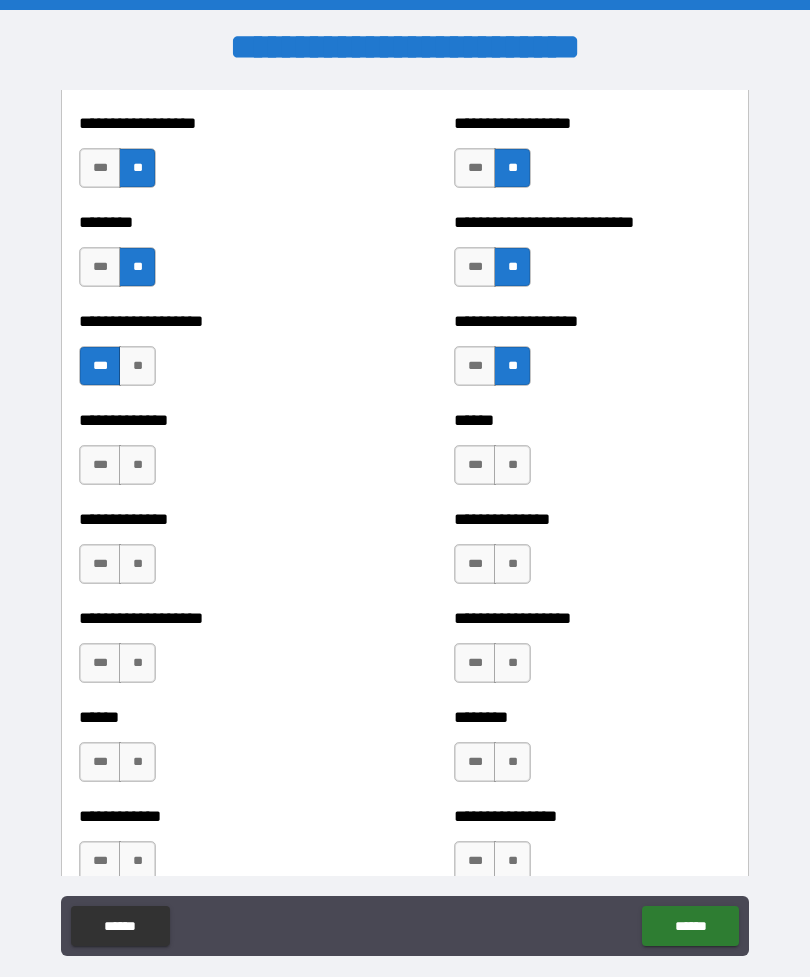 click on "**" at bounding box center (137, 366) 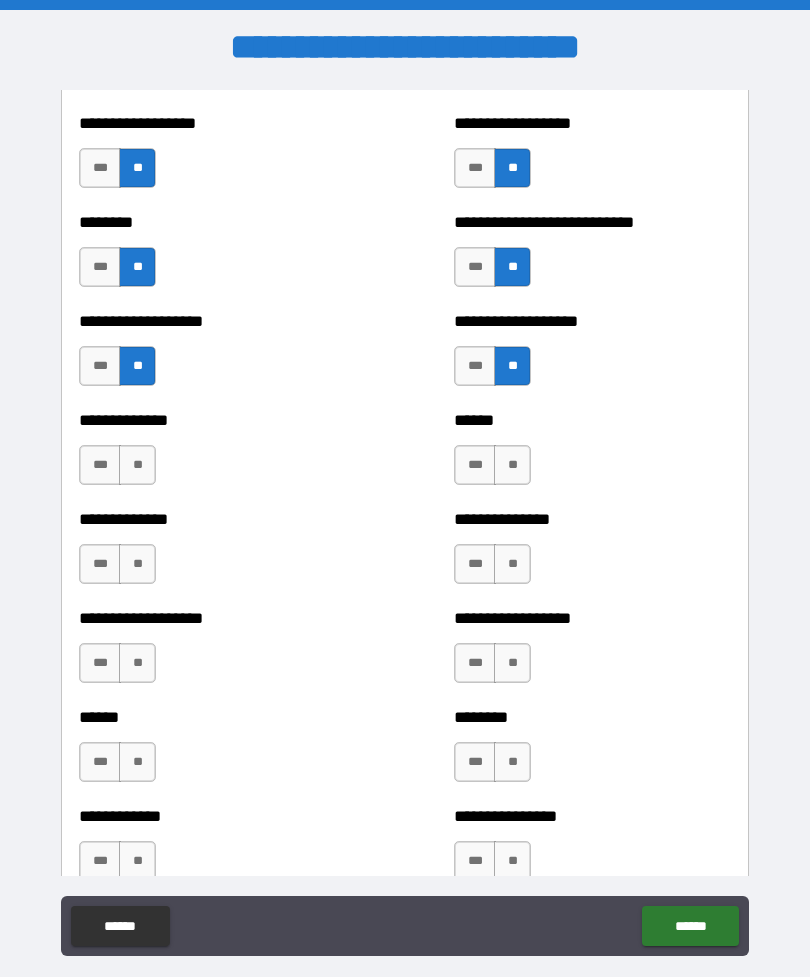 click on "**" at bounding box center [512, 465] 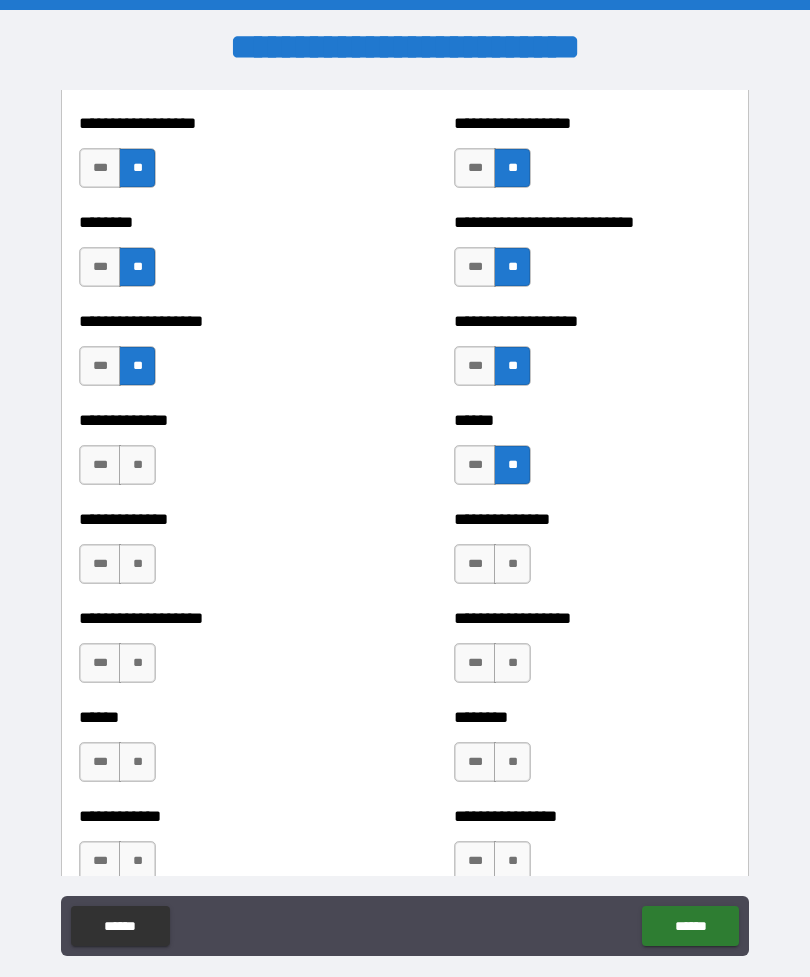 click on "**" at bounding box center [512, 564] 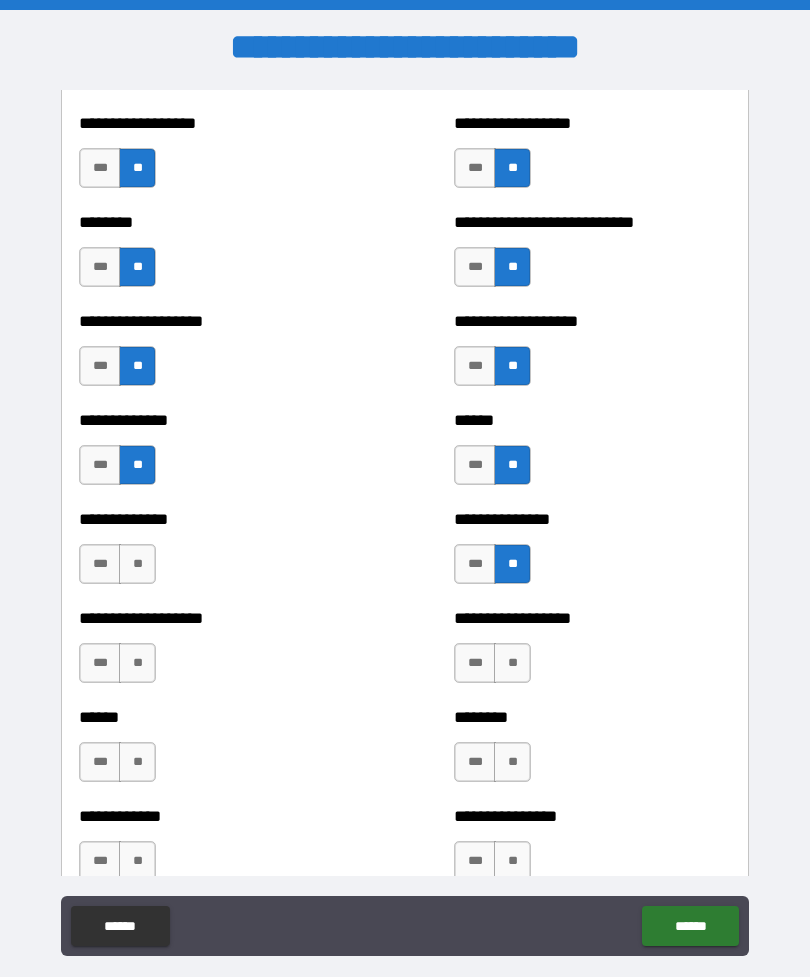 click on "**" at bounding box center (512, 663) 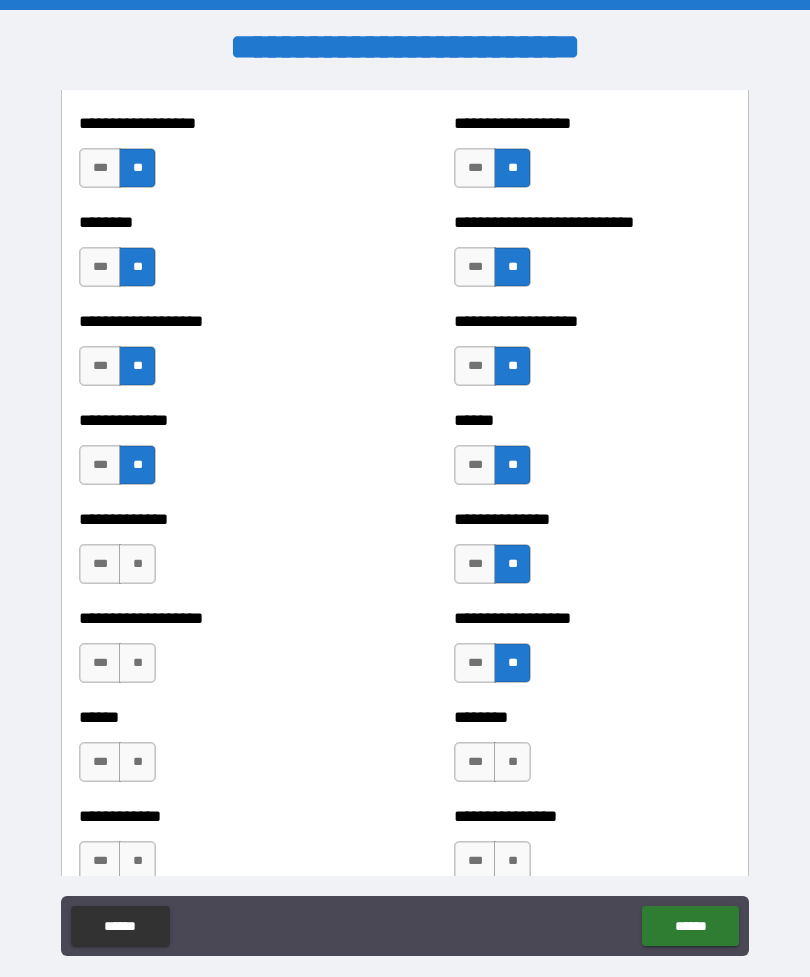 click on "**" at bounding box center (512, 762) 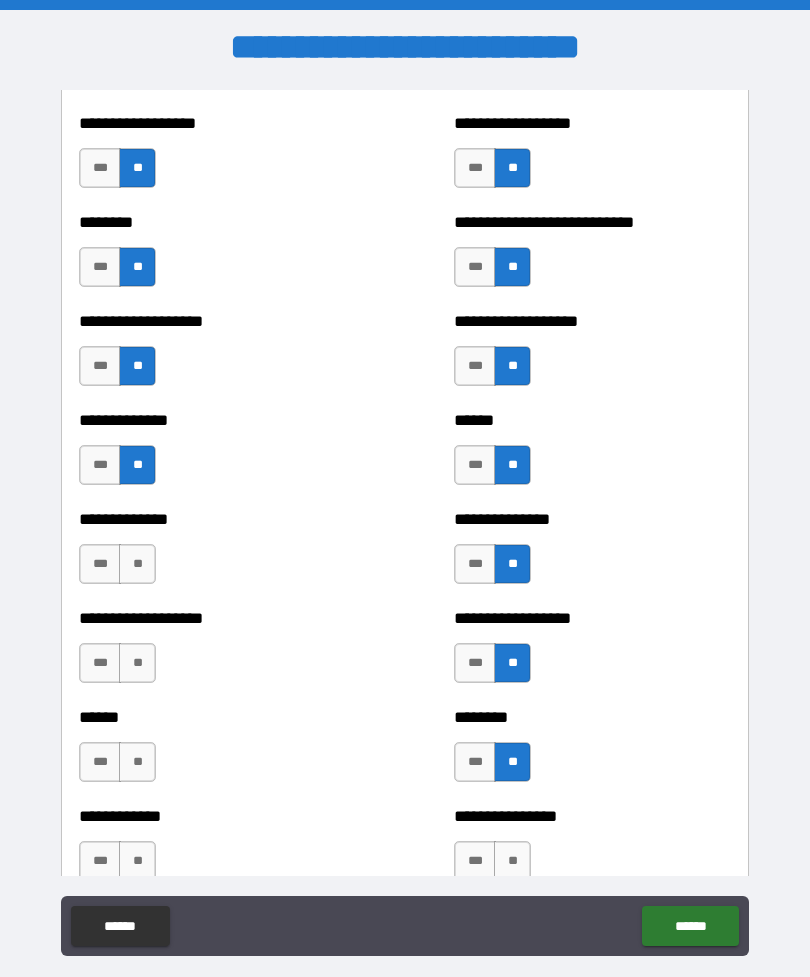 click on "**" at bounding box center [137, 564] 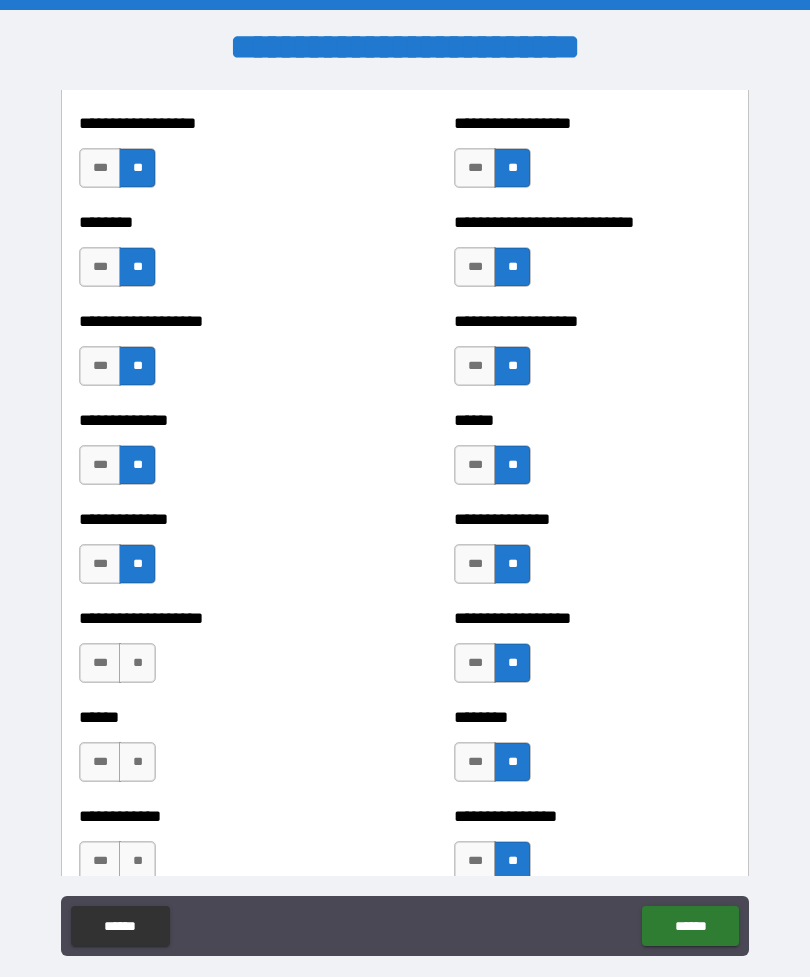 click on "**" at bounding box center (137, 663) 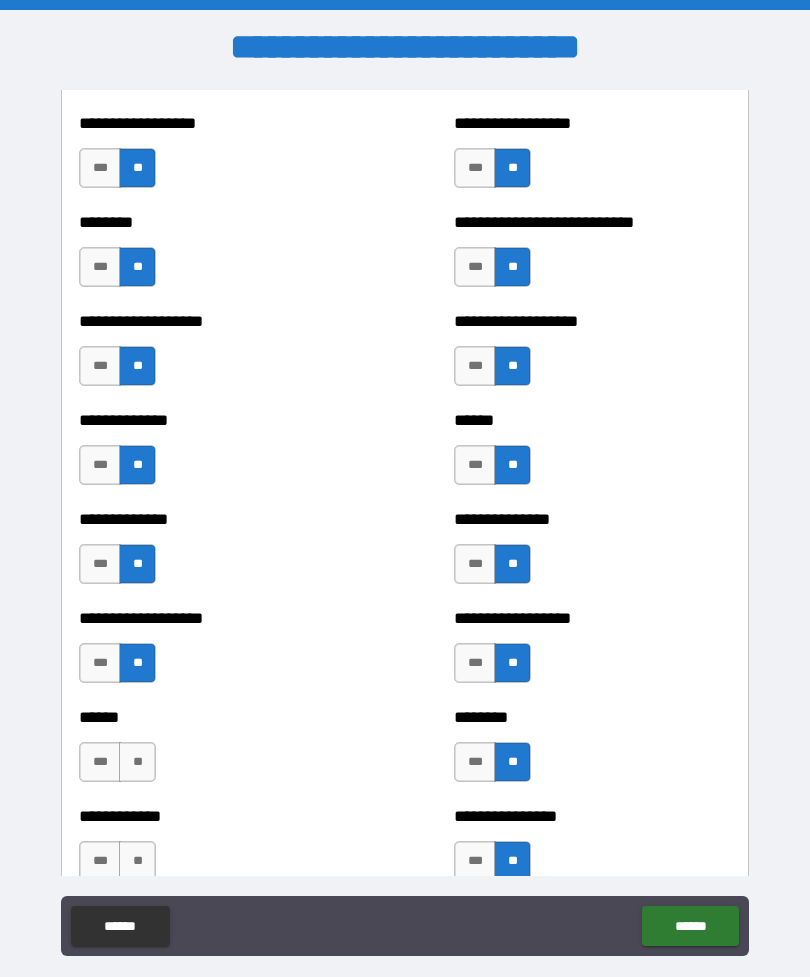 click on "**" at bounding box center (137, 762) 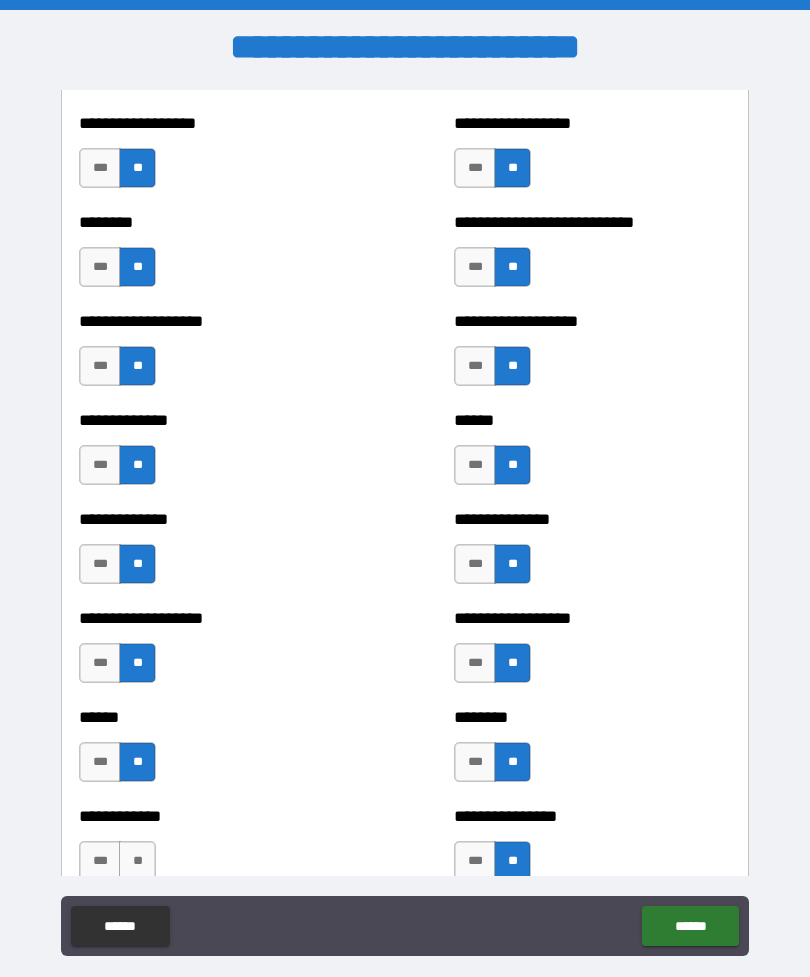 click on "**" at bounding box center [137, 861] 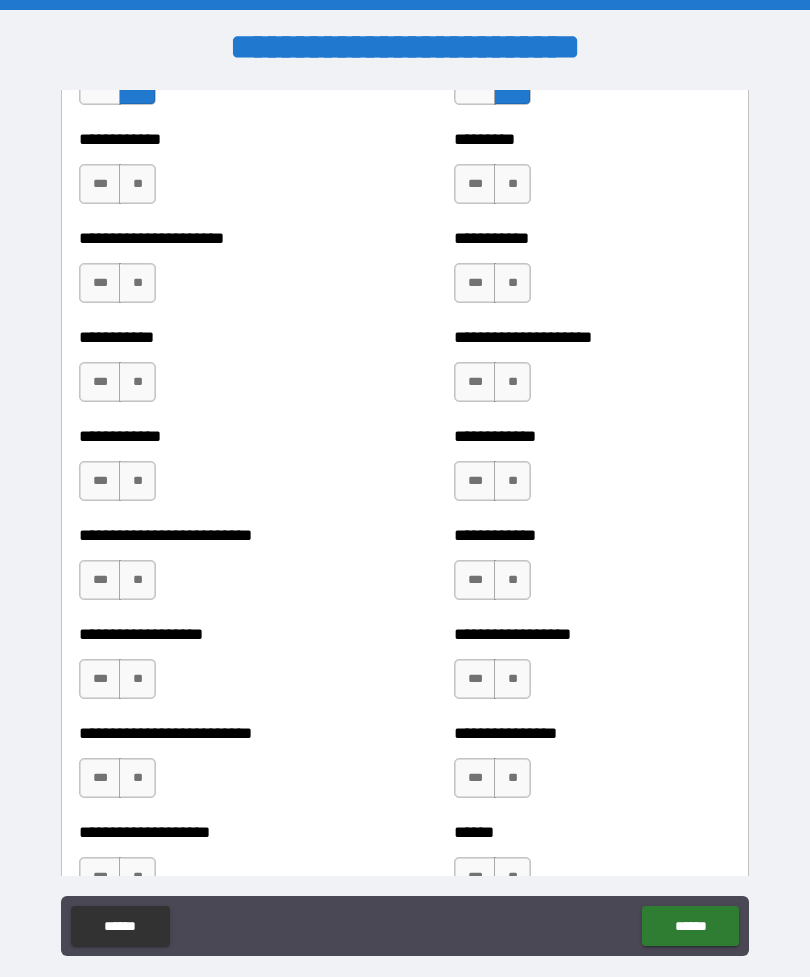 scroll, scrollTop: 5210, scrollLeft: 0, axis: vertical 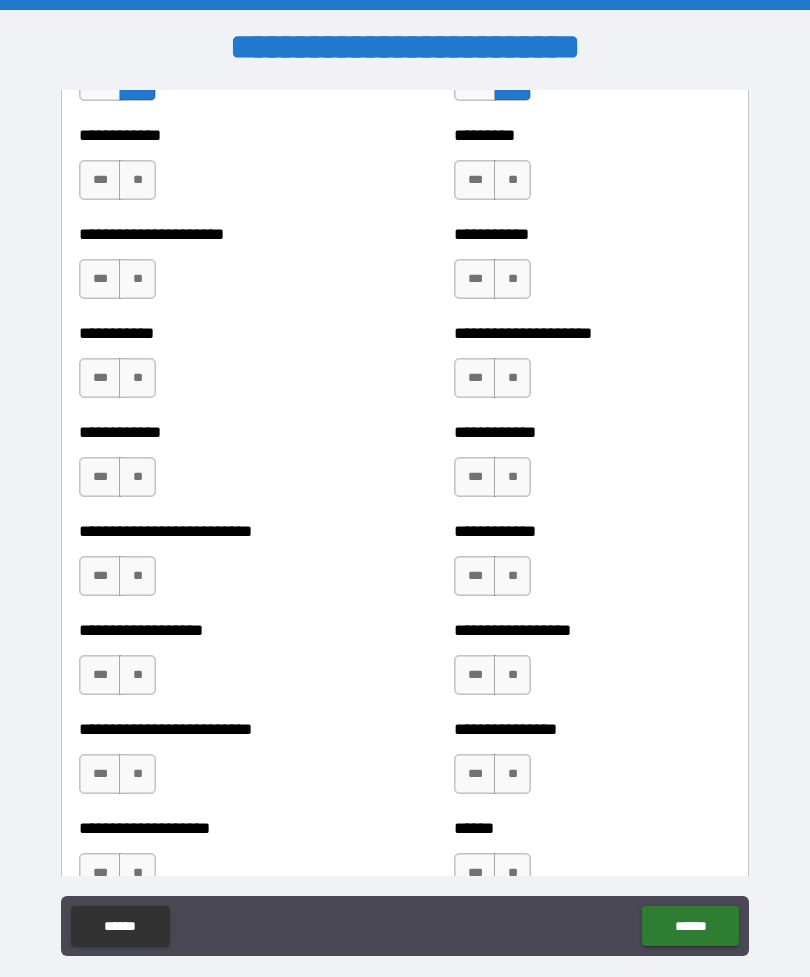 click on "**" at bounding box center [137, 180] 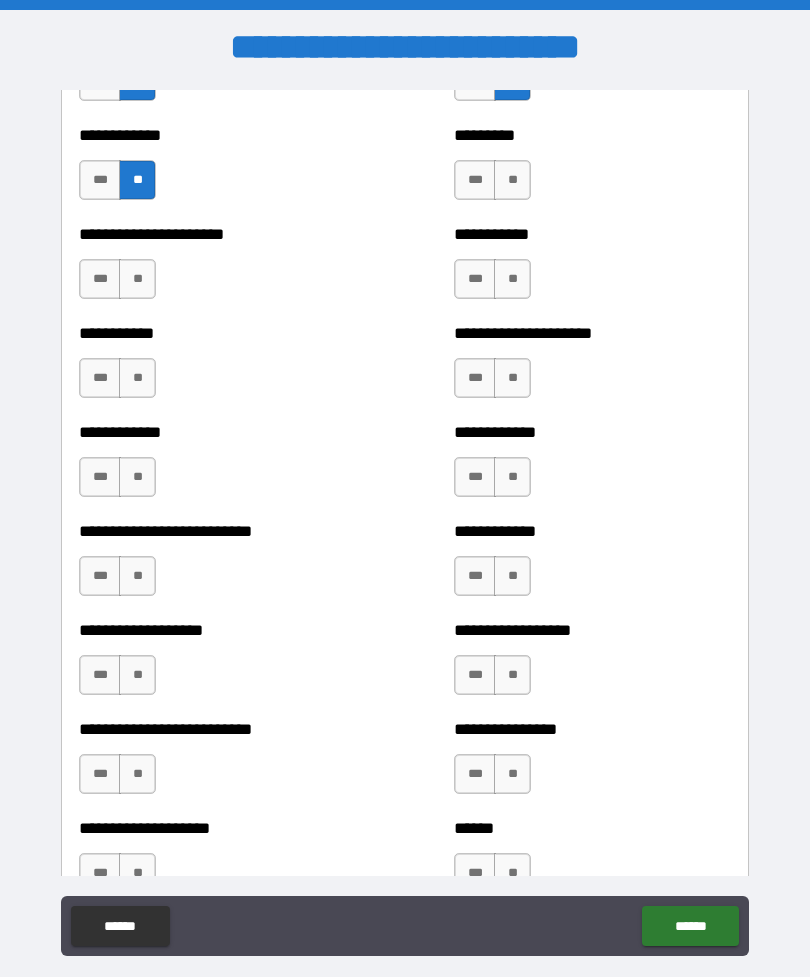 click on "**" at bounding box center (137, 279) 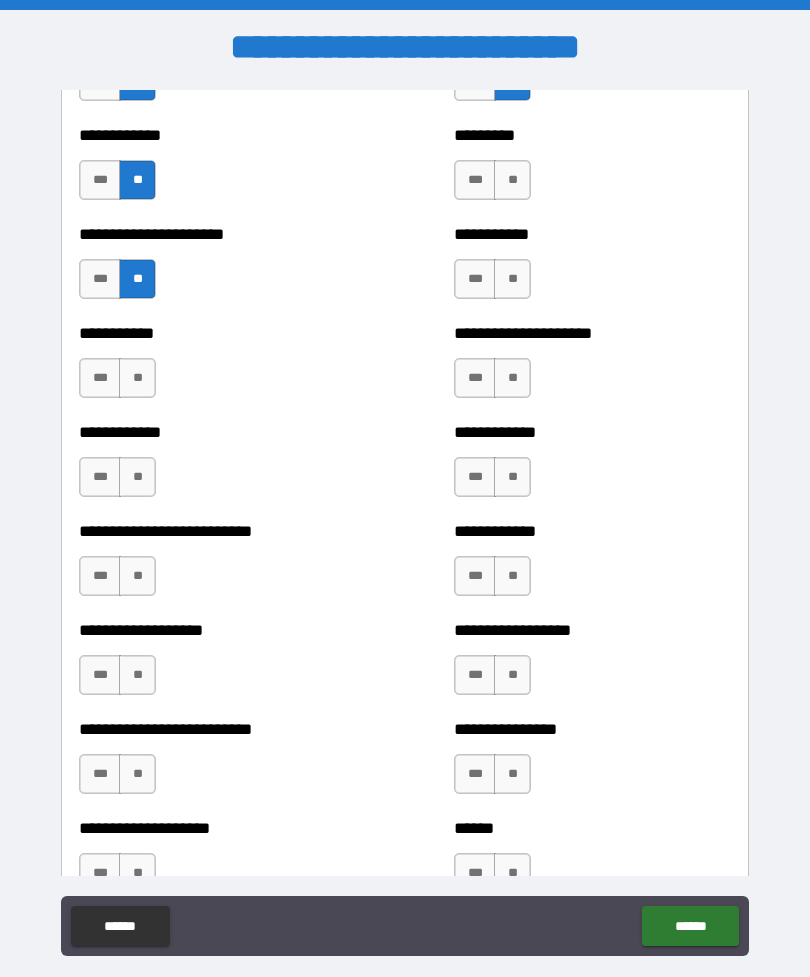click on "**" at bounding box center (137, 378) 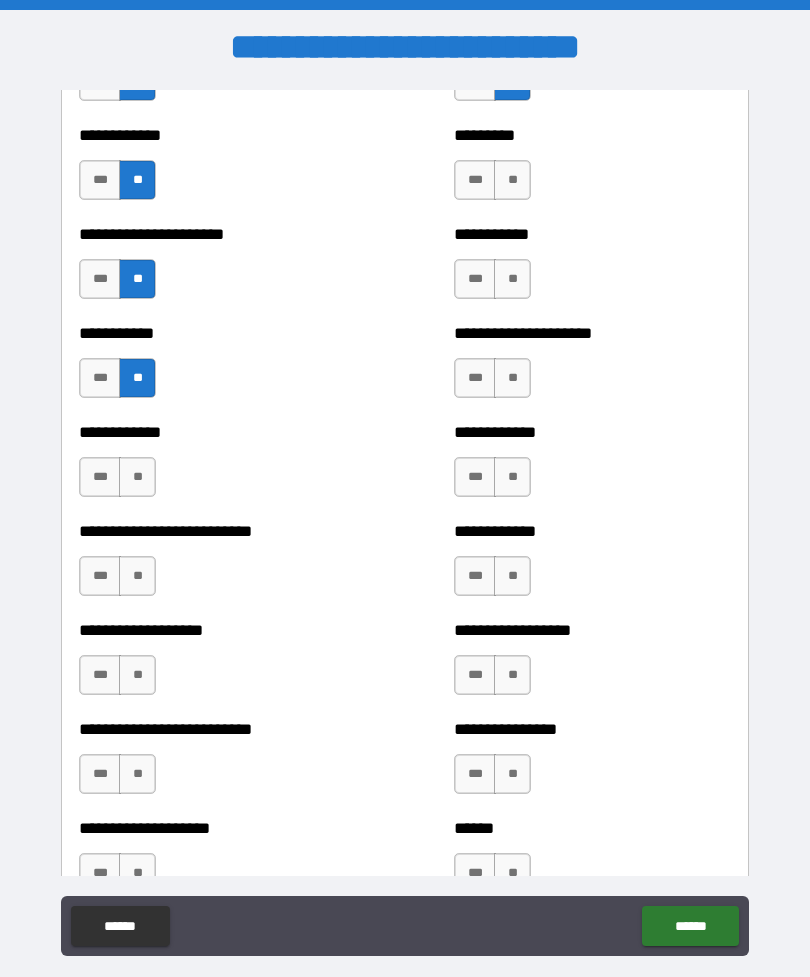 click on "**" at bounding box center [137, 477] 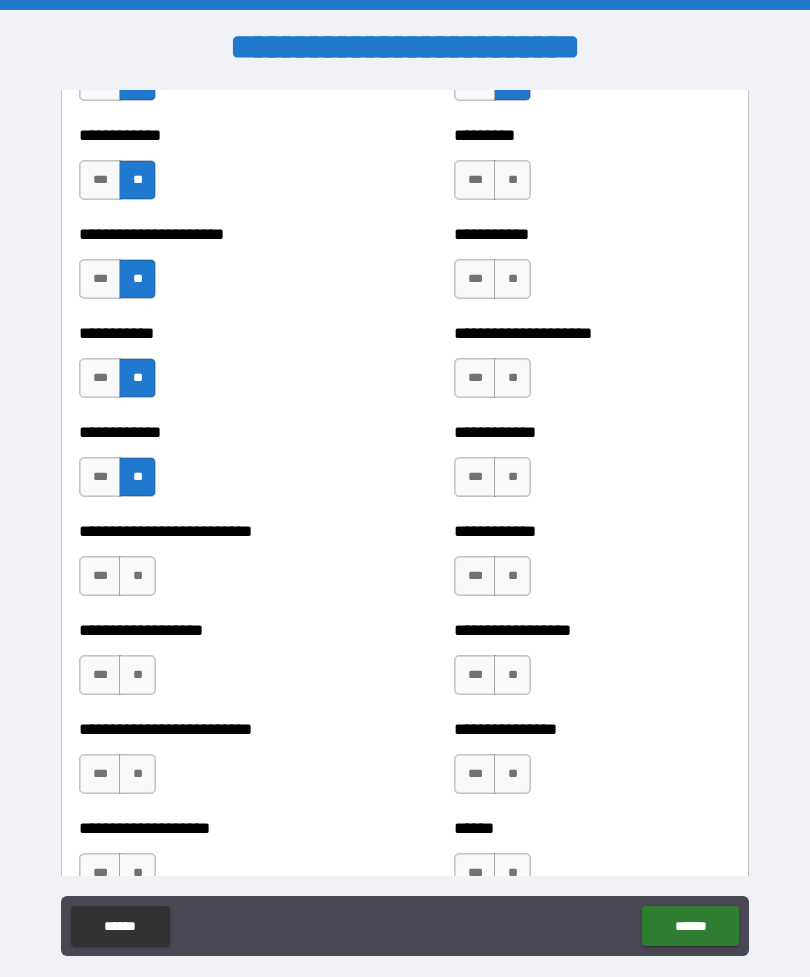 click on "**" at bounding box center (137, 576) 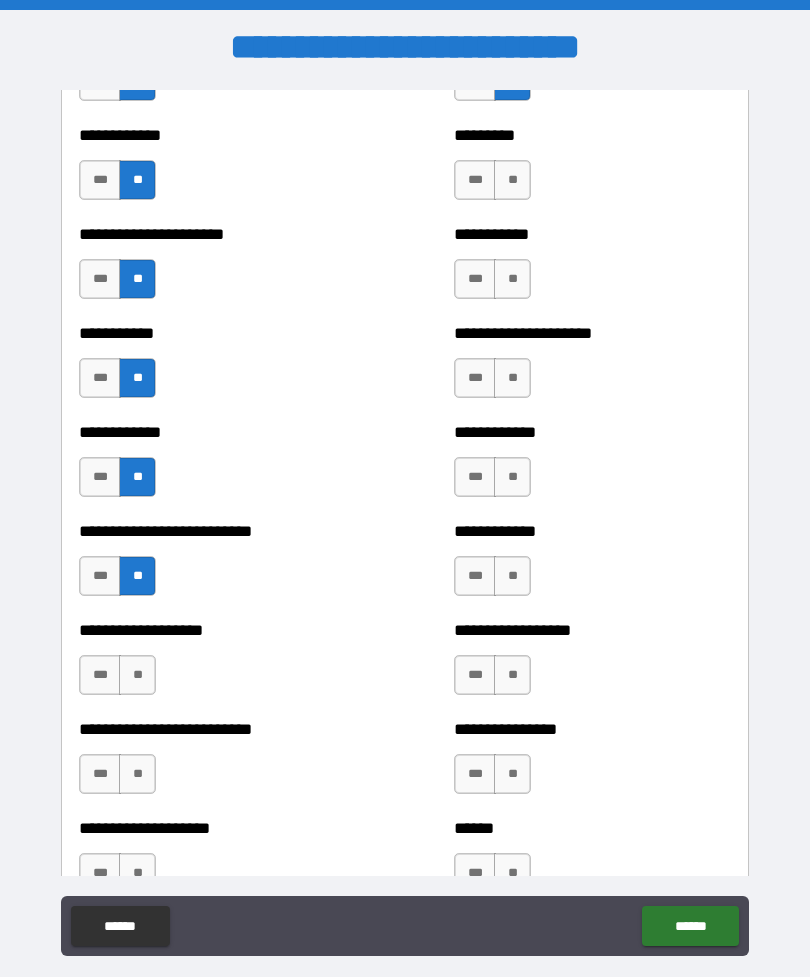 click on "**" at bounding box center [512, 180] 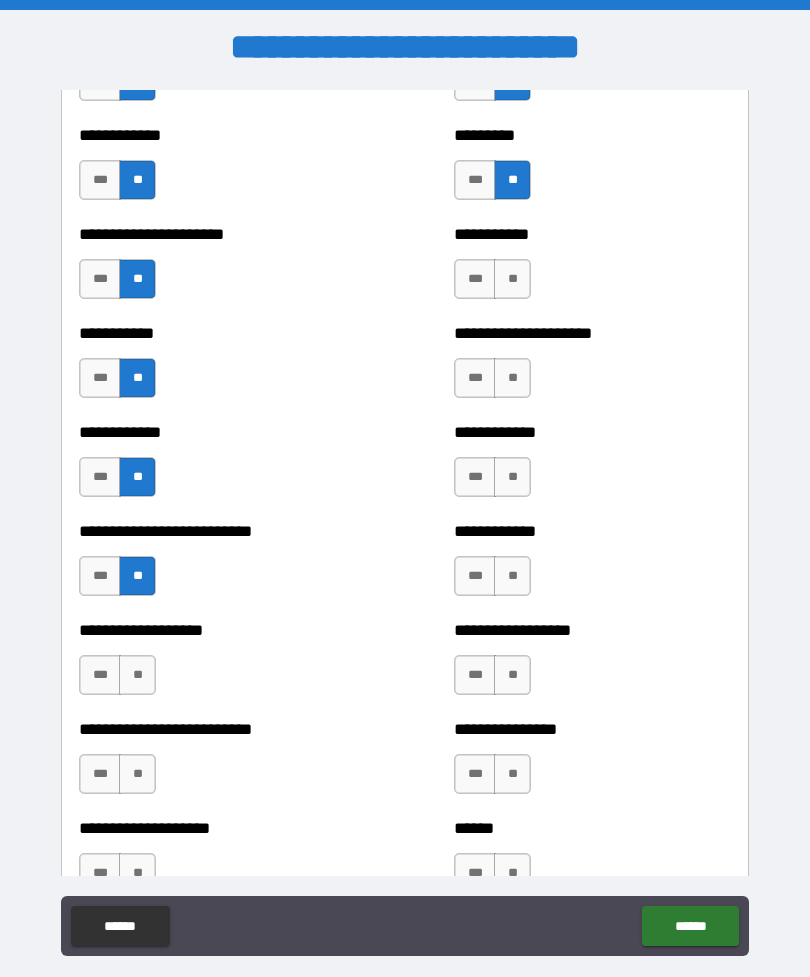 click on "**" at bounding box center [137, 675] 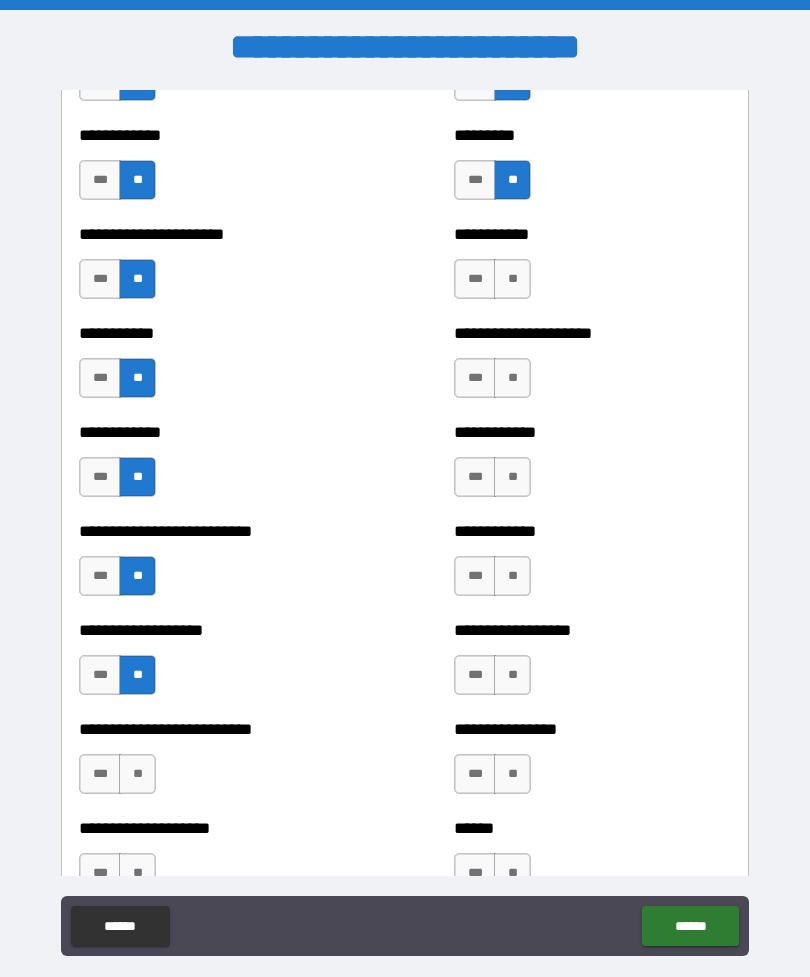 click on "**" at bounding box center (512, 477) 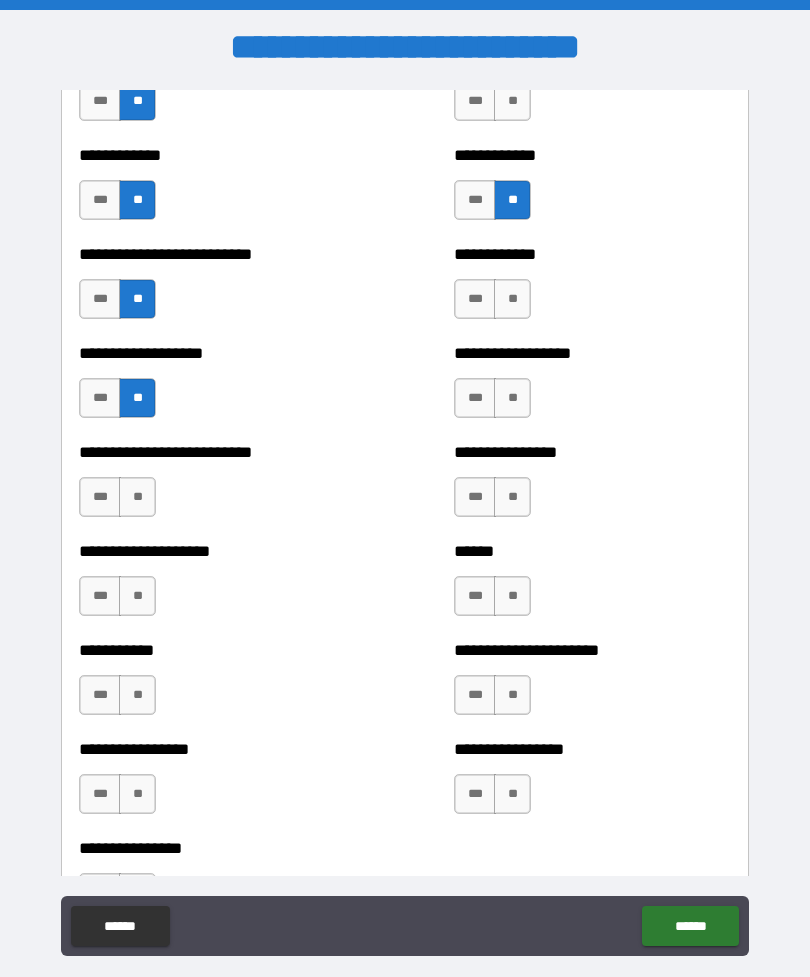 scroll, scrollTop: 5558, scrollLeft: 0, axis: vertical 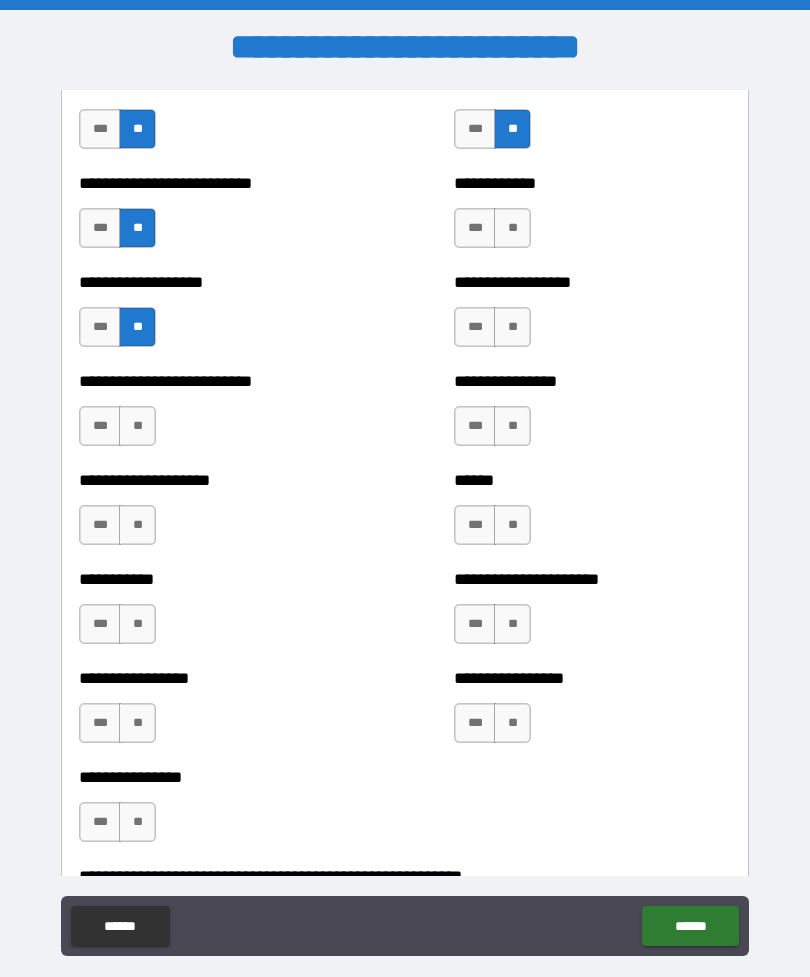 click on "**" at bounding box center (512, 228) 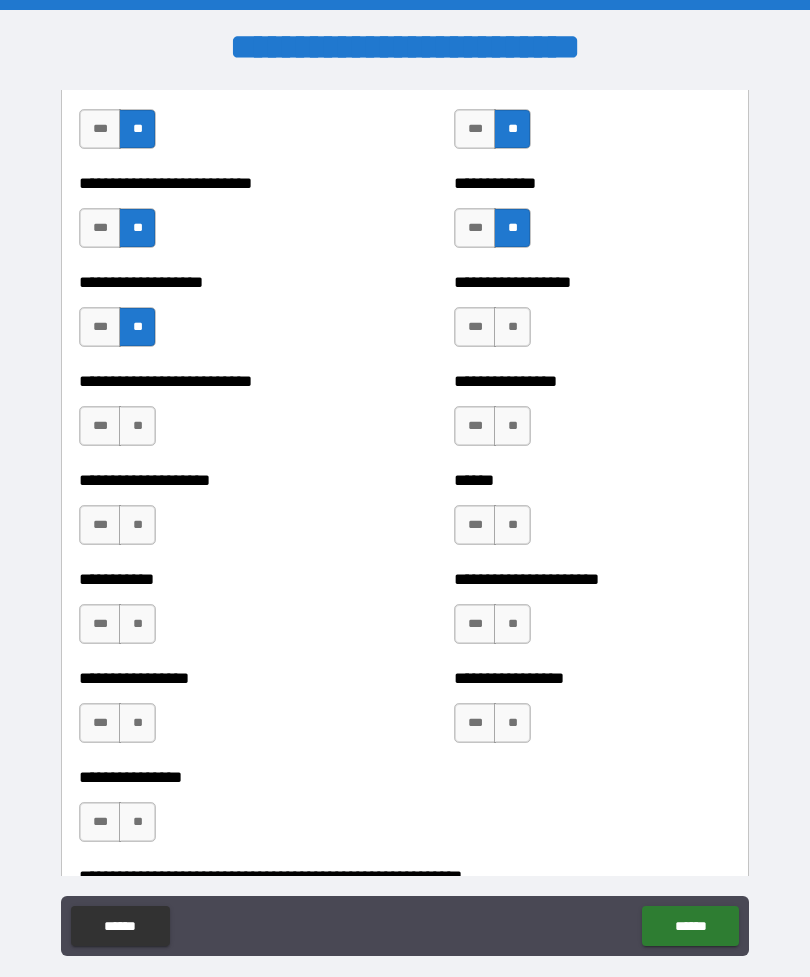 click on "**" at bounding box center (512, 327) 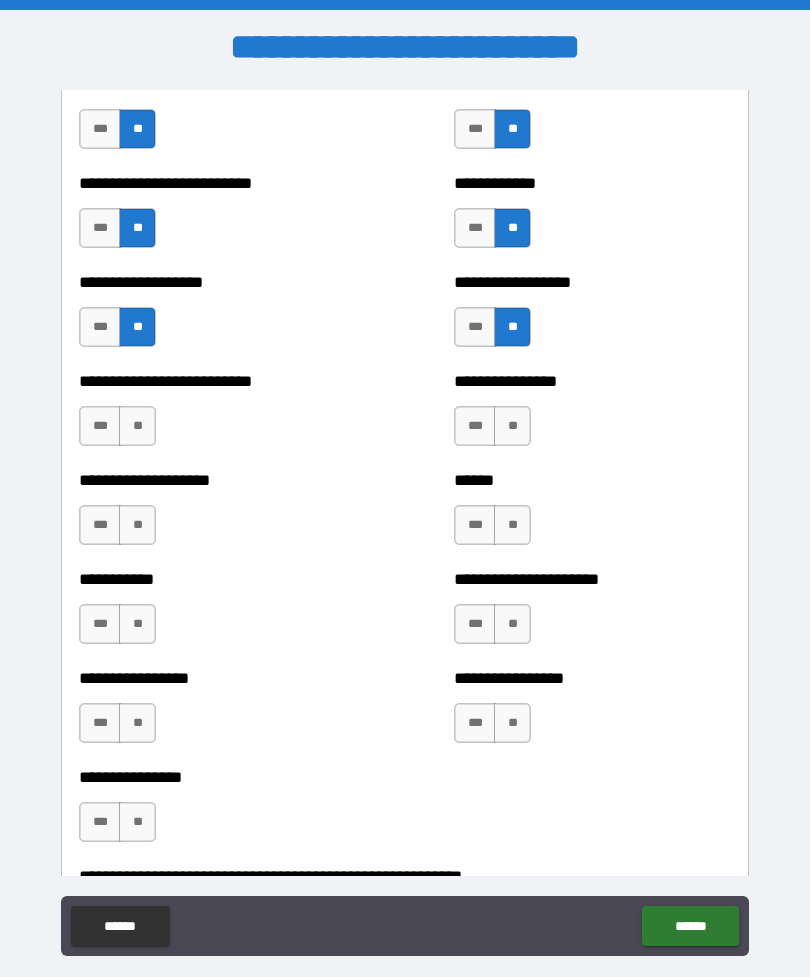 click on "**" at bounding box center (137, 624) 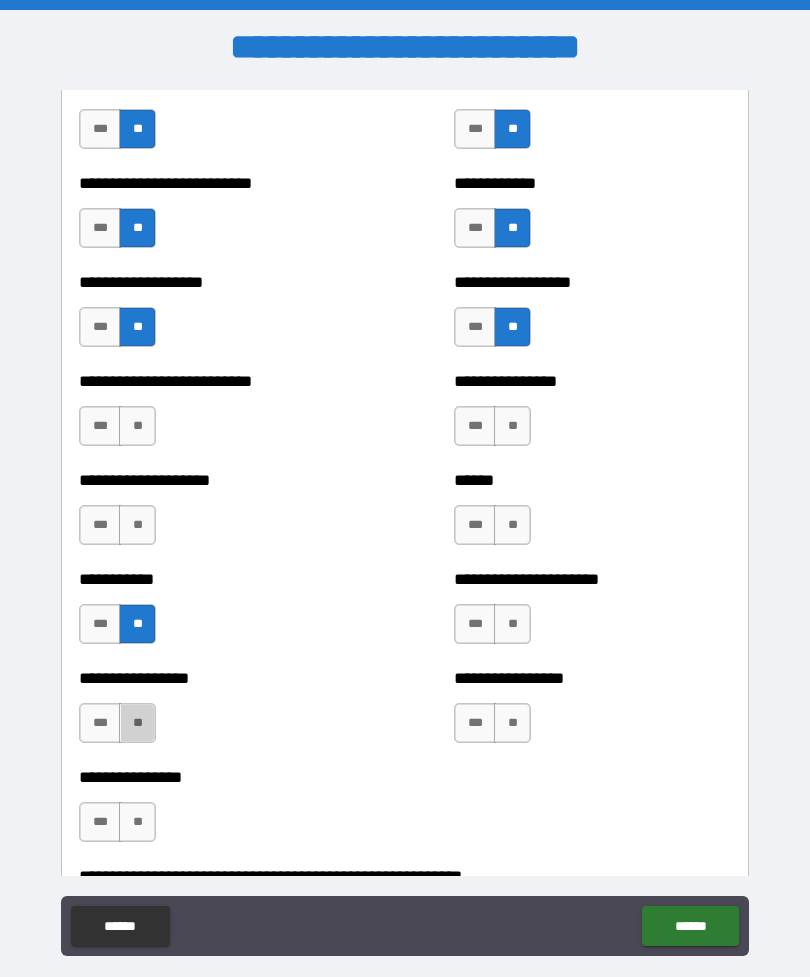 click on "**" at bounding box center [512, 426] 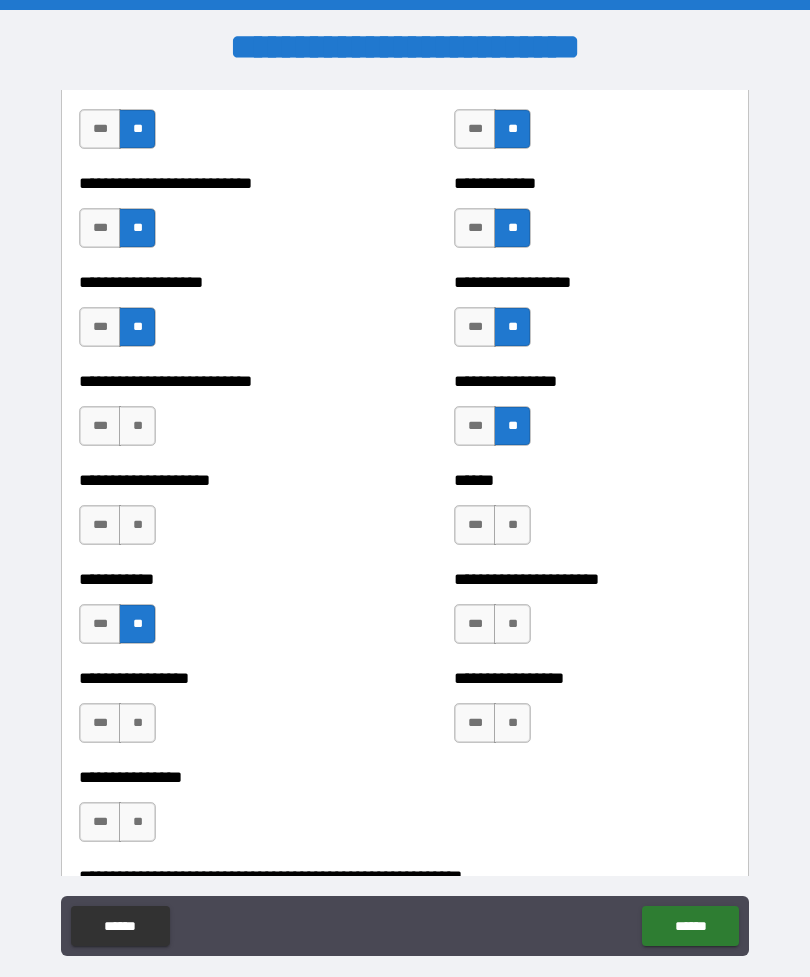 click on "**" at bounding box center (512, 624) 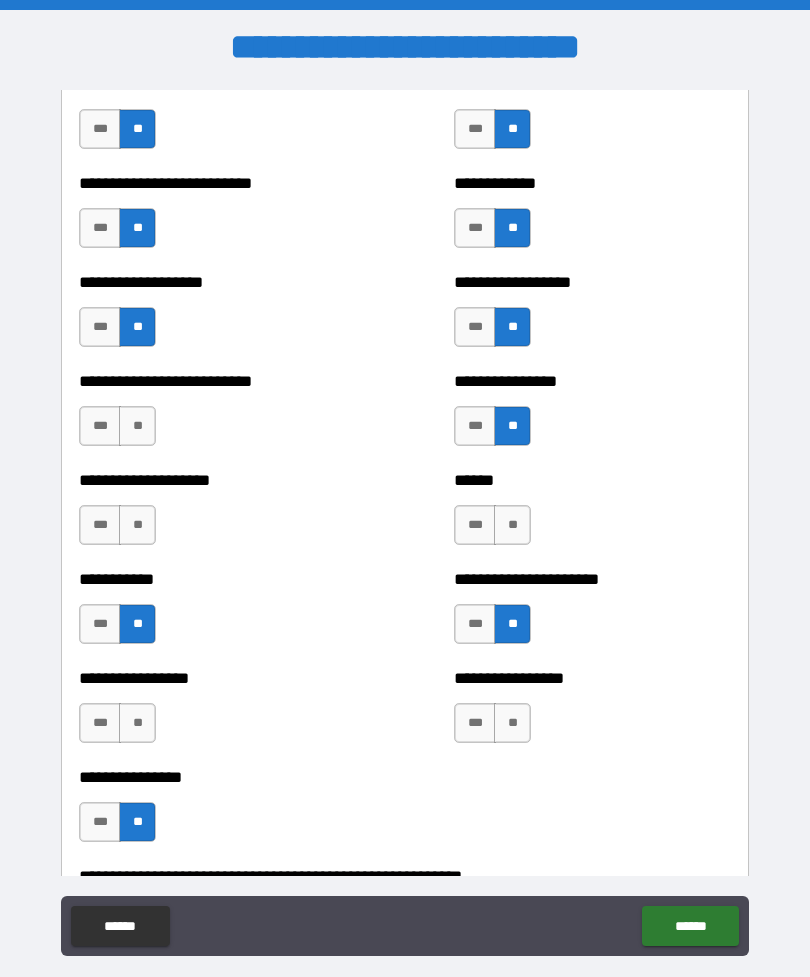 click on "**" at bounding box center (512, 723) 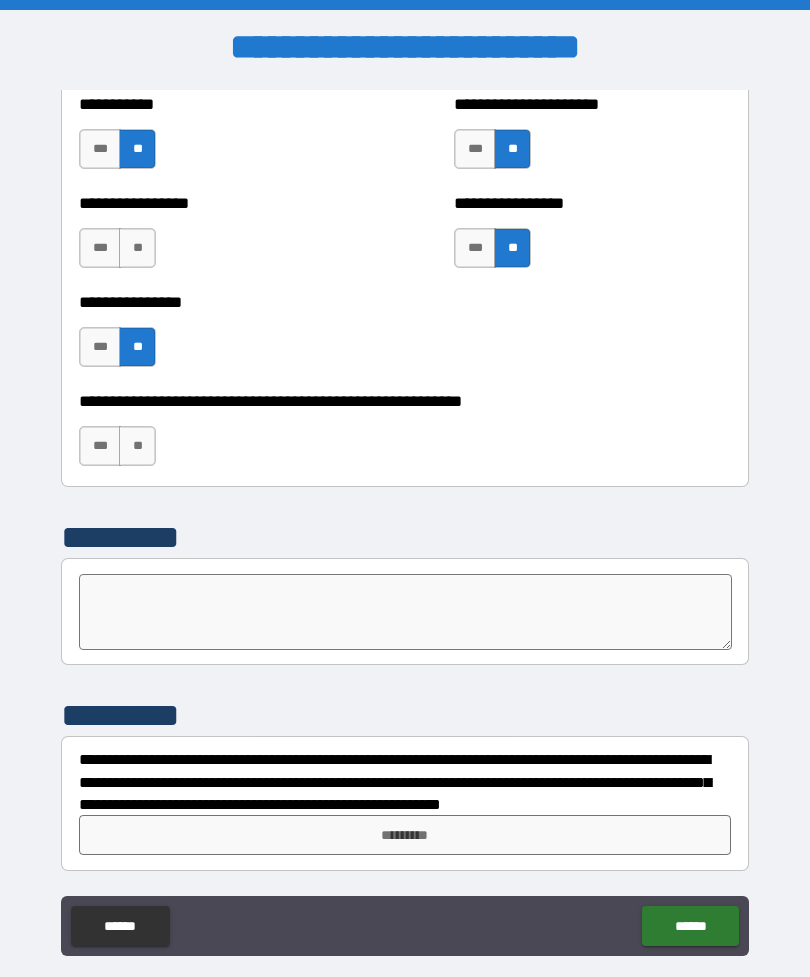 scroll, scrollTop: 6033, scrollLeft: 0, axis: vertical 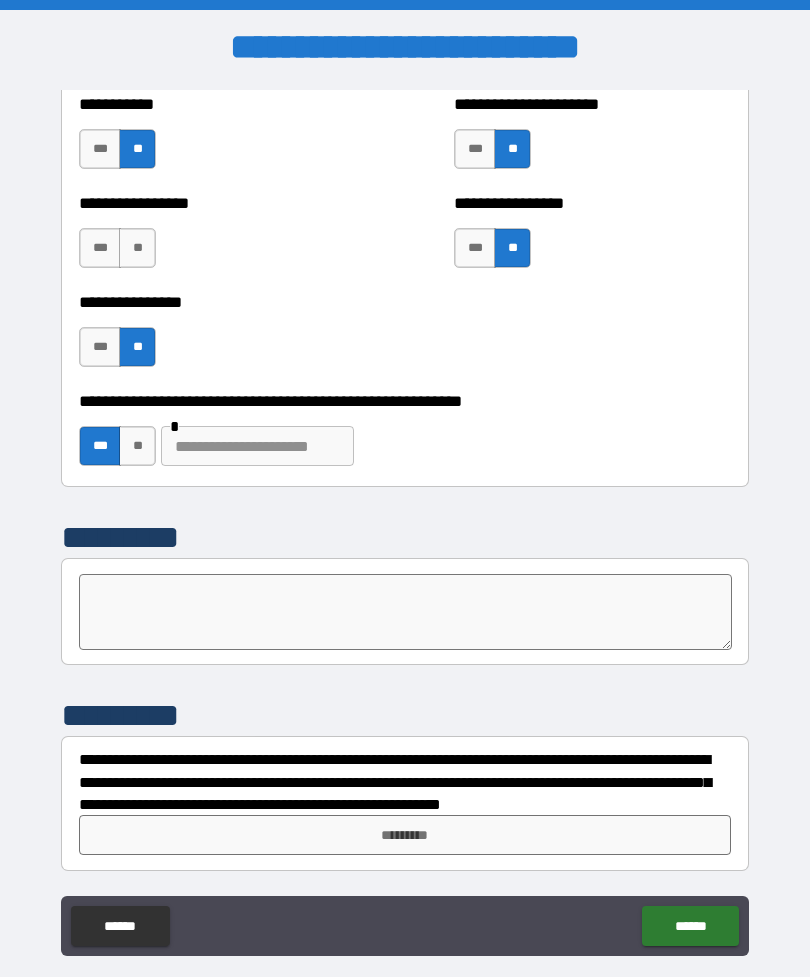 click on "**********" at bounding box center [405, 436] 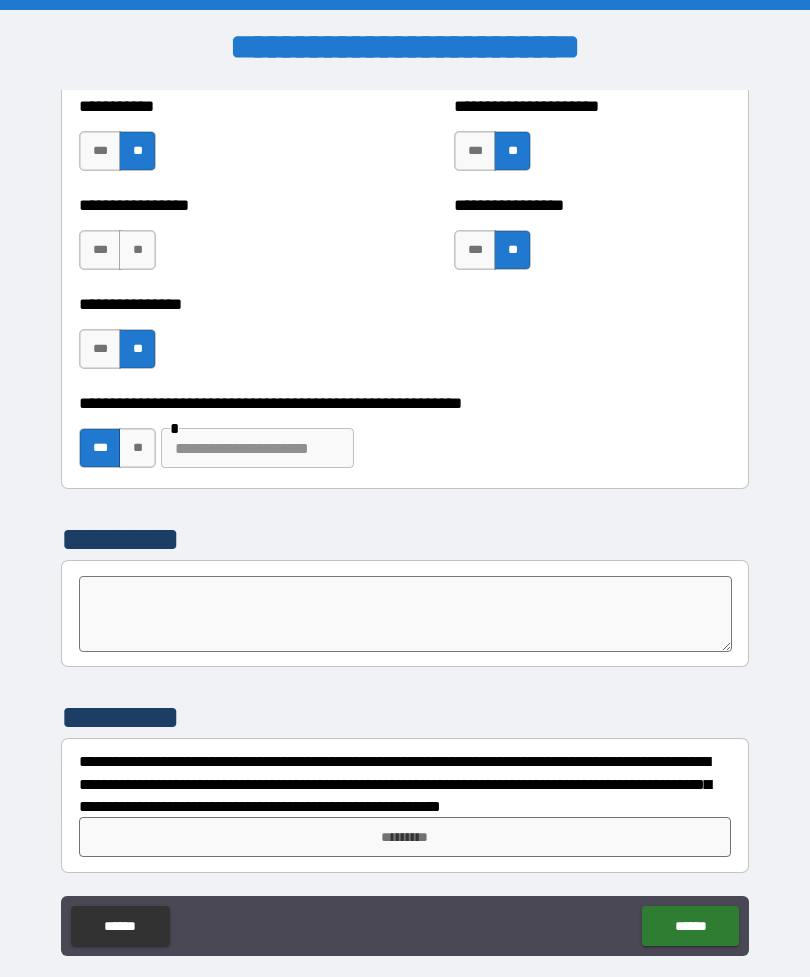 click on "**" at bounding box center (137, 448) 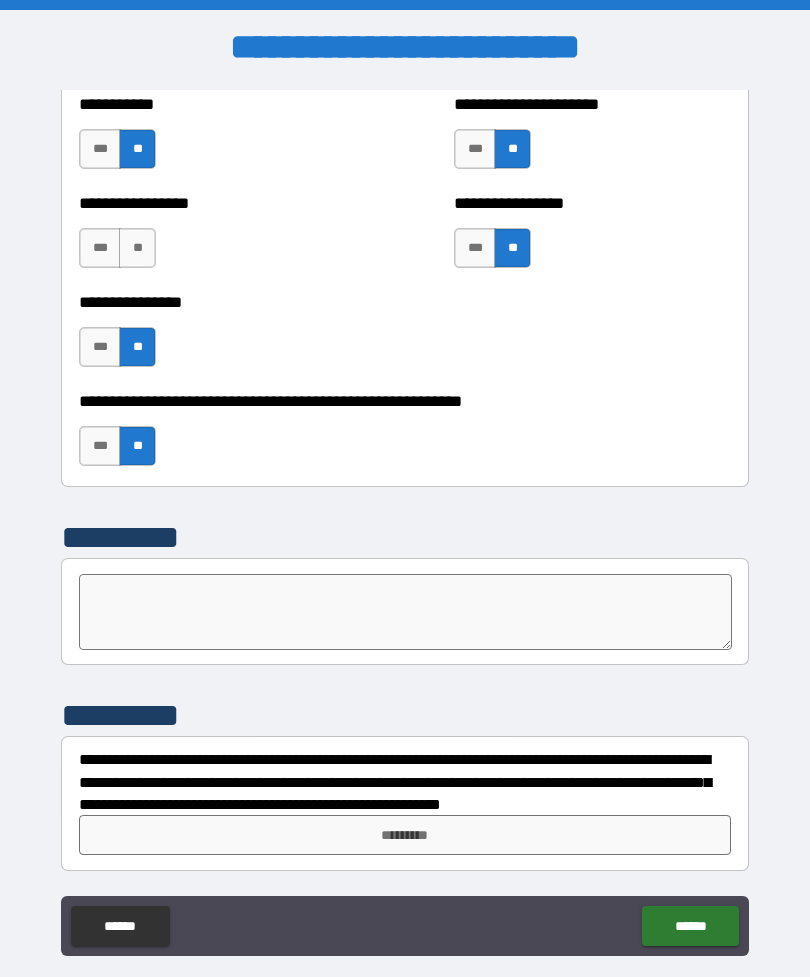 scroll, scrollTop: 6033, scrollLeft: 0, axis: vertical 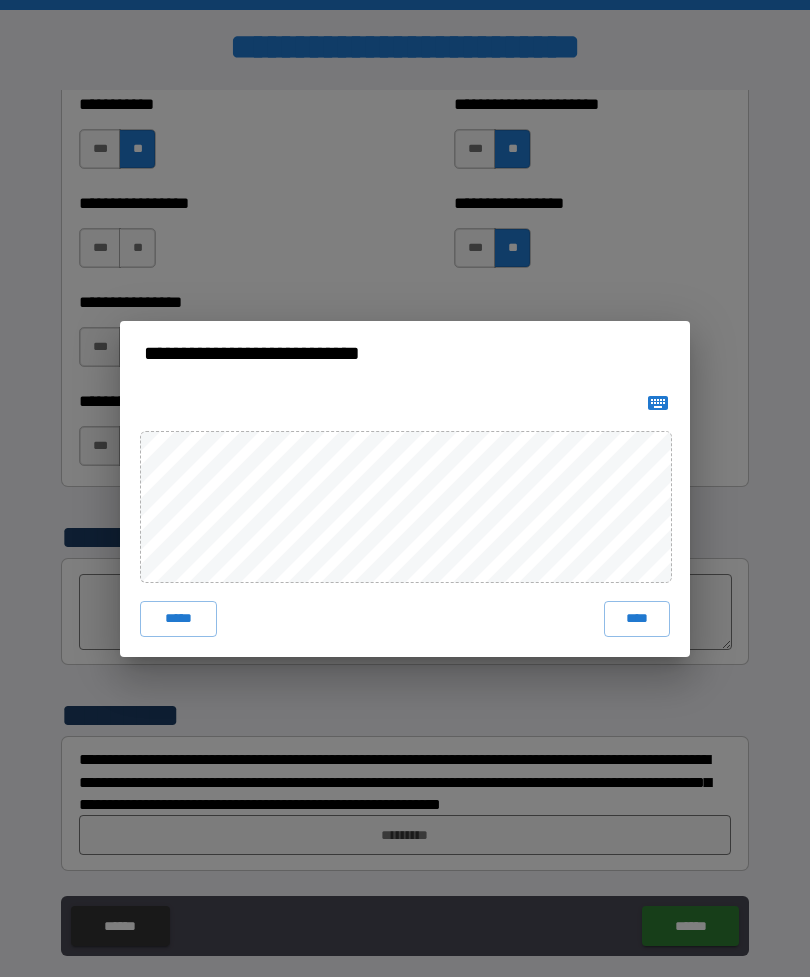 click on "*****" at bounding box center (178, 619) 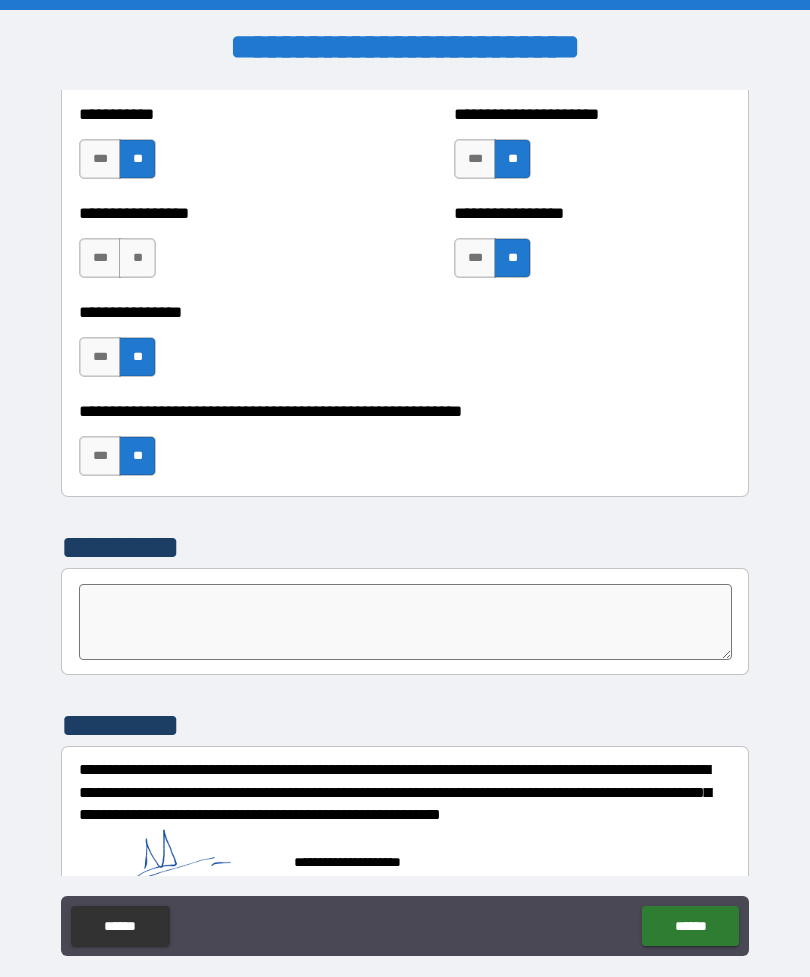 click on "******" at bounding box center (690, 926) 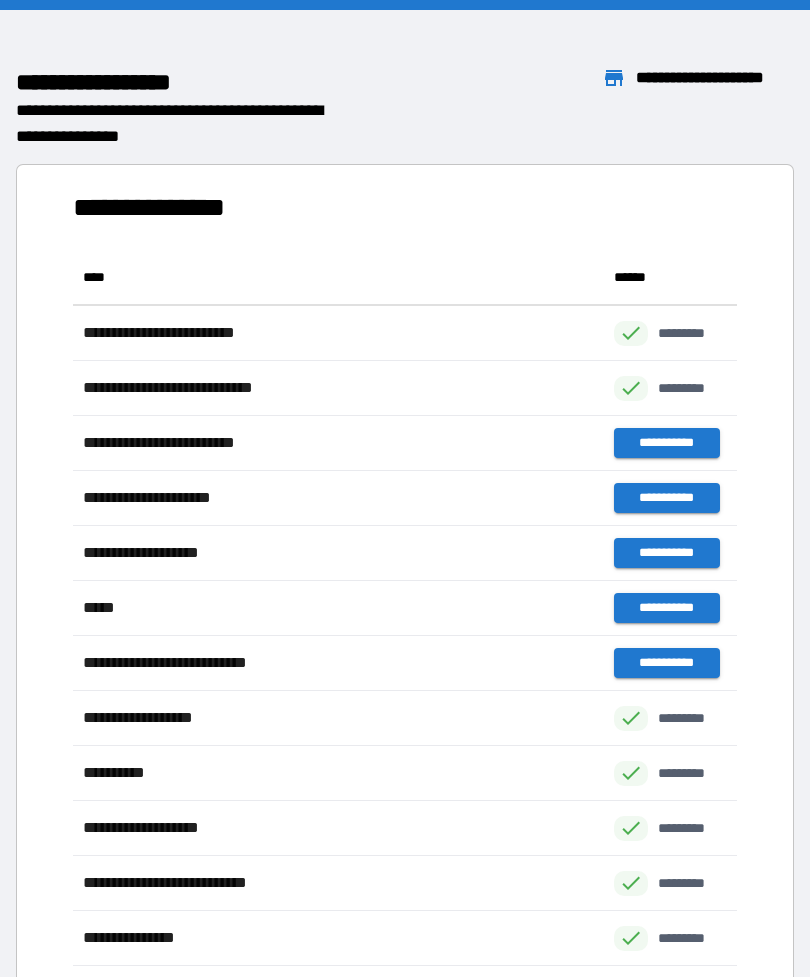 scroll, scrollTop: 1, scrollLeft: 1, axis: both 